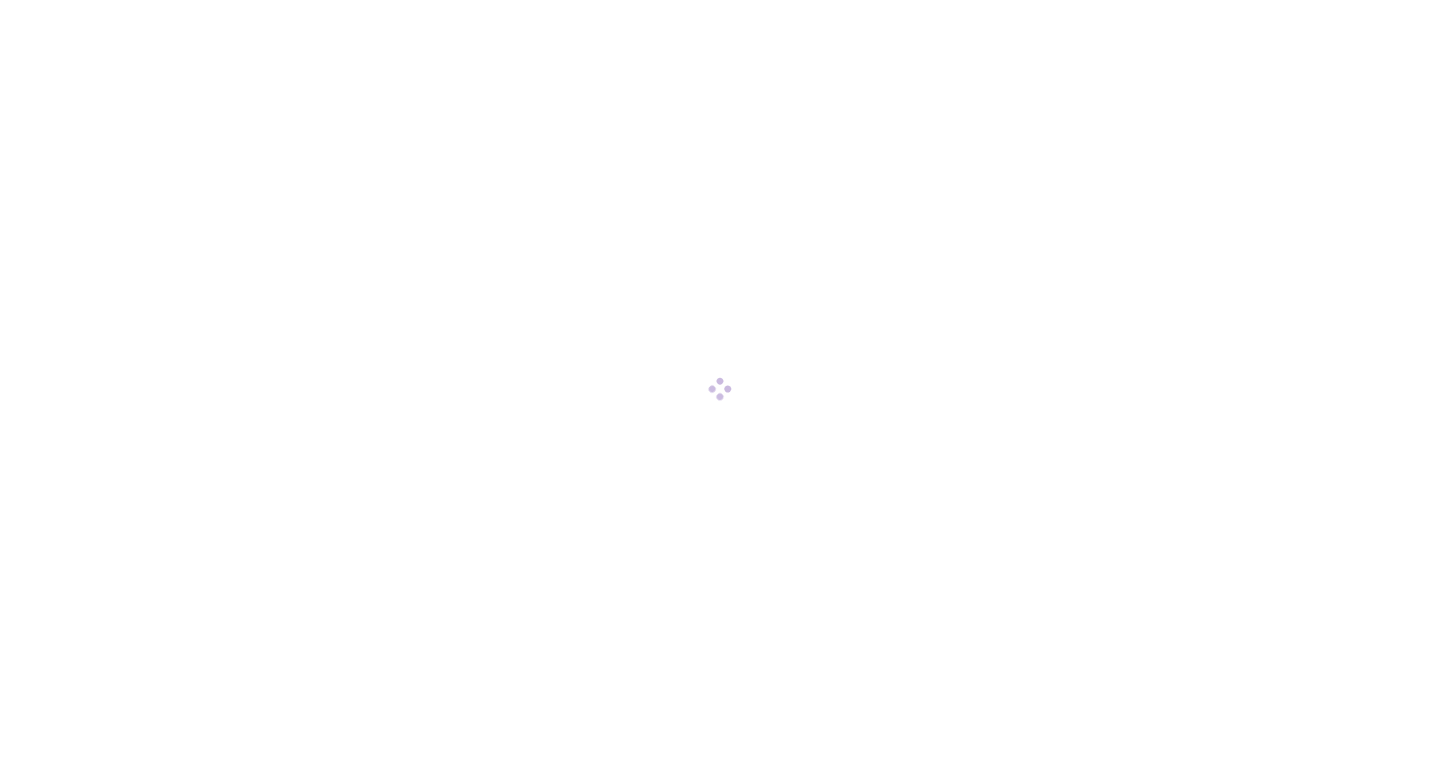 scroll, scrollTop: 0, scrollLeft: 0, axis: both 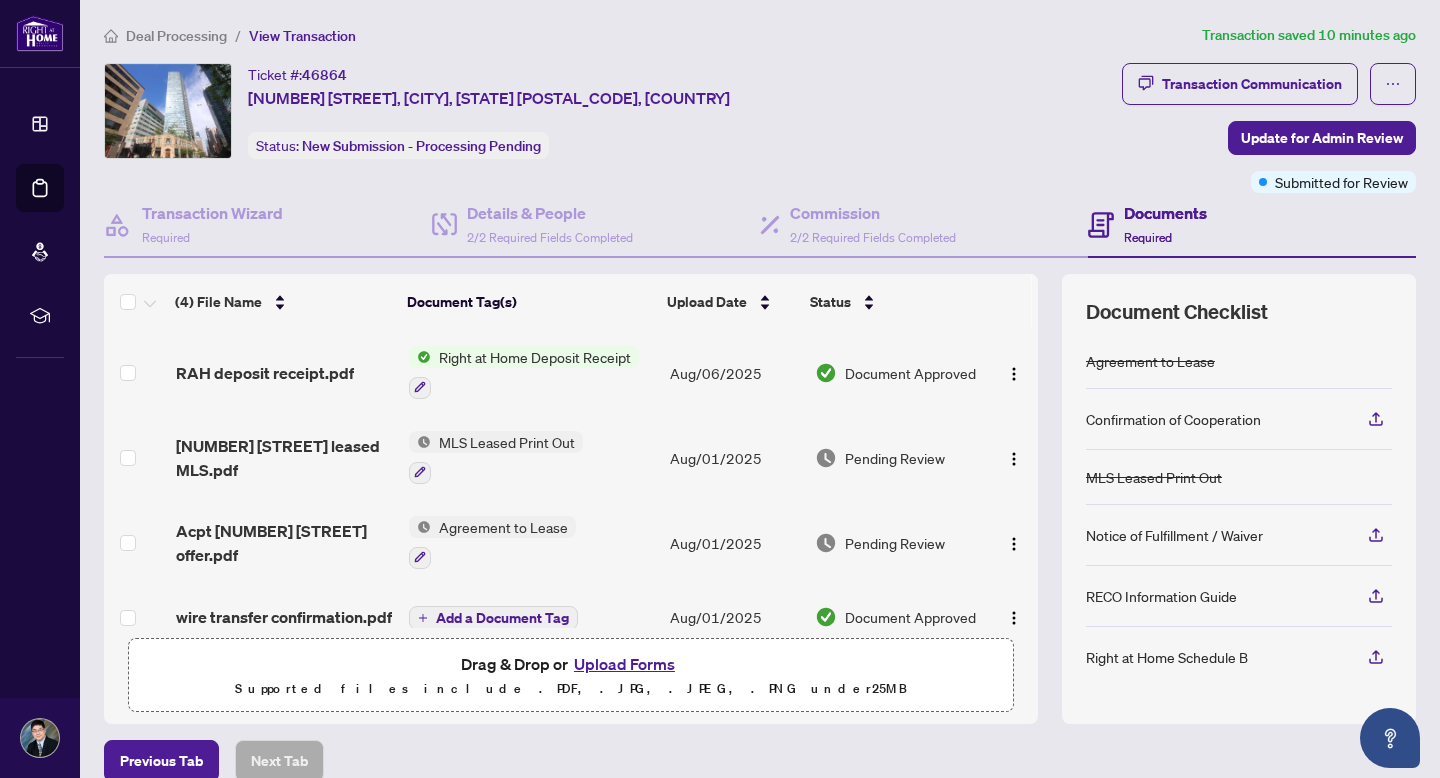 click on "Right at Home Deposit Receipt" at bounding box center (535, 357) 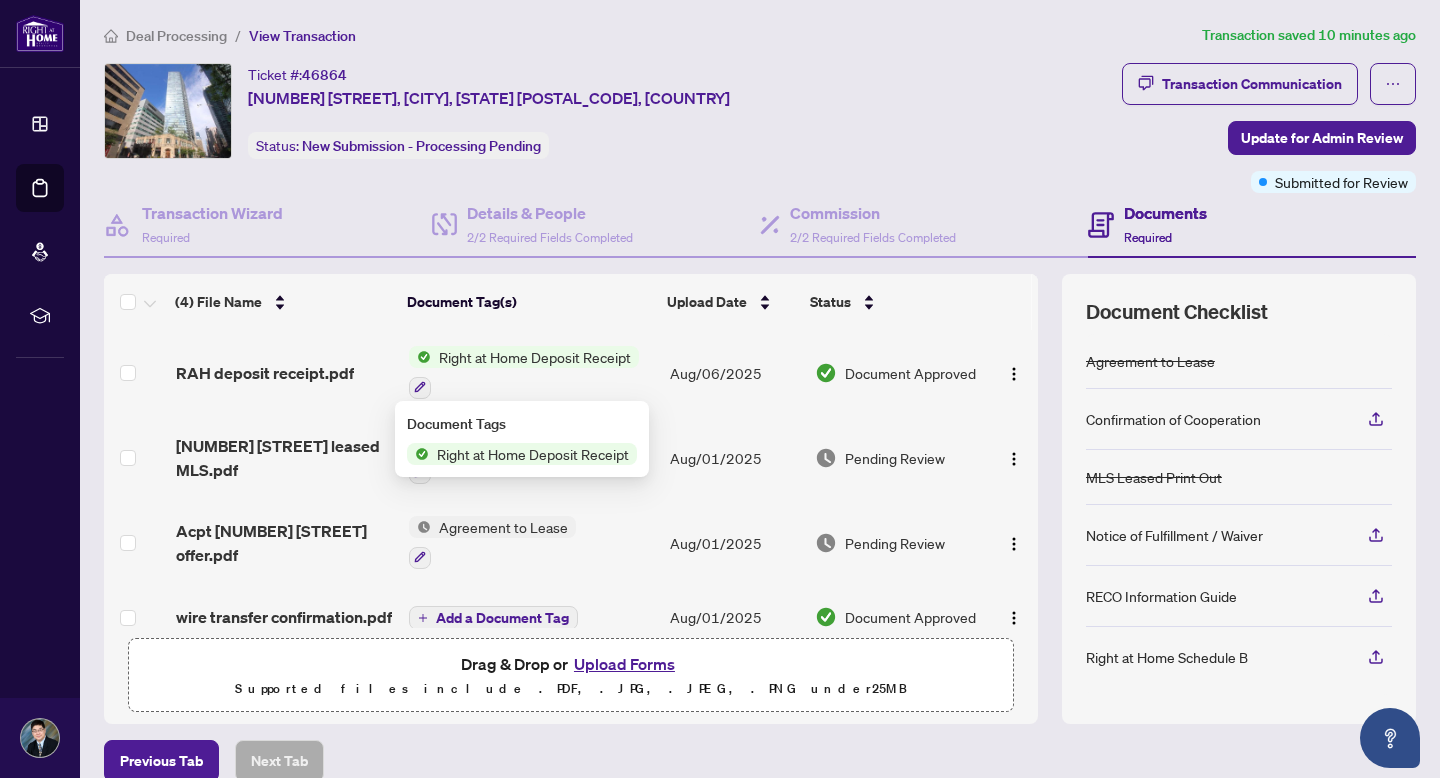 click on "Right at Home Deposit Receipt" at bounding box center [533, 454] 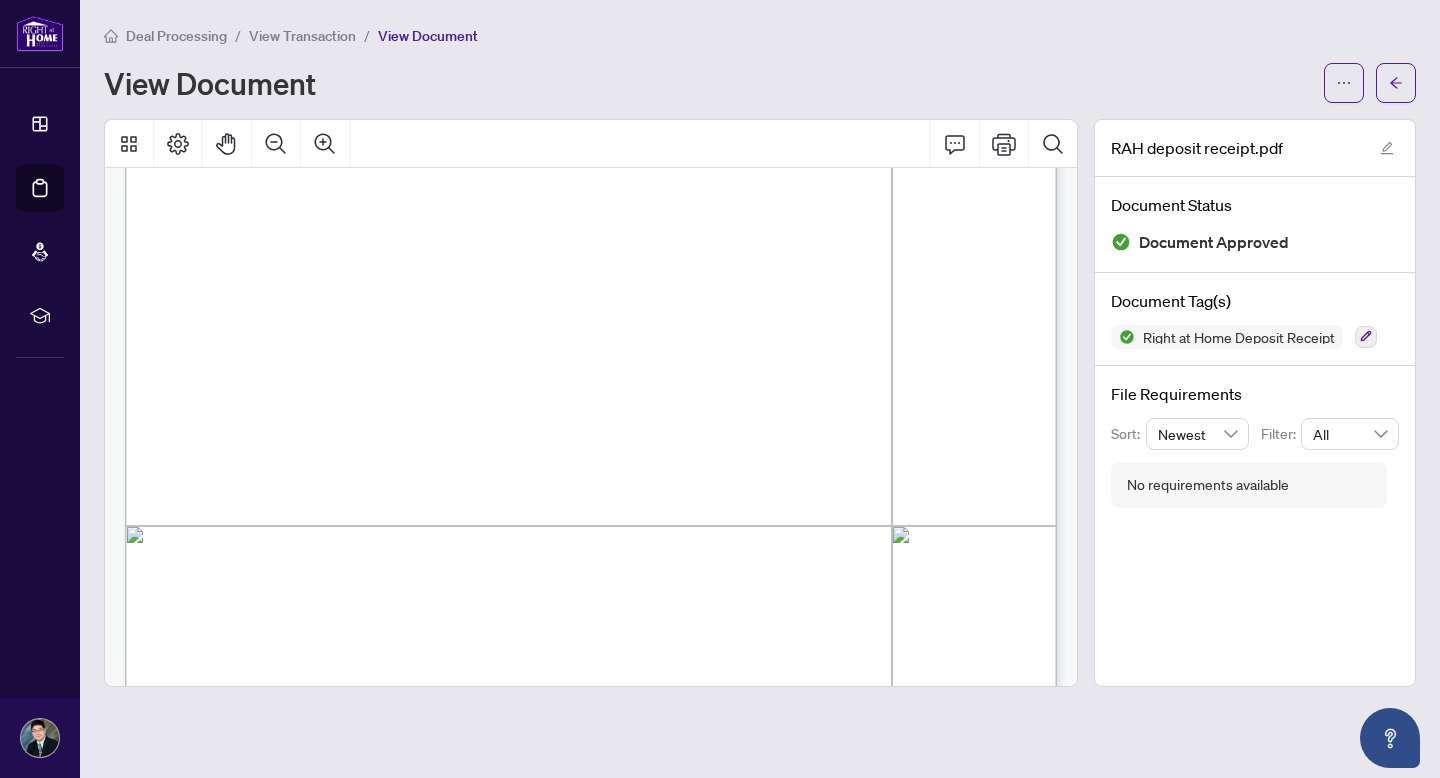 scroll, scrollTop: 422, scrollLeft: 0, axis: vertical 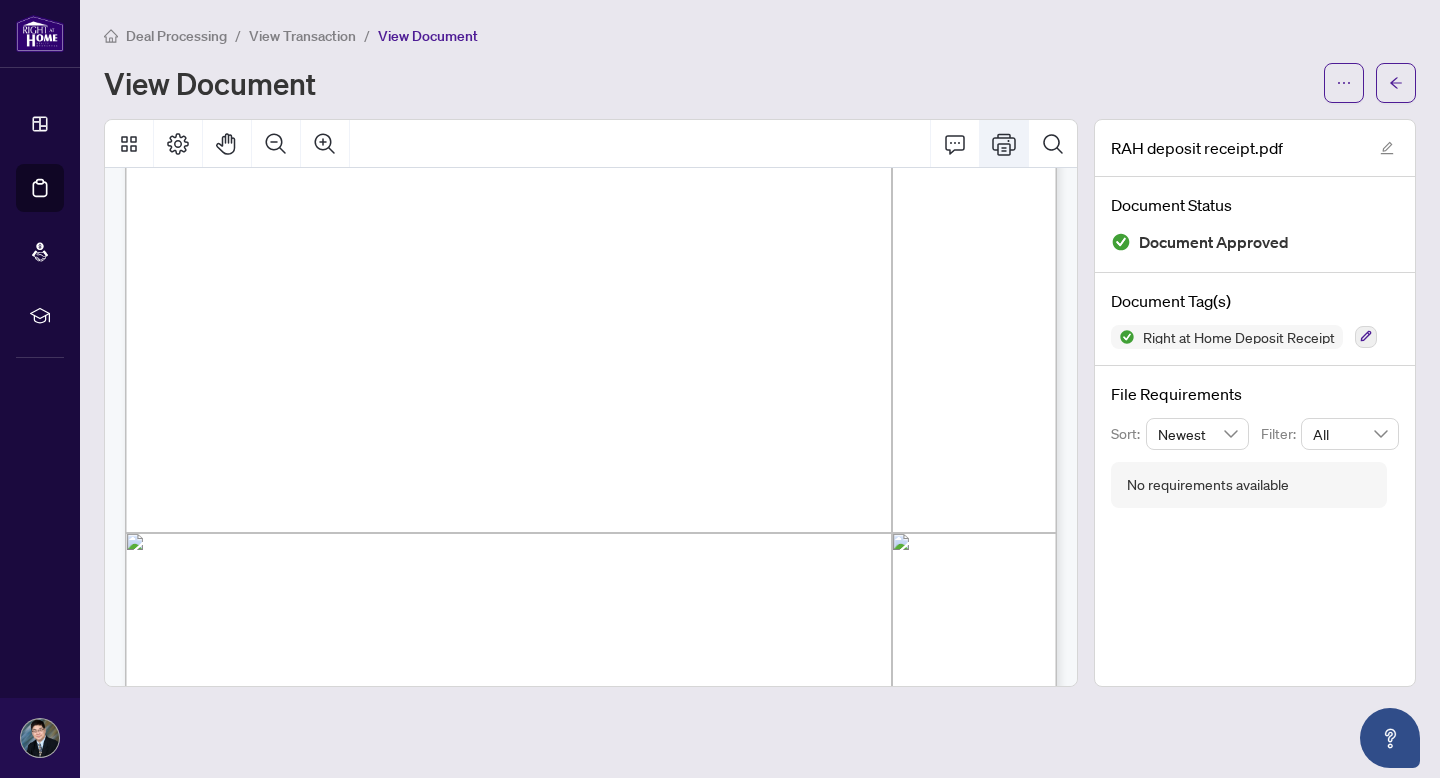 click 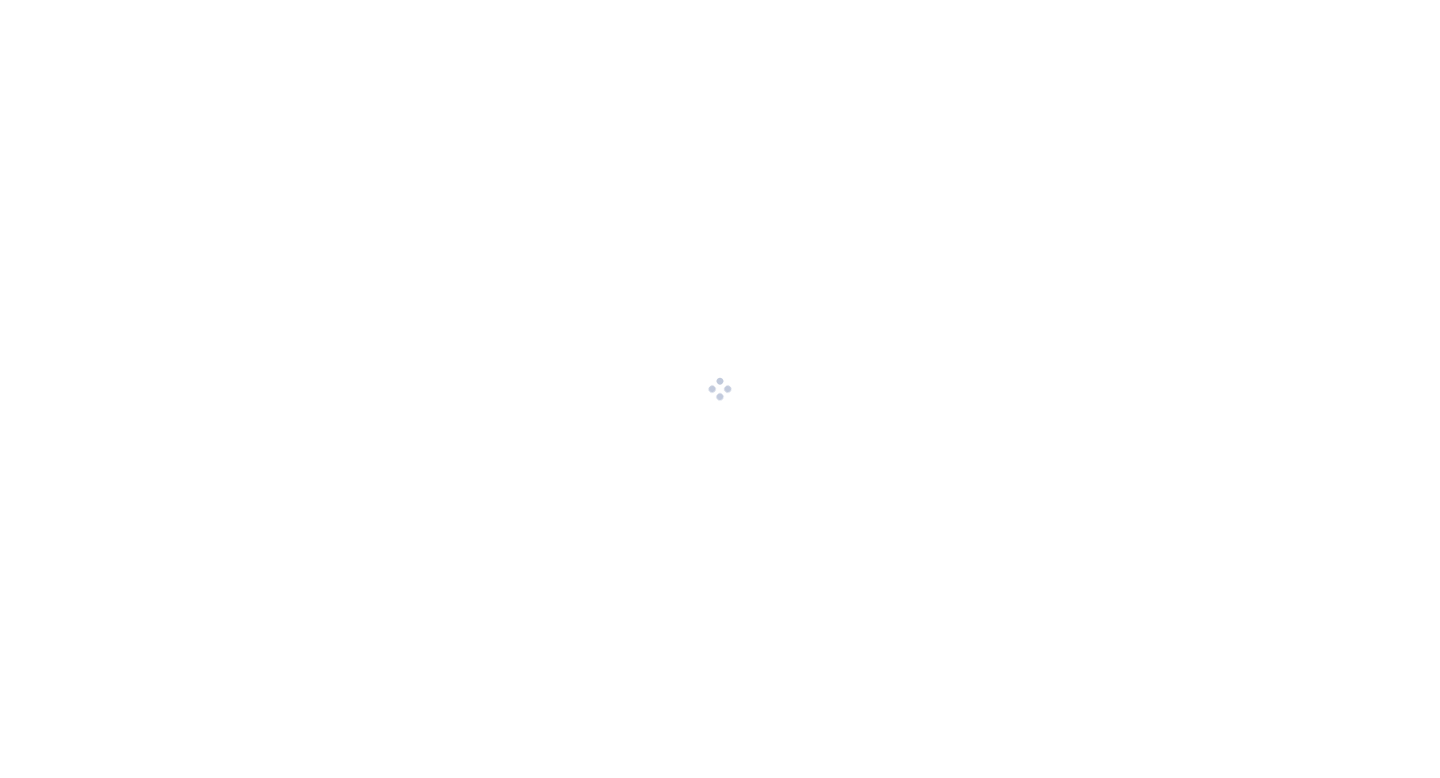 scroll, scrollTop: 0, scrollLeft: 0, axis: both 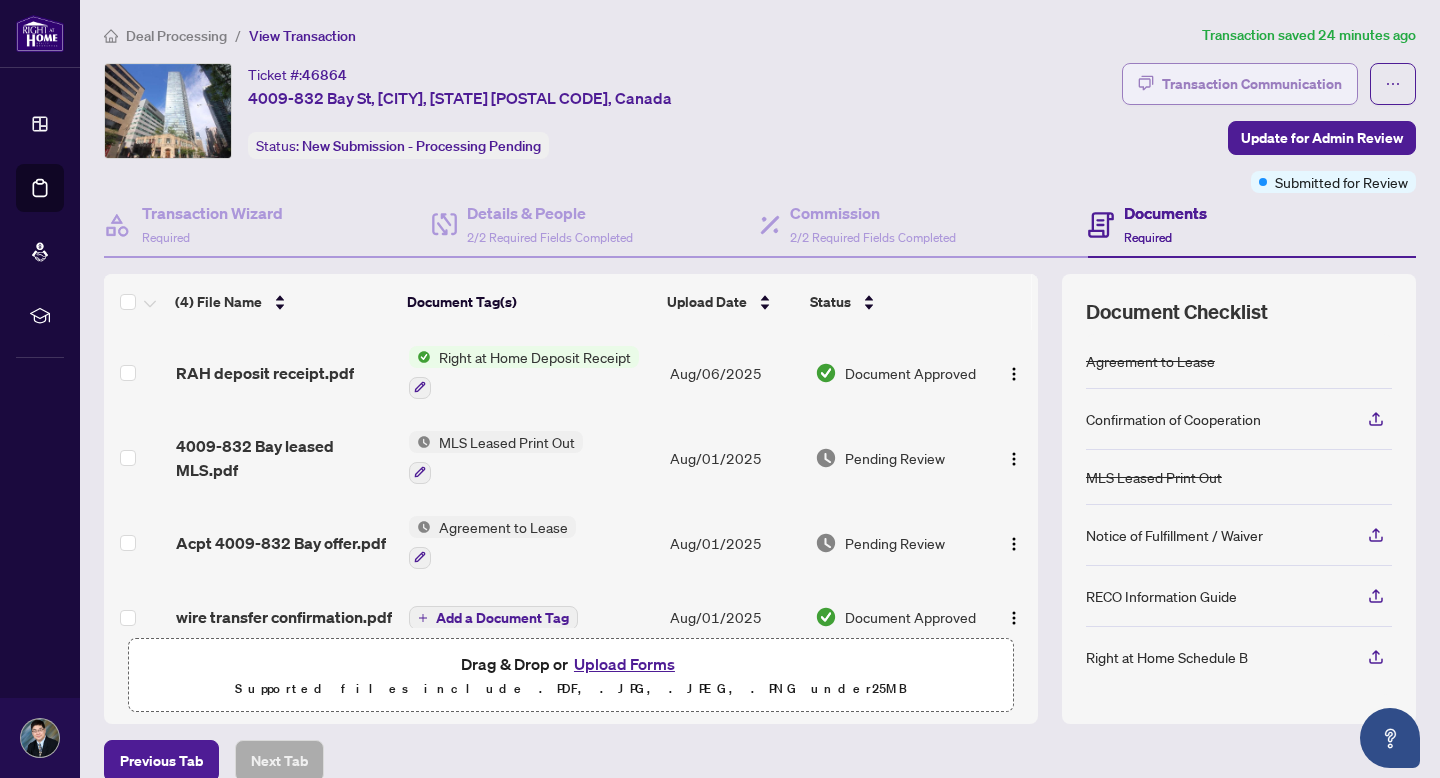 click on "Transaction Communication" at bounding box center [1252, 84] 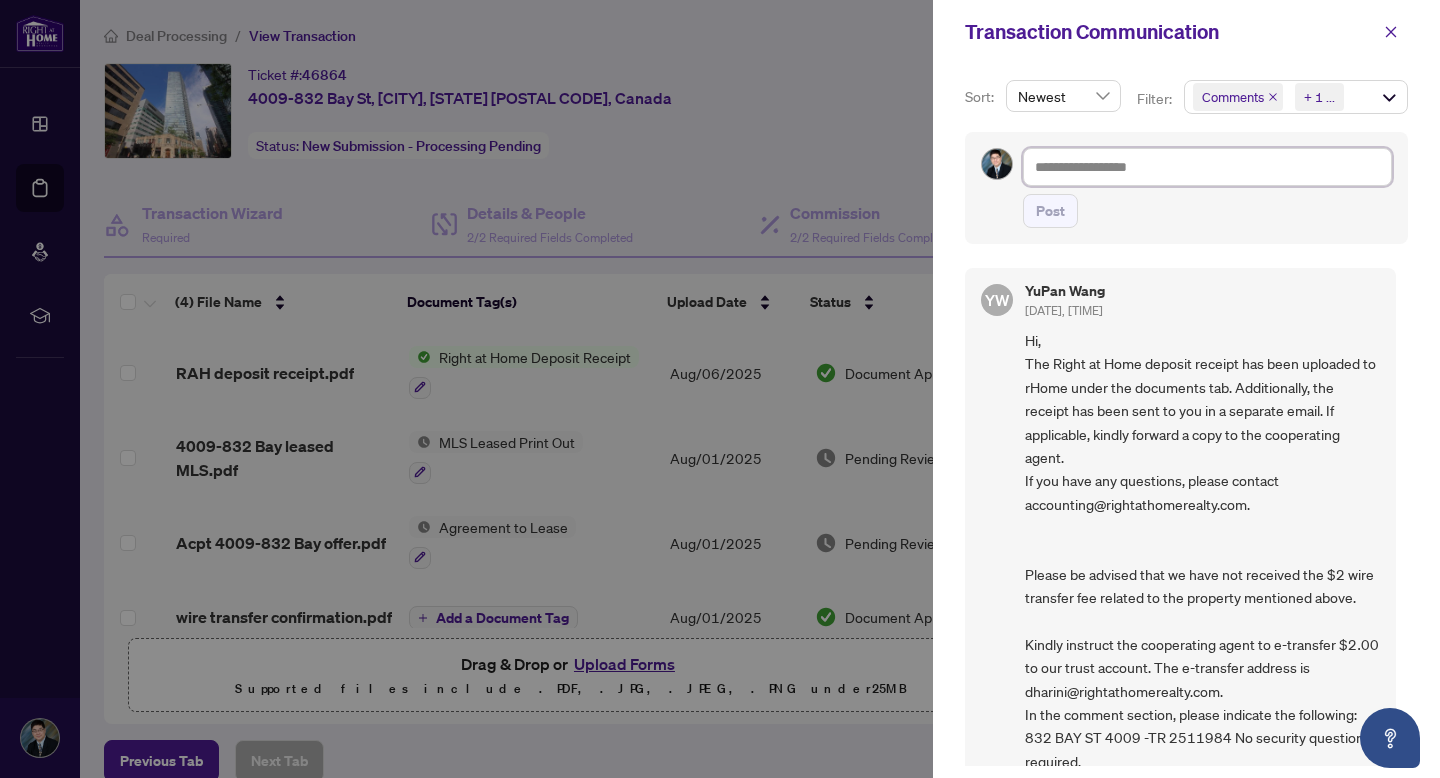 click at bounding box center (1207, 167) 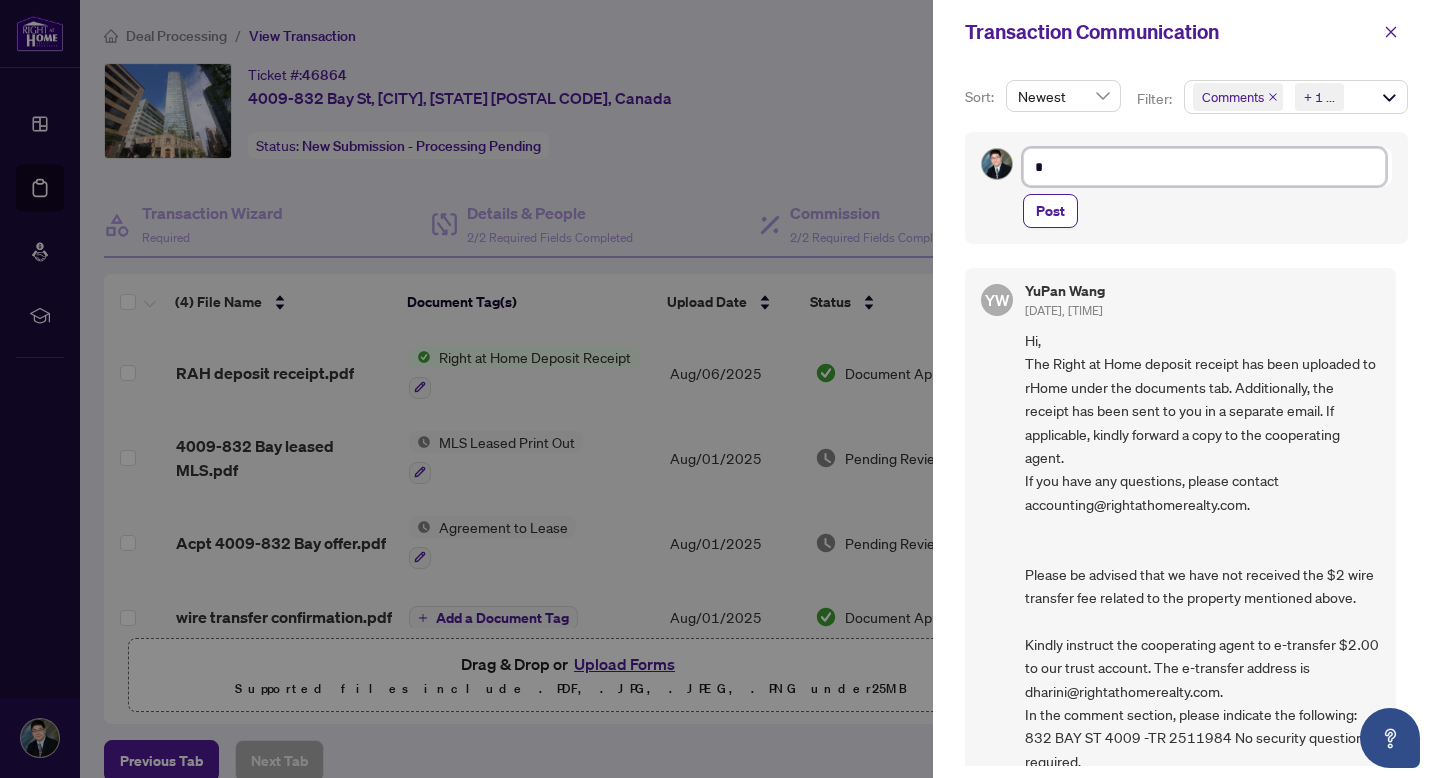 type on "**" 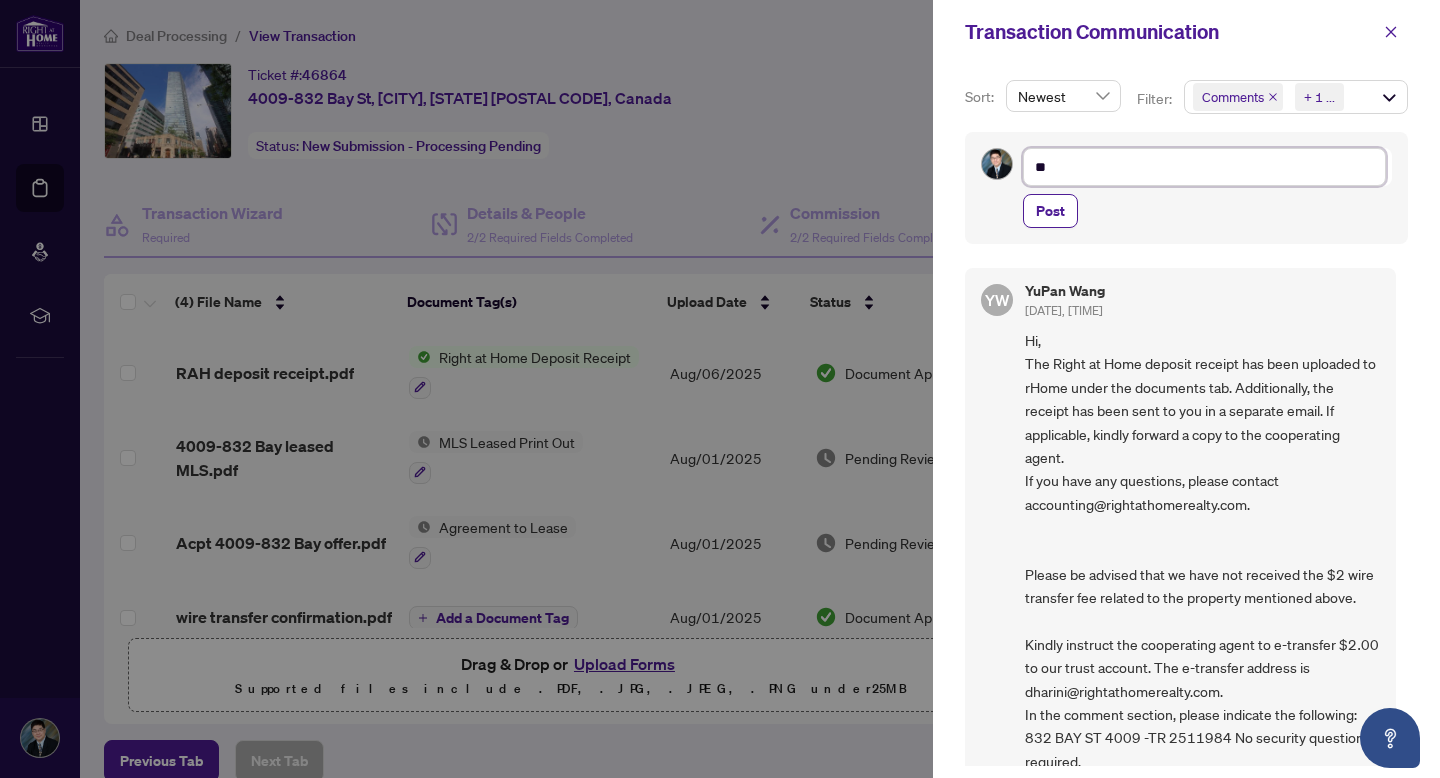 type on "***" 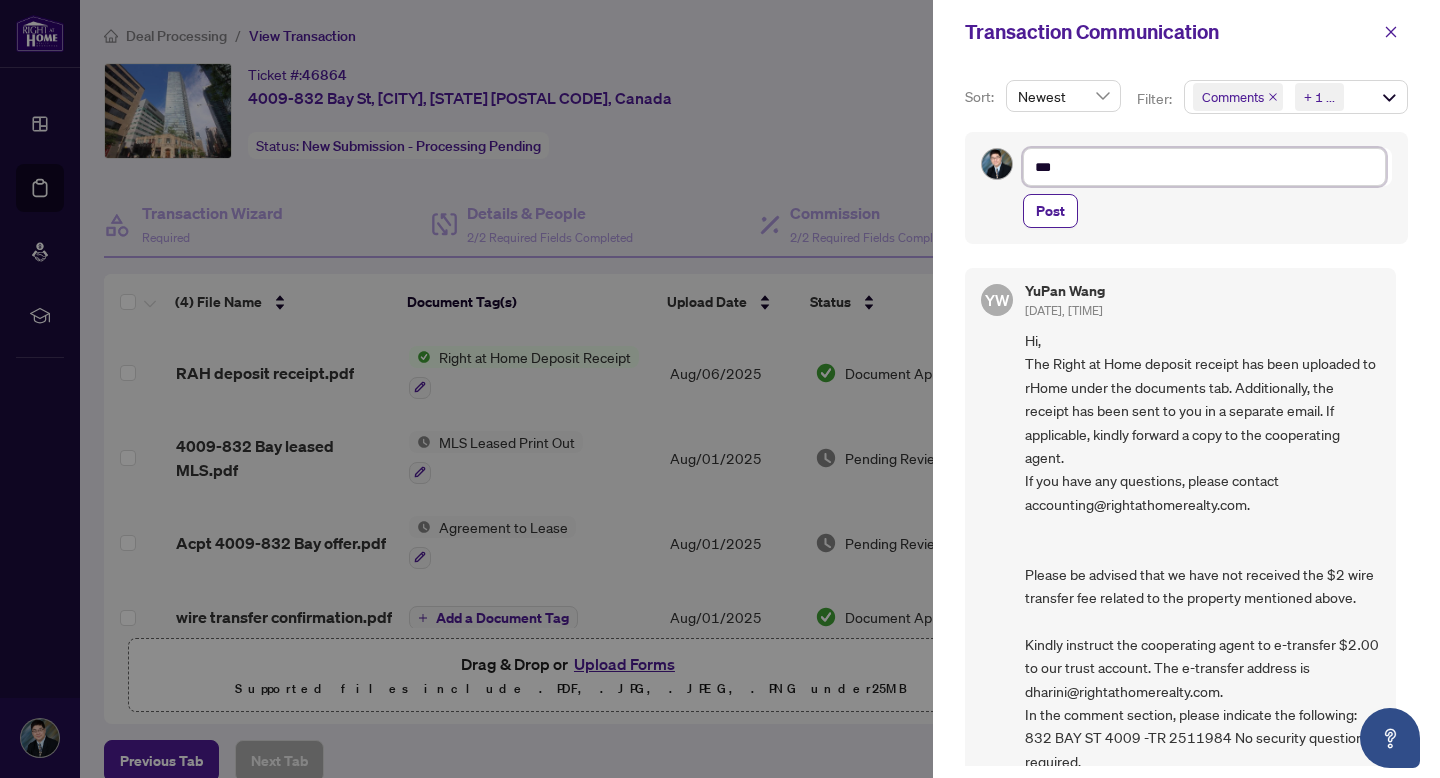 type on "***" 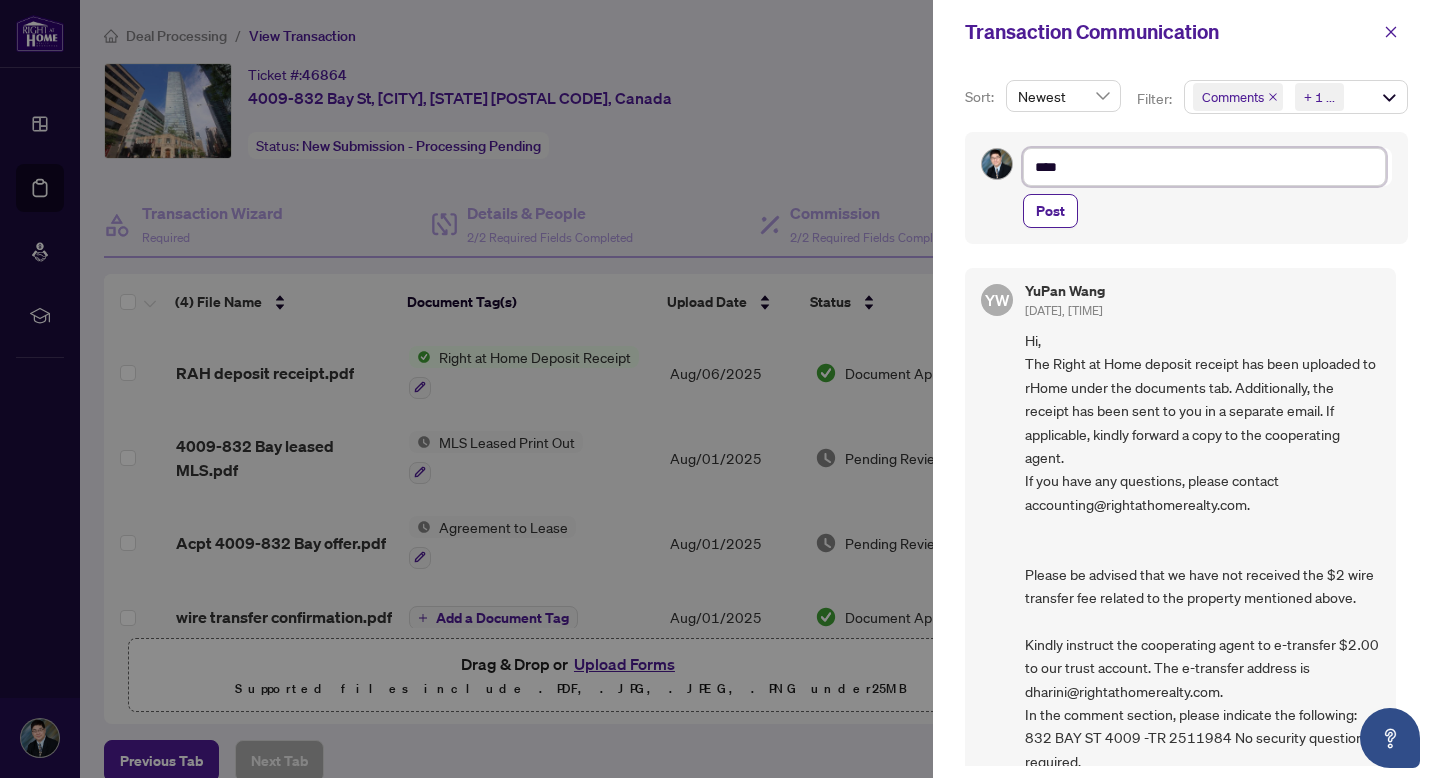 type on "*****" 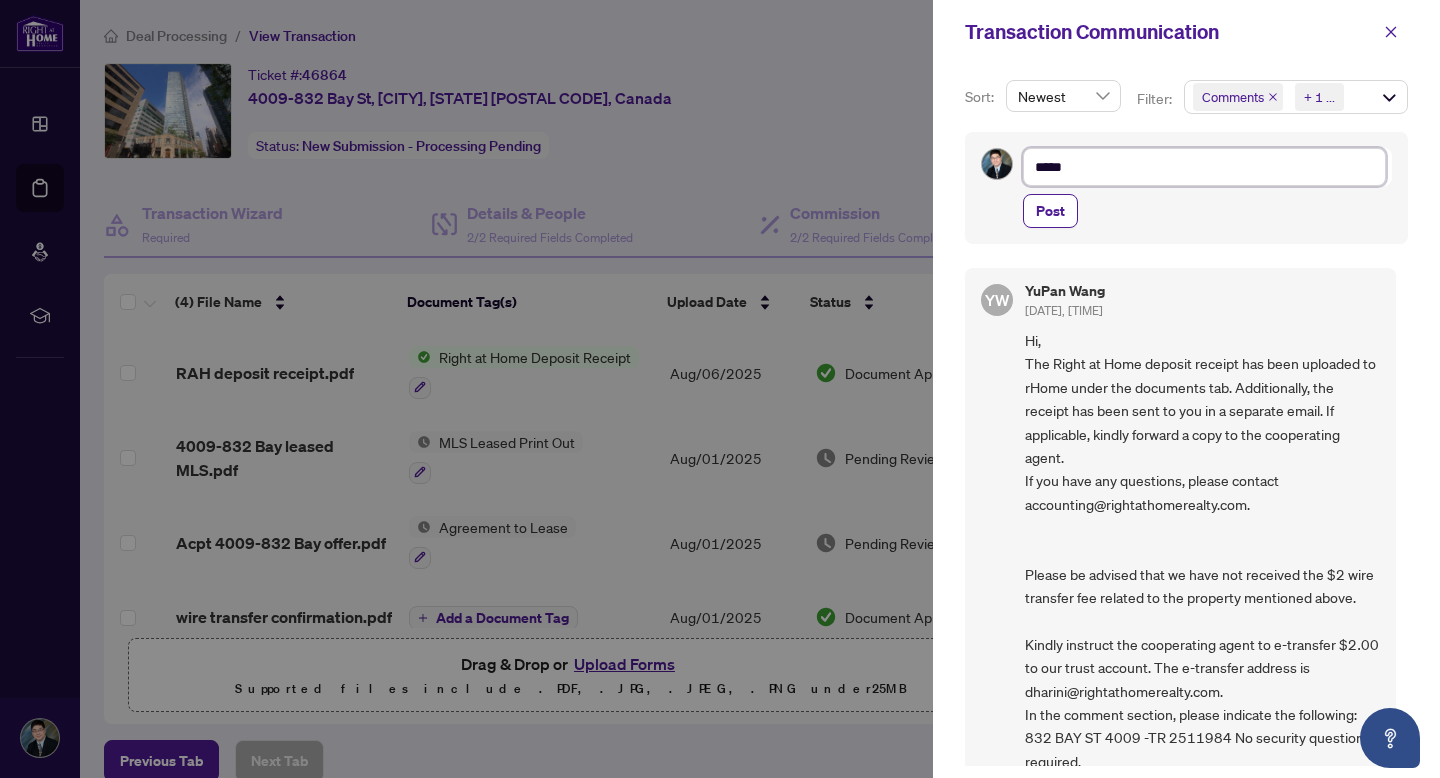 type on "******" 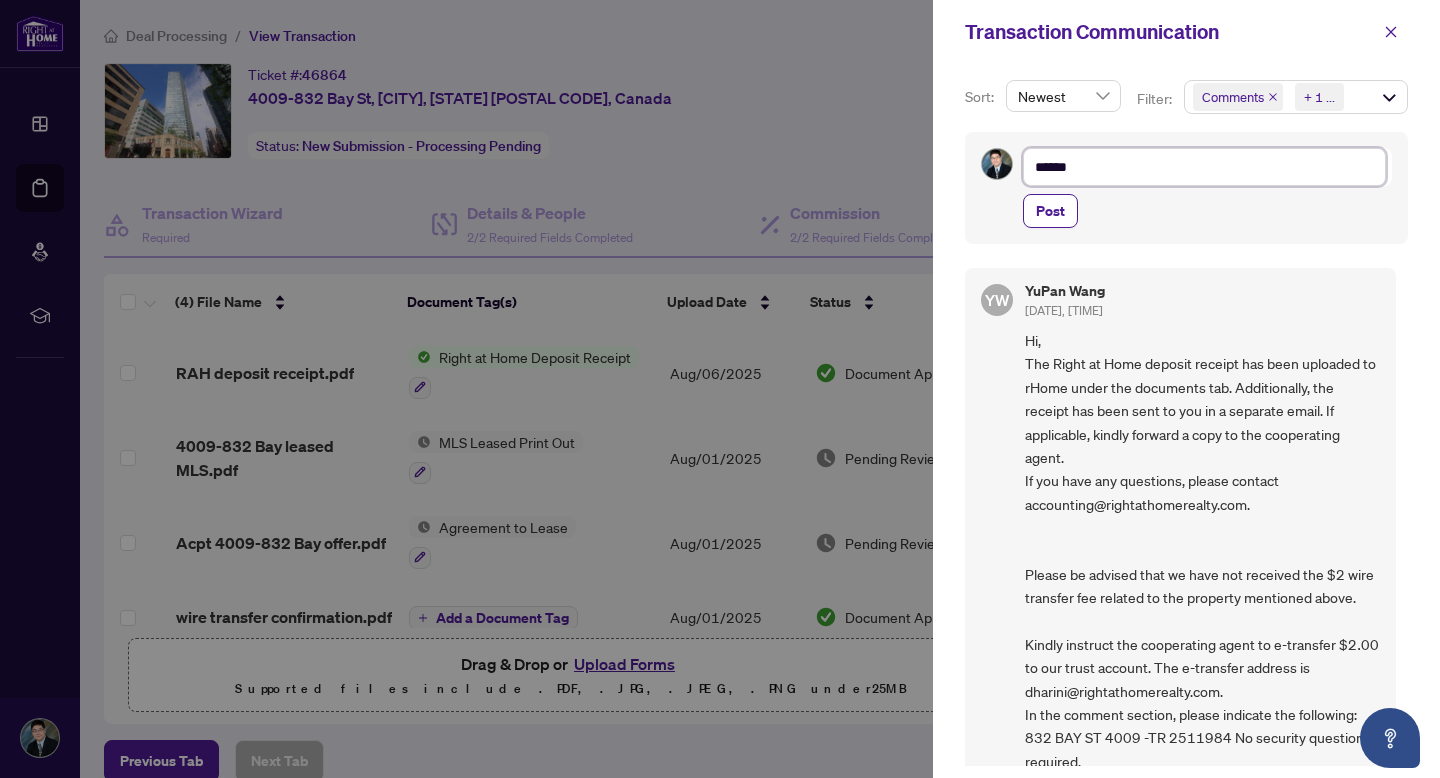type on "*******" 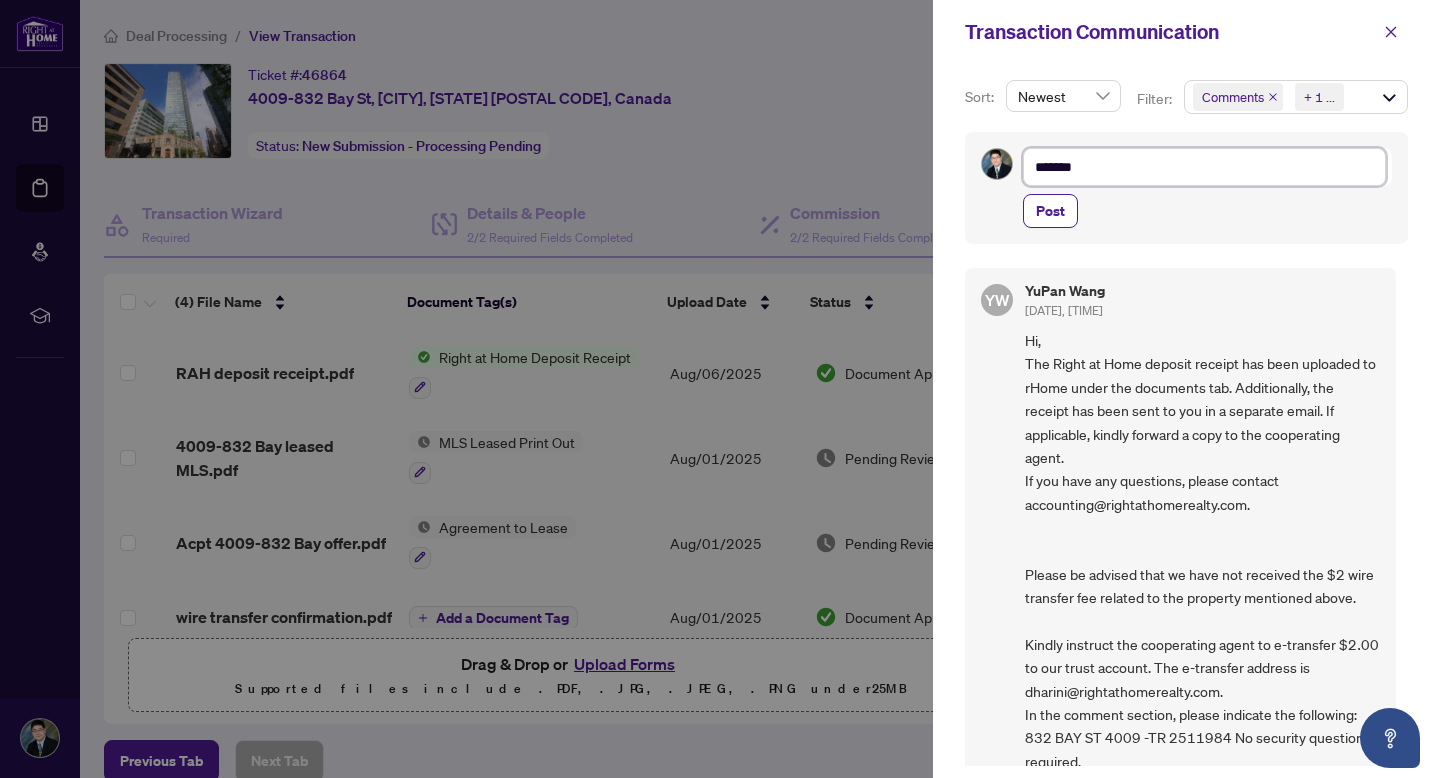 type on "********" 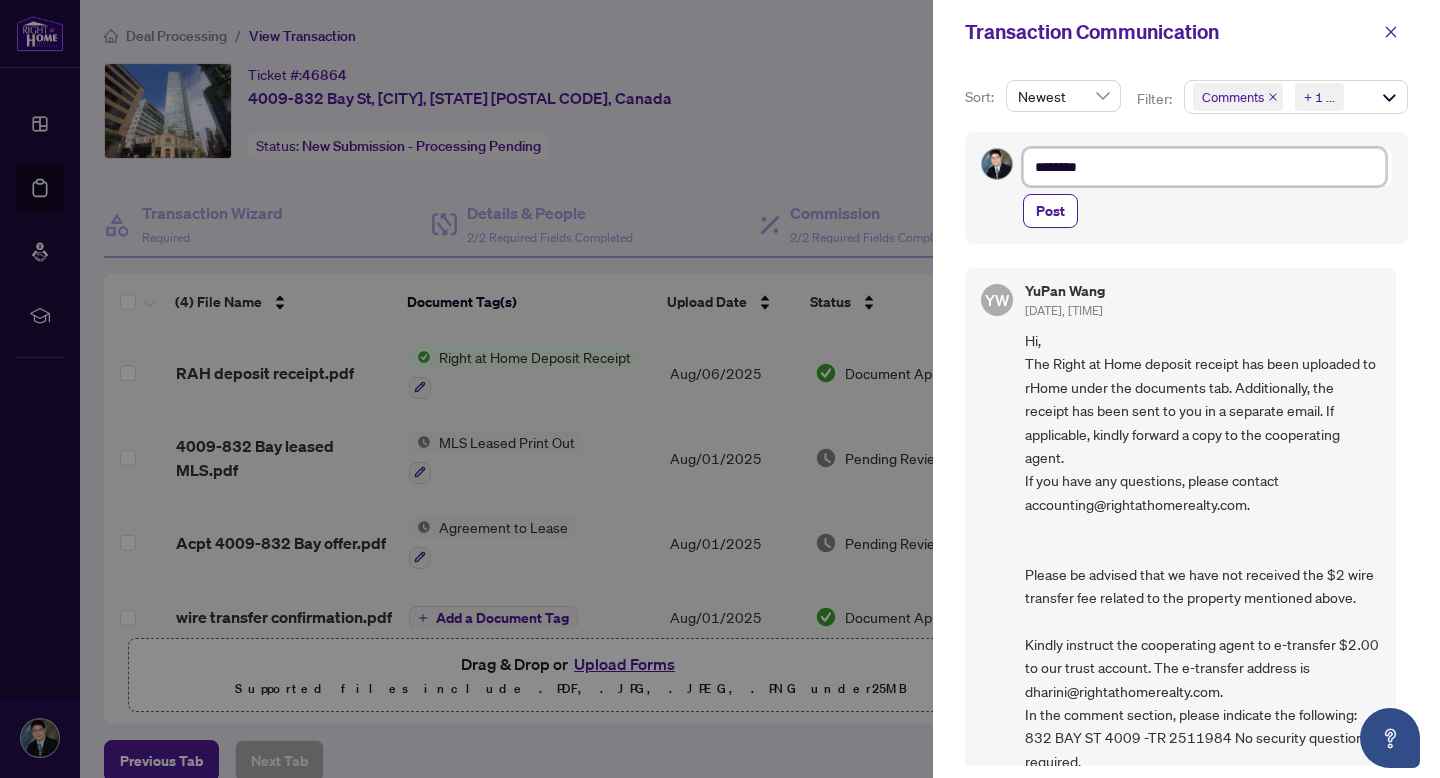 type on "*********" 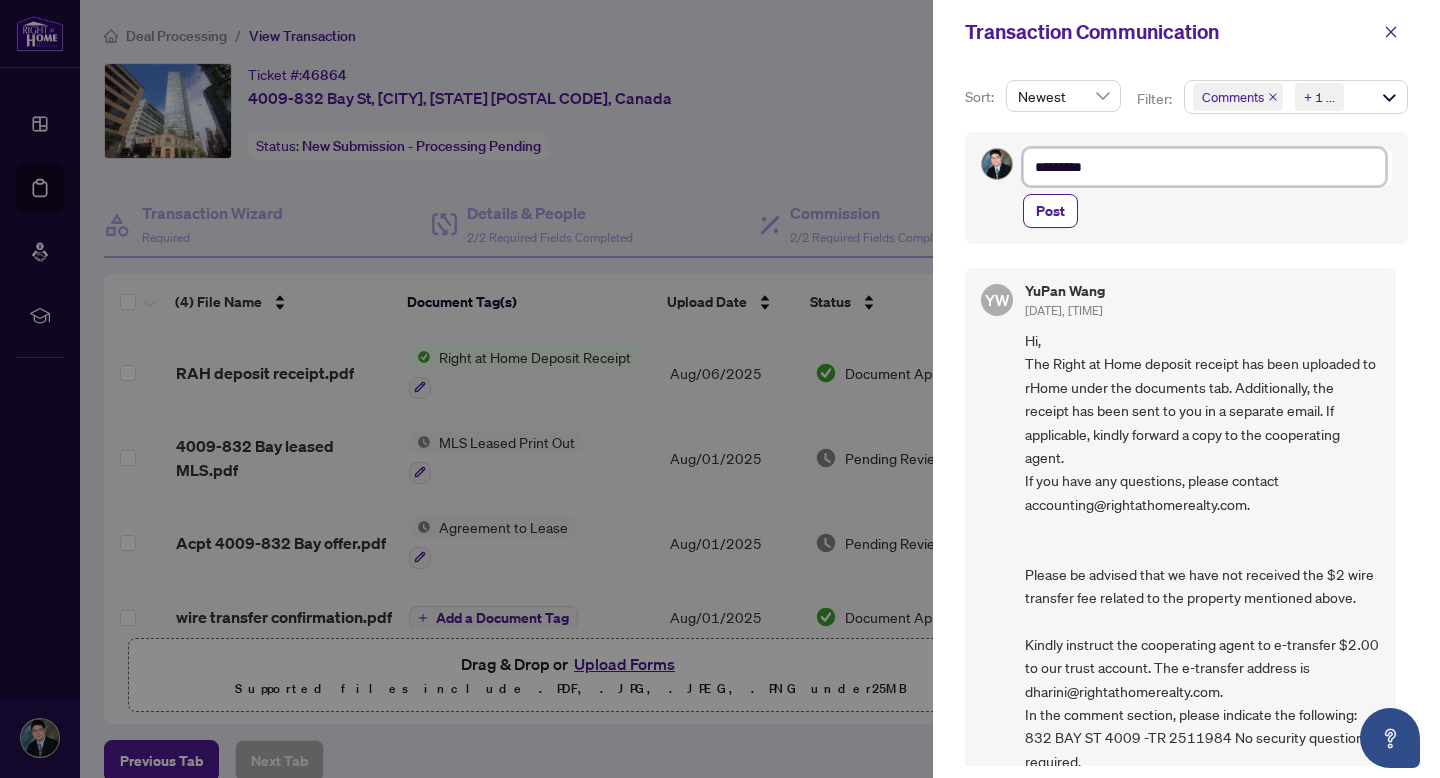 type on "**********" 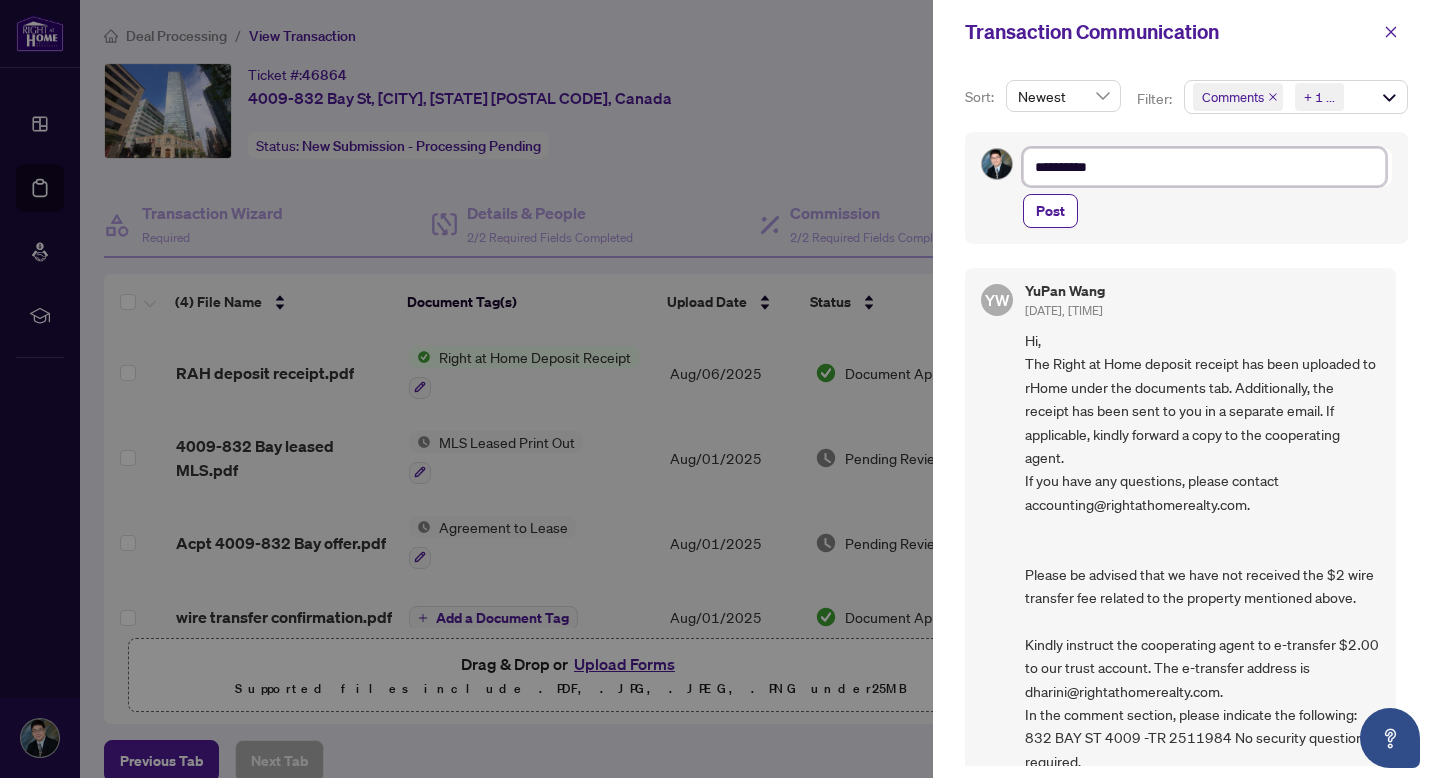 type on "**********" 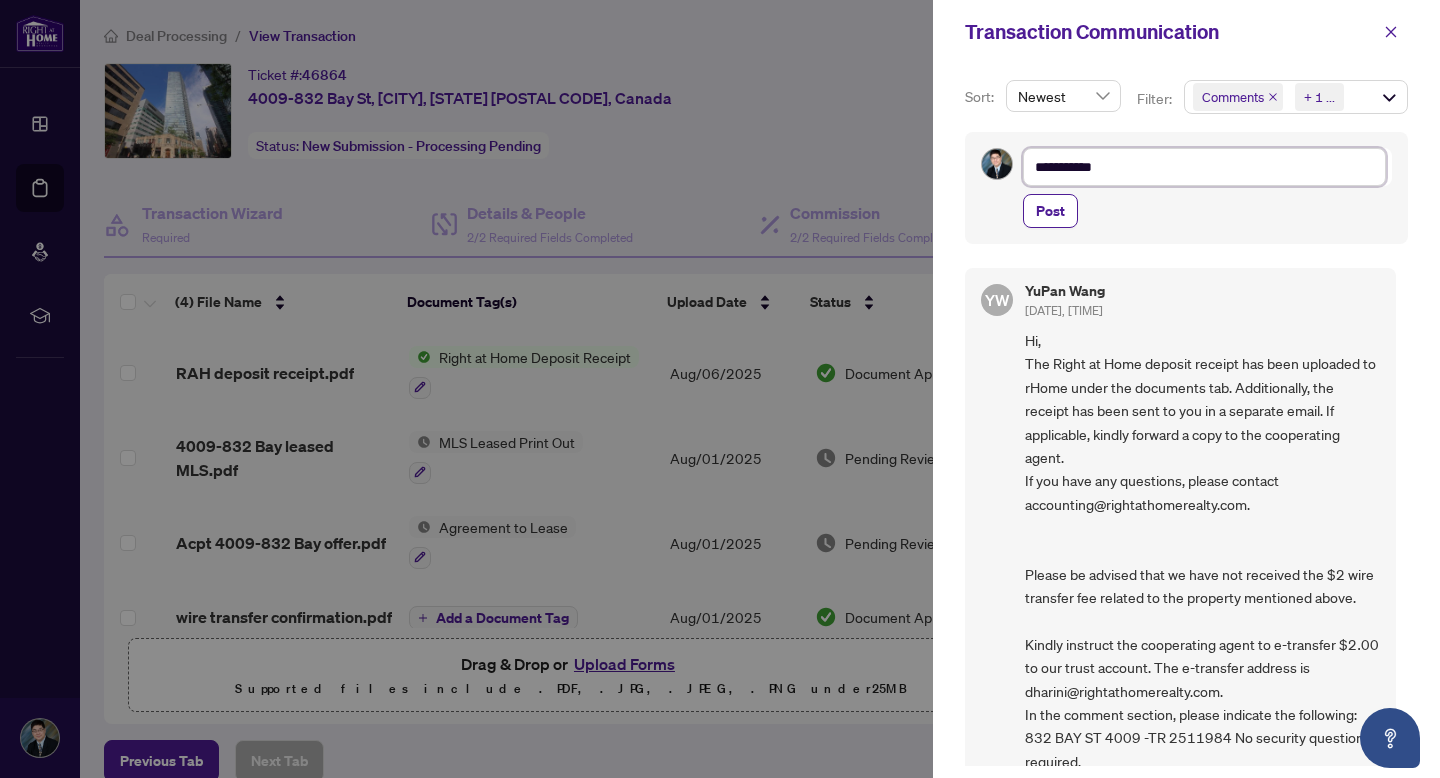 type on "**********" 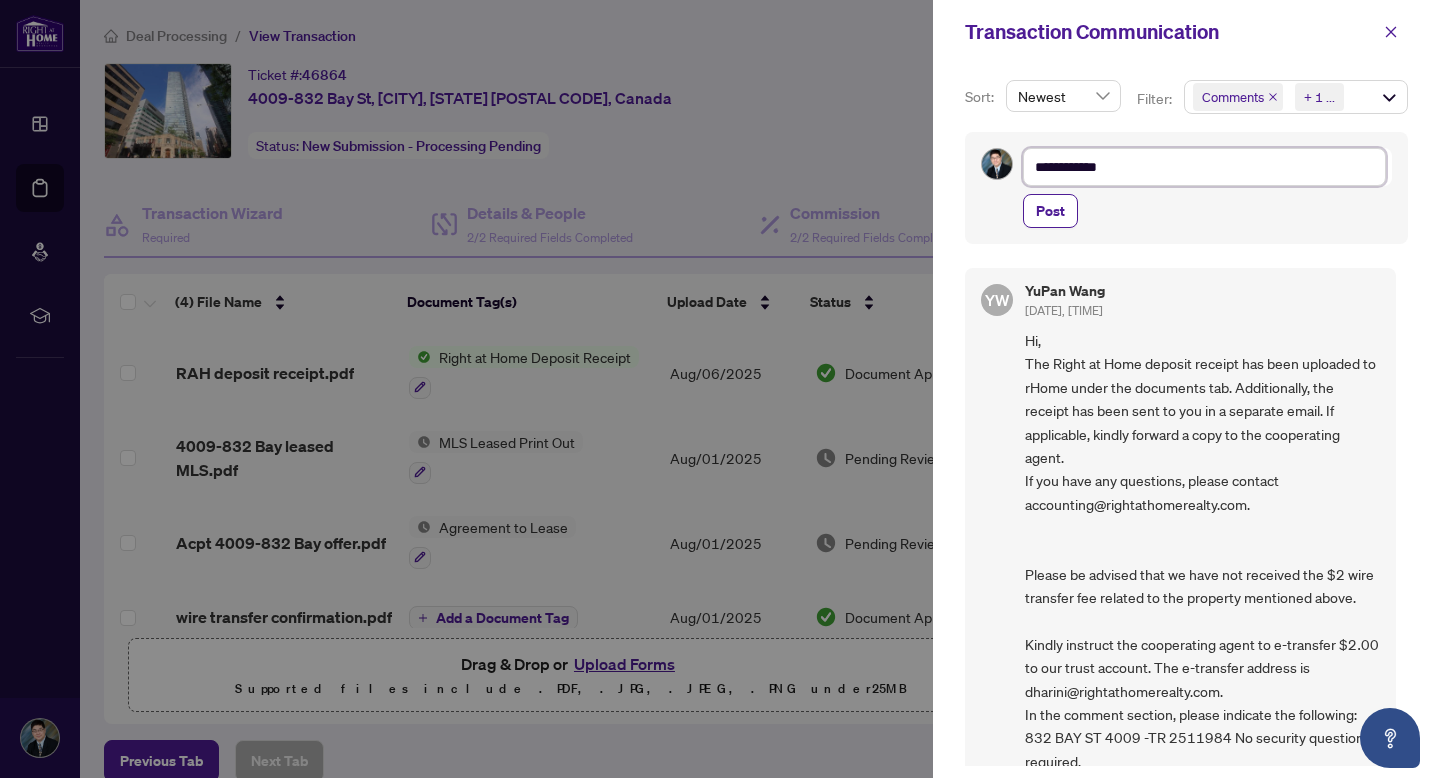 type on "**********" 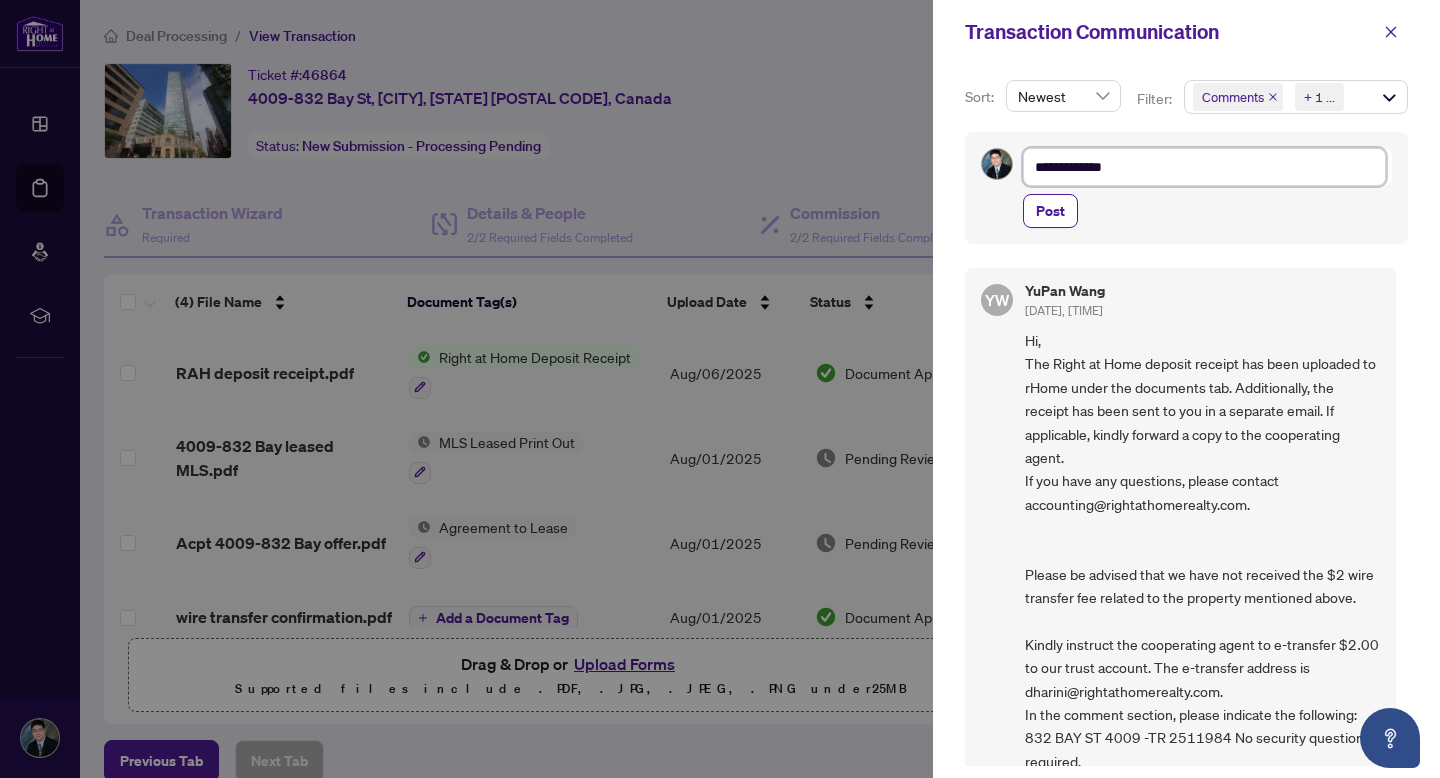 type on "**********" 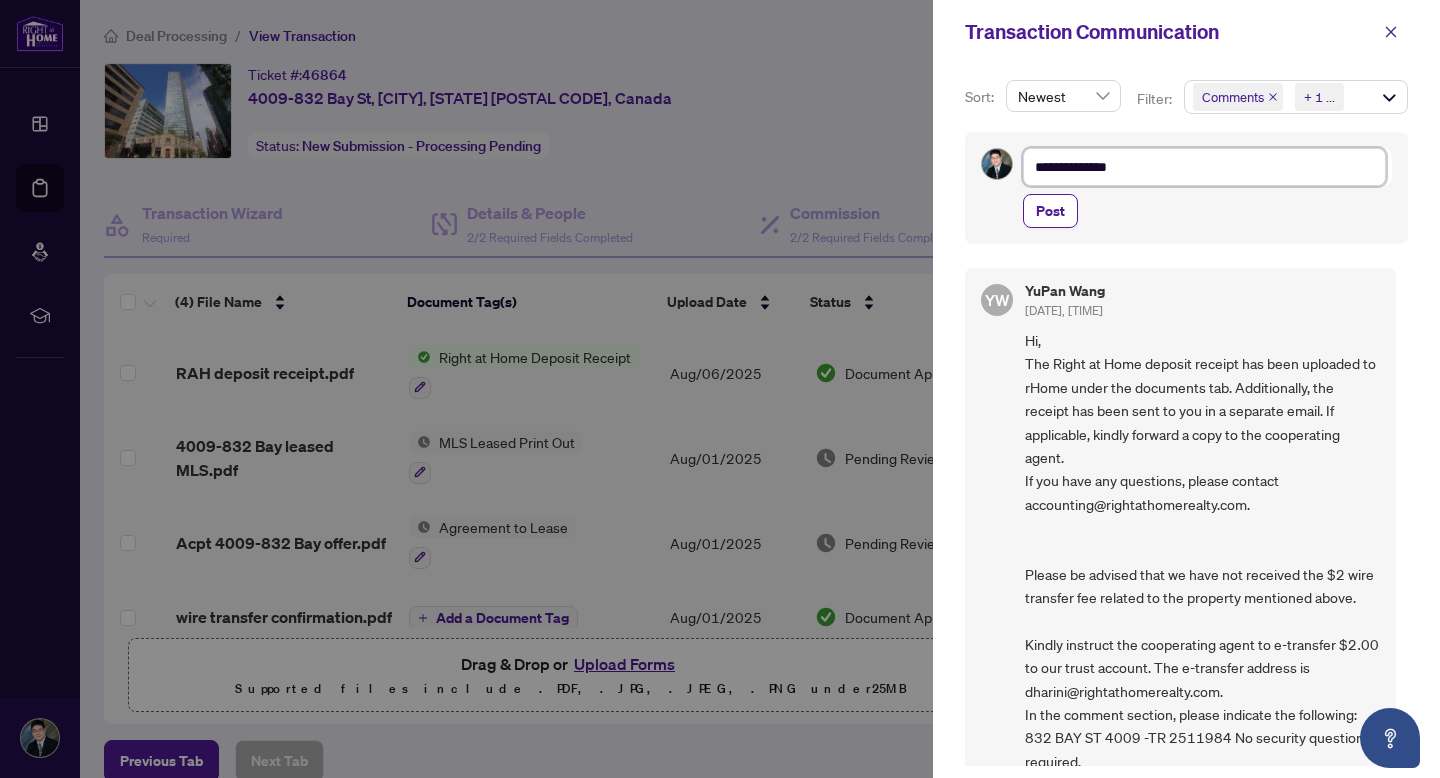 type on "**********" 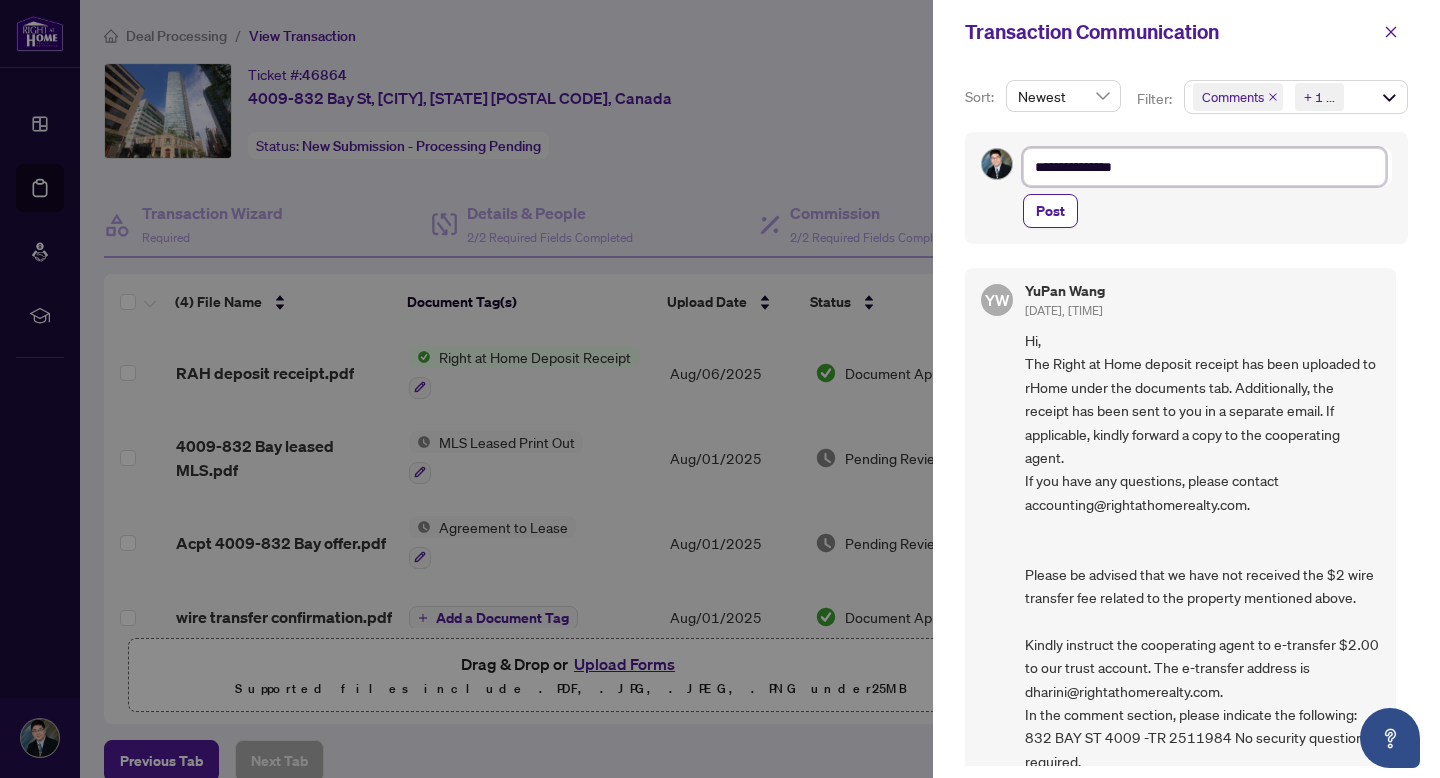 type on "**********" 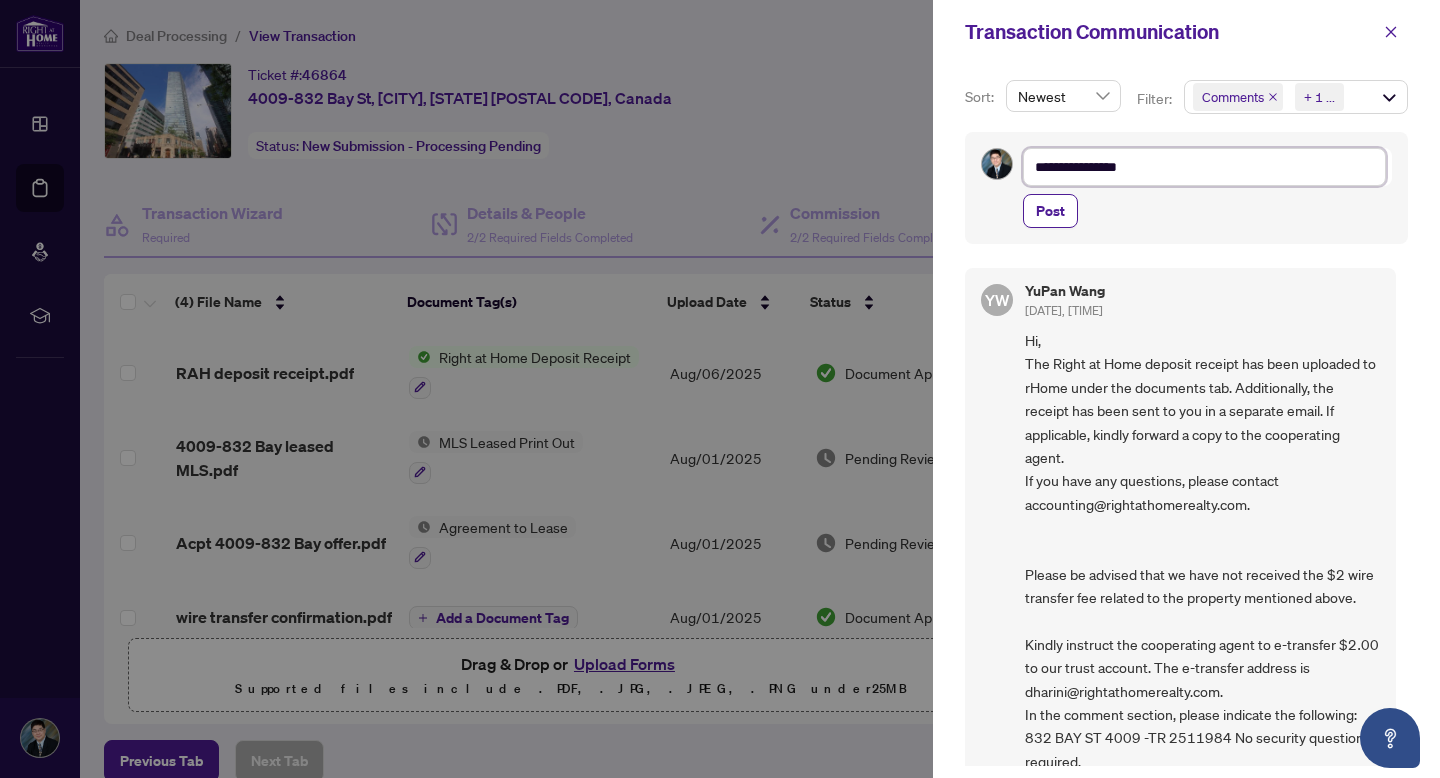 type on "**********" 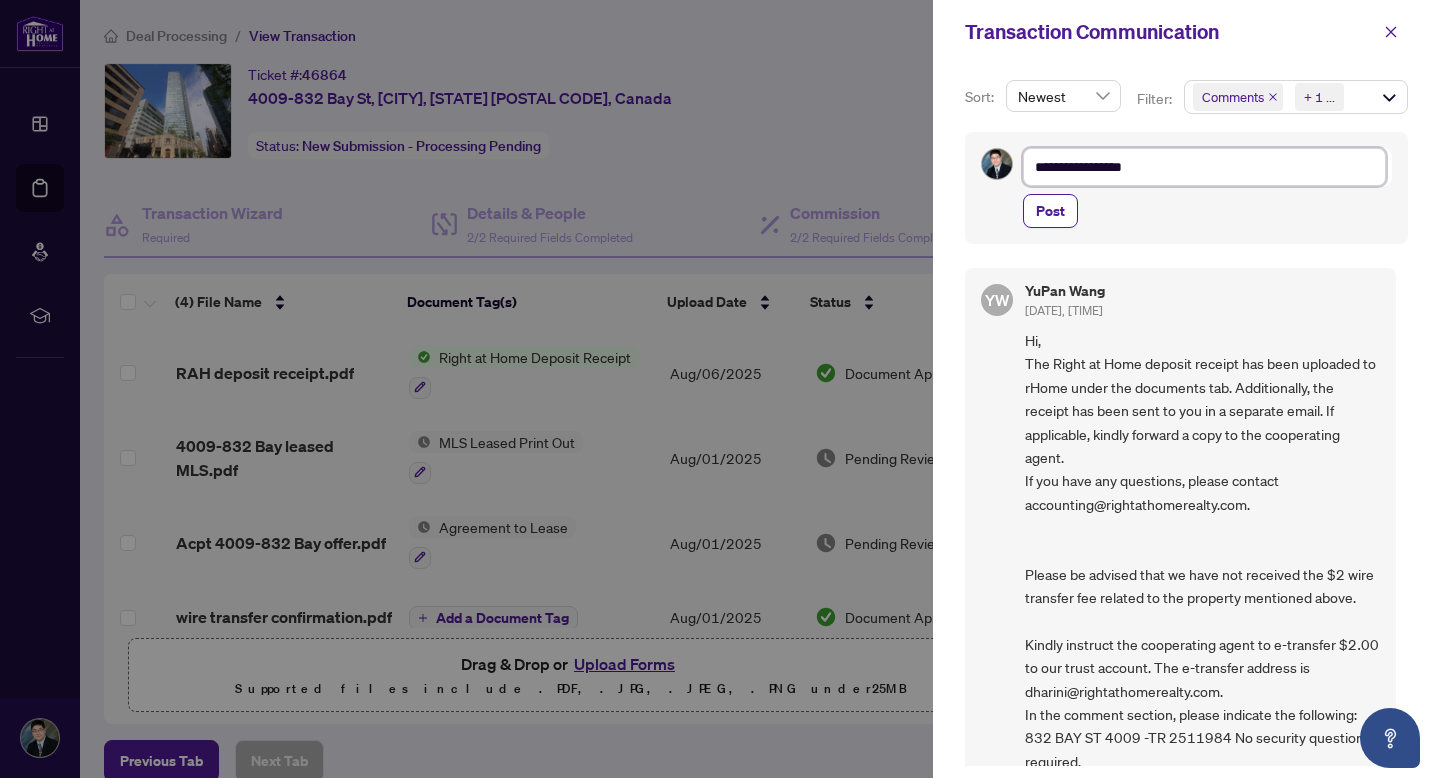 type on "**********" 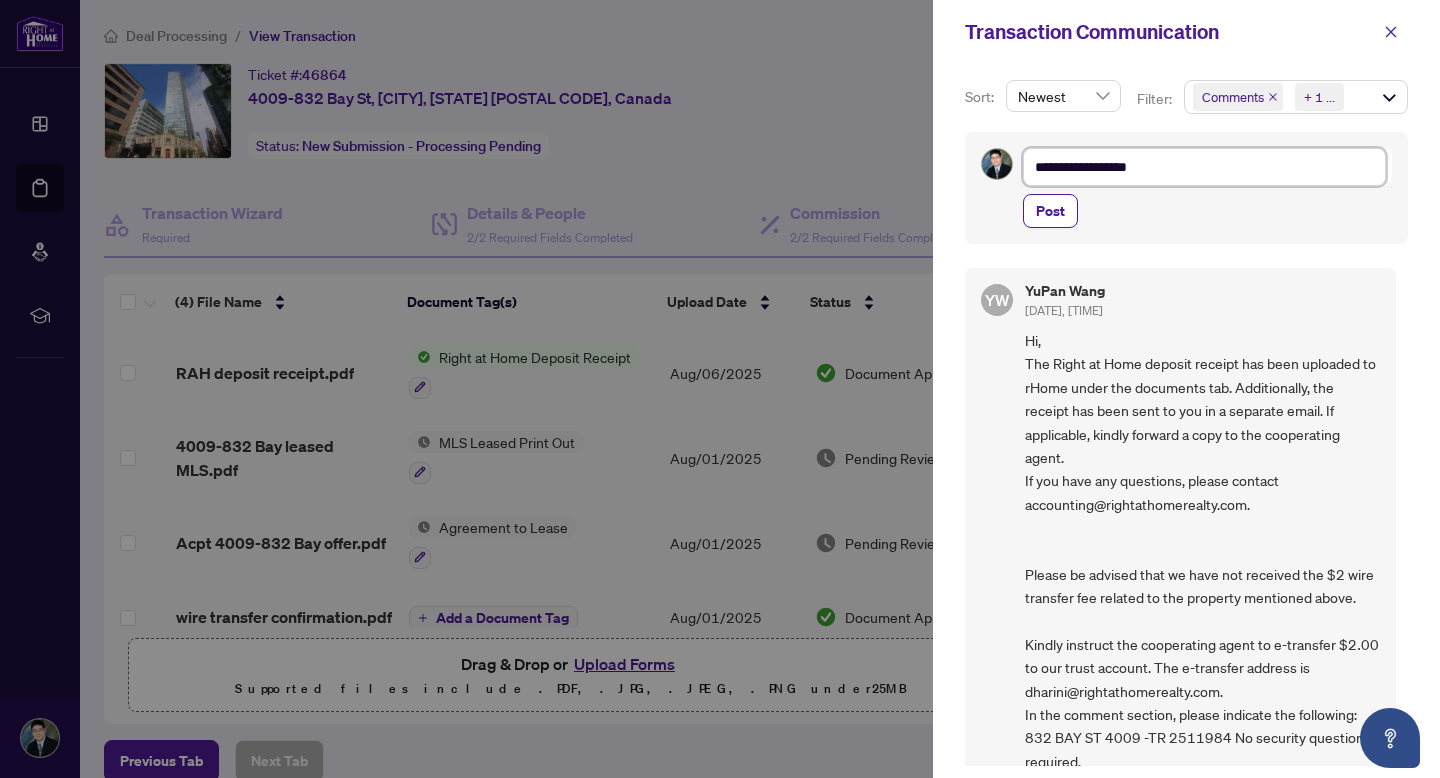 type on "**********" 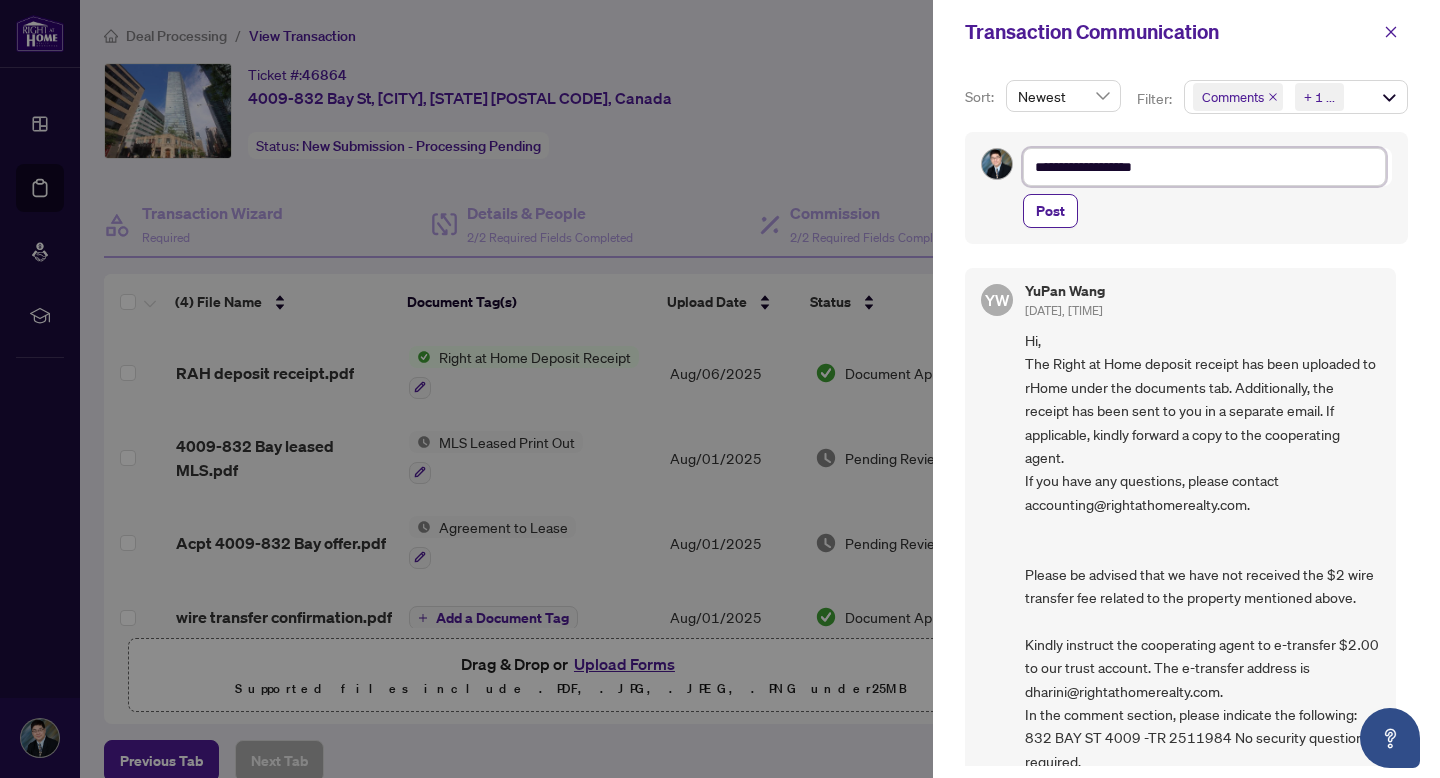 type on "**********" 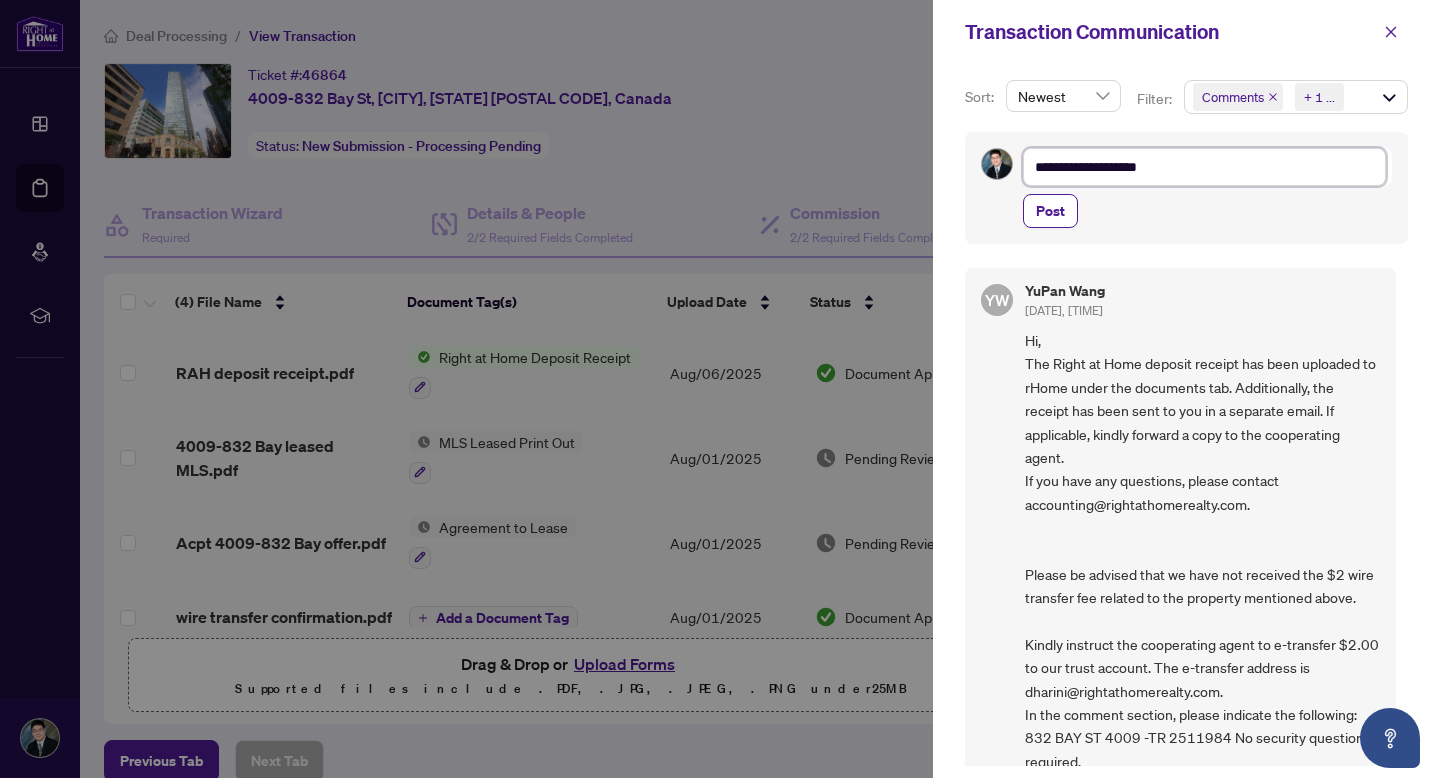 type on "**********" 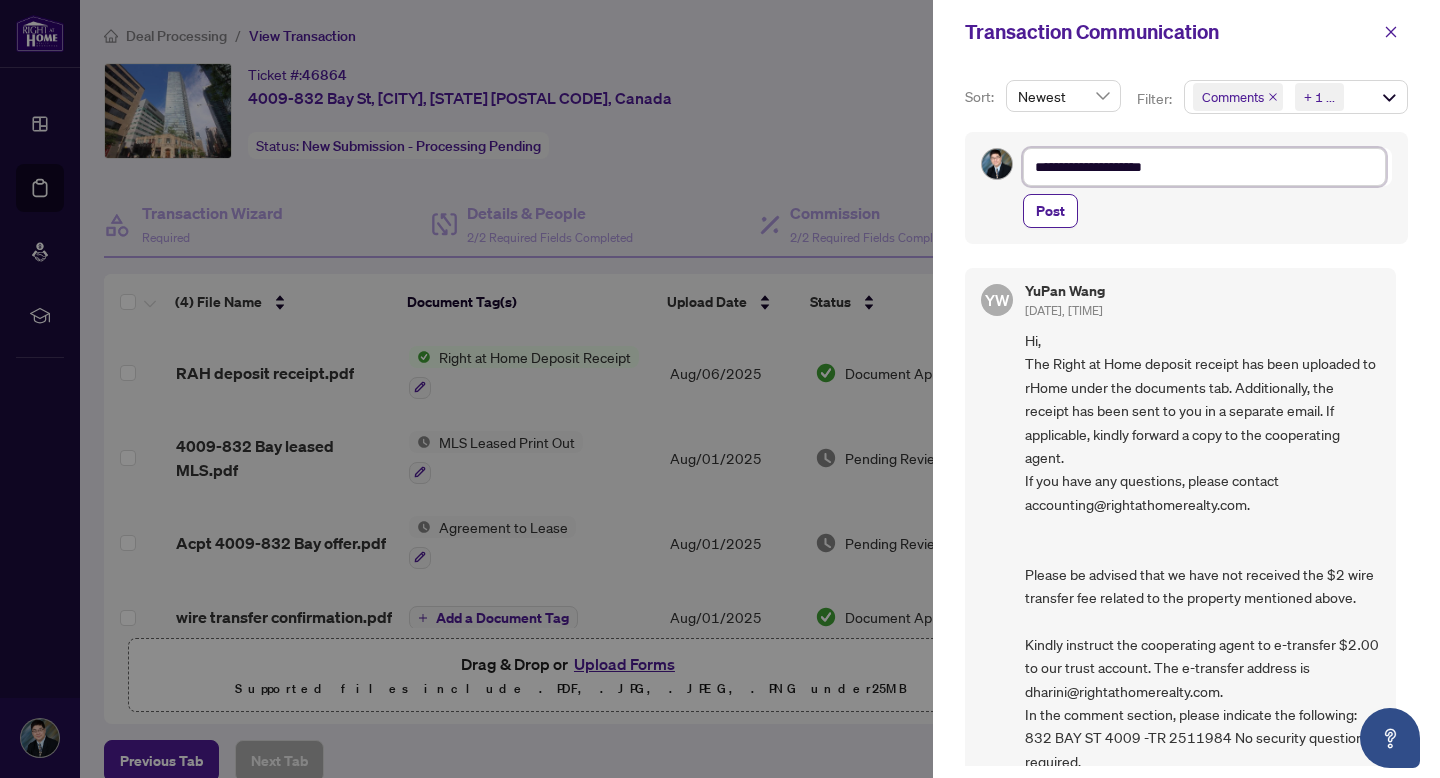 type on "**********" 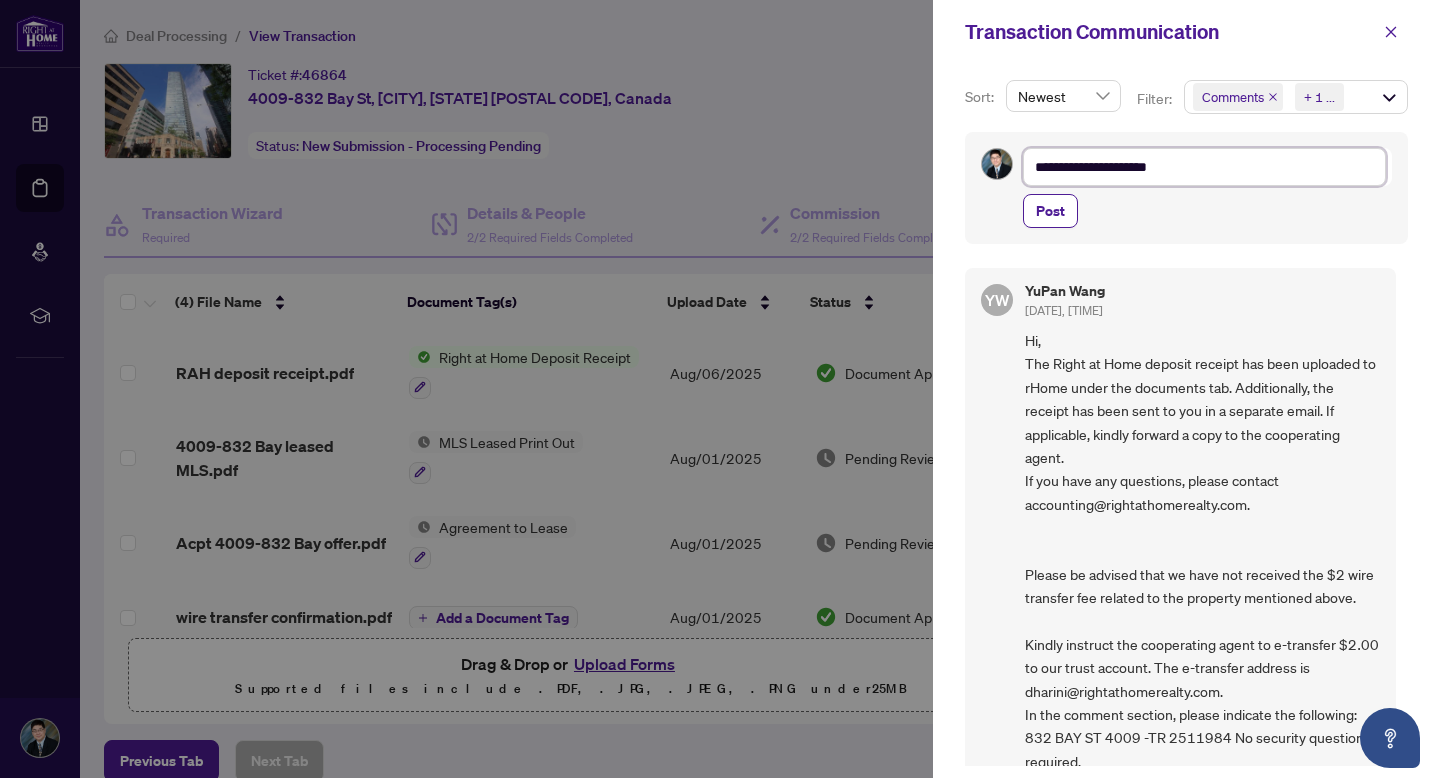 type on "**********" 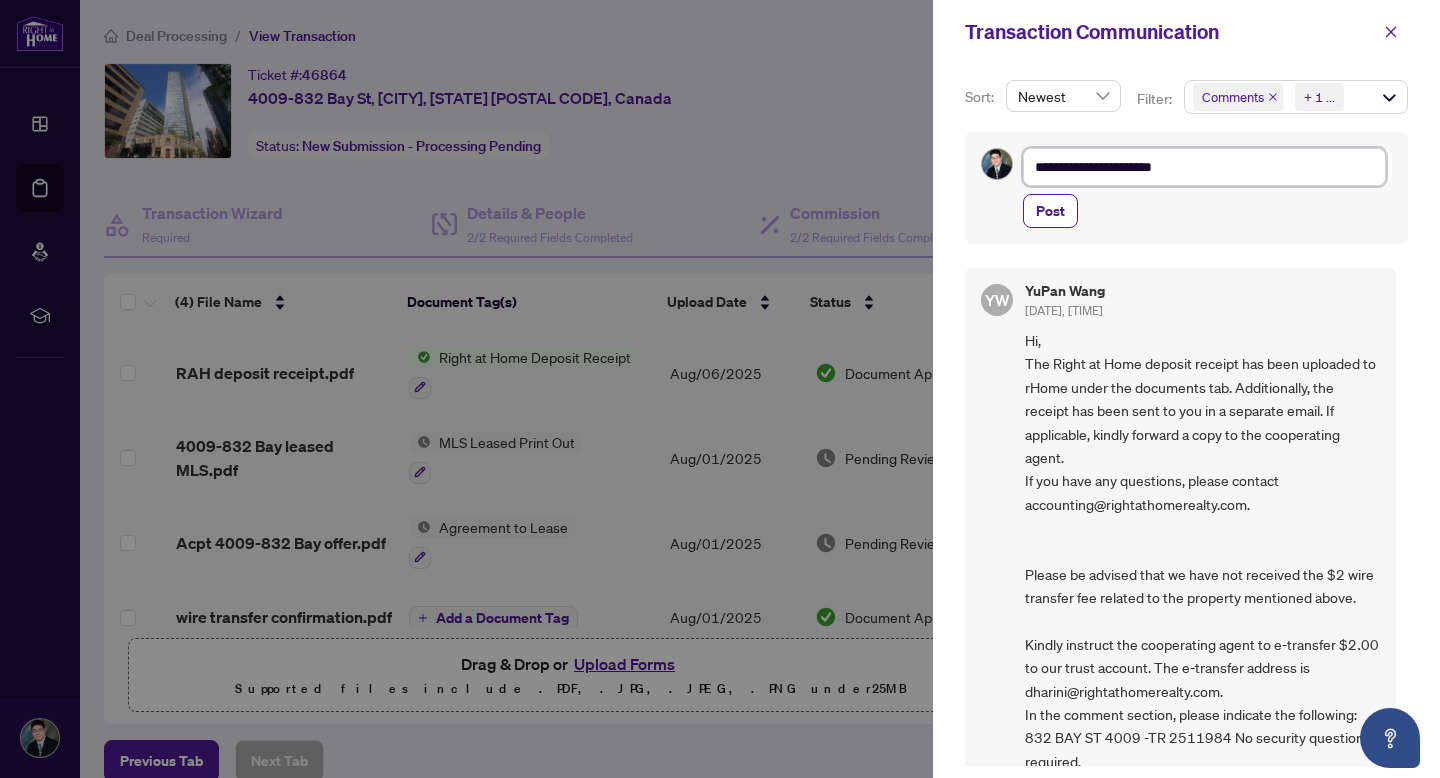 type on "**********" 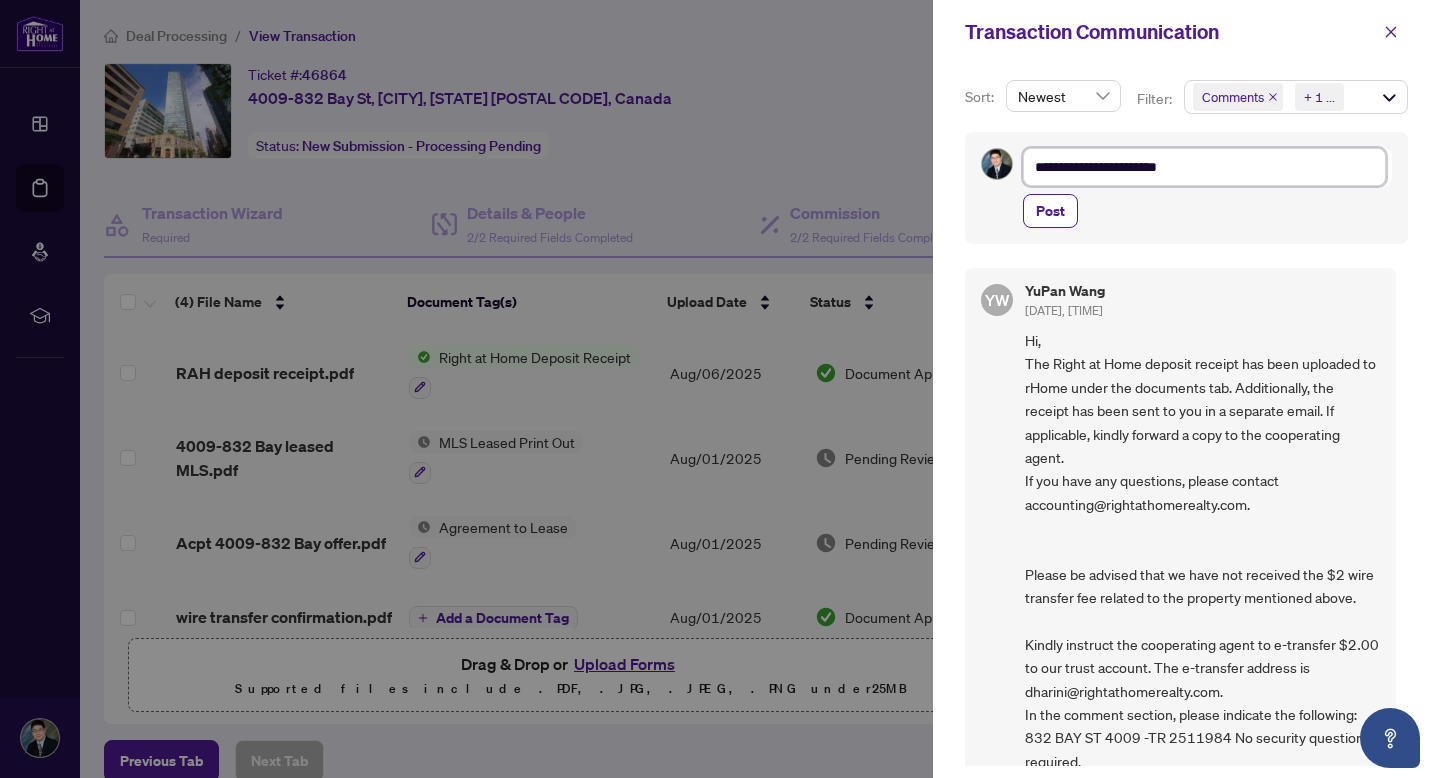type on "**********" 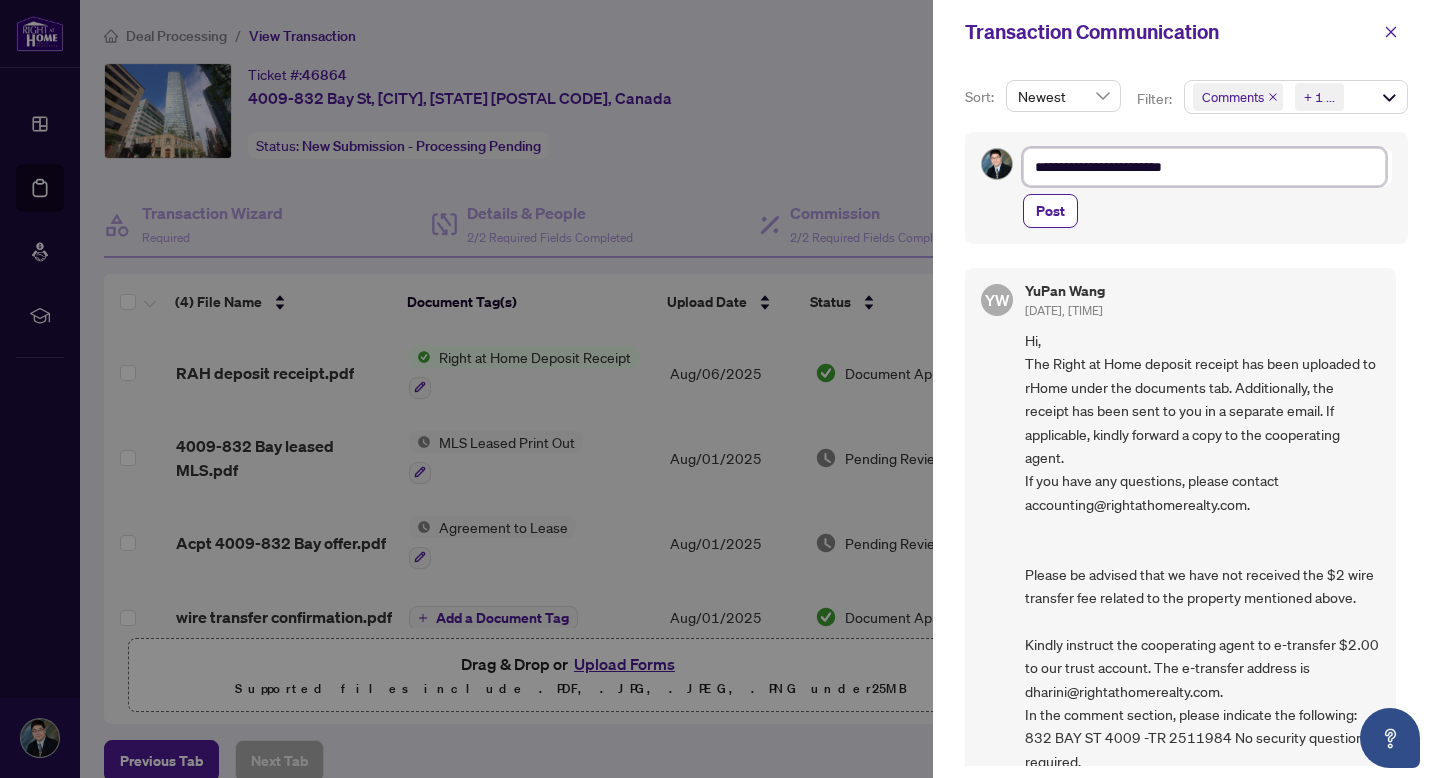 type on "**********" 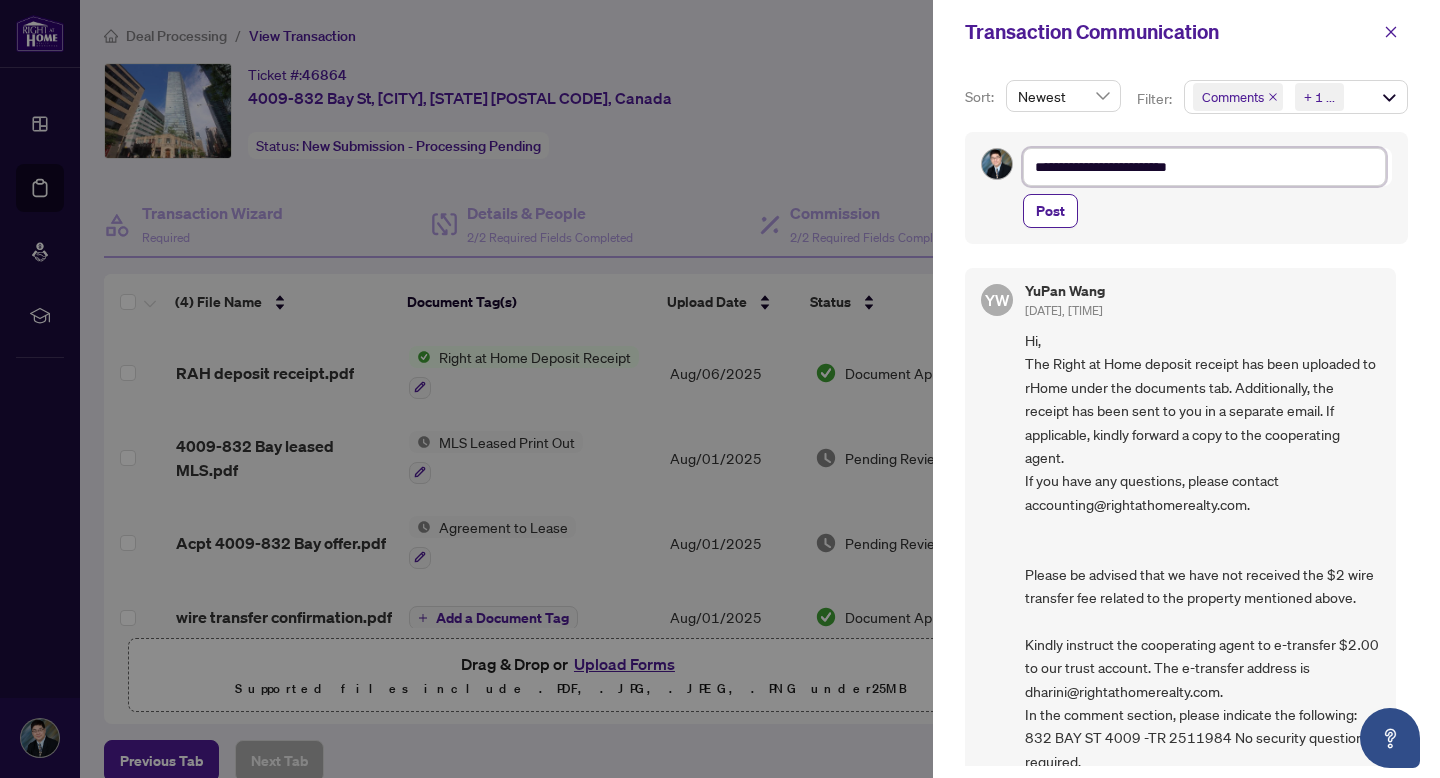 type on "**********" 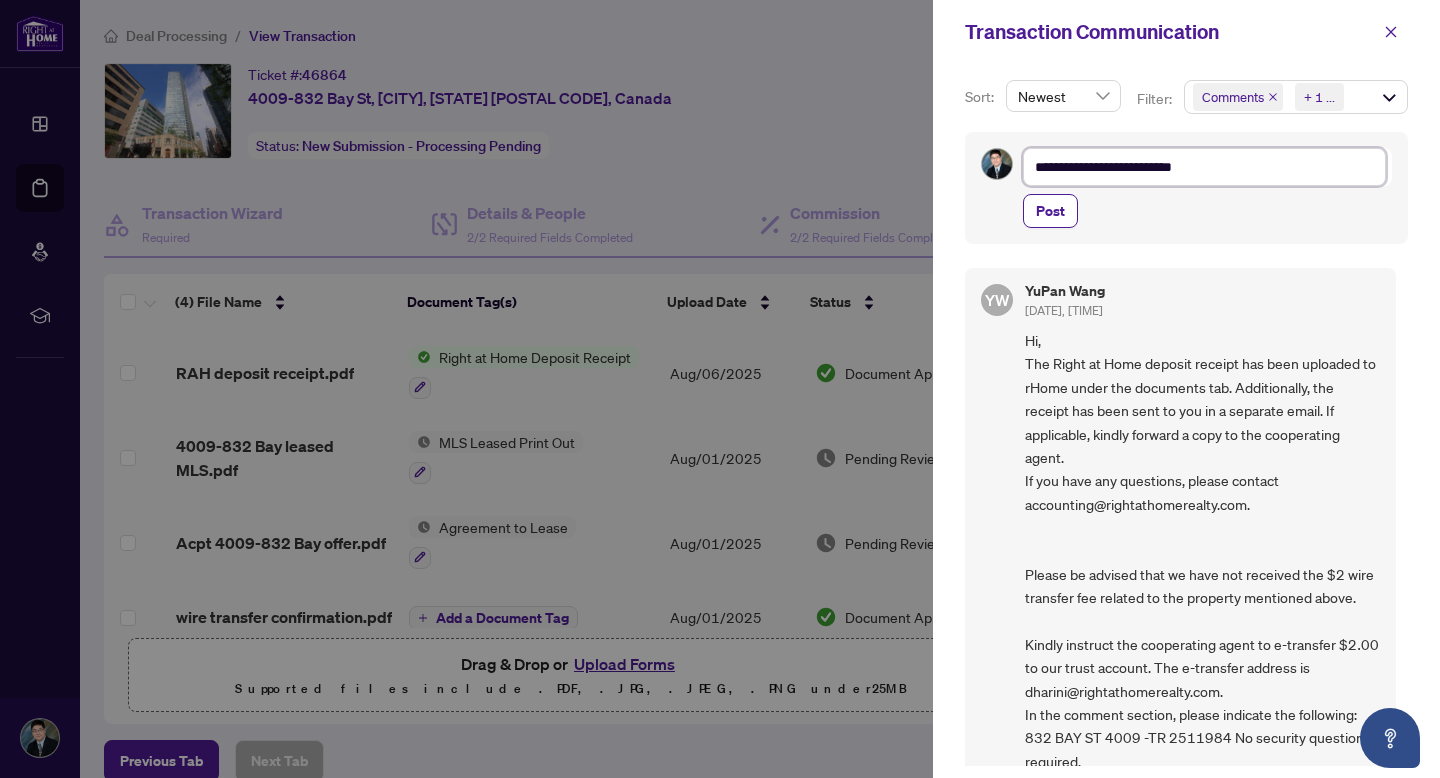type on "**********" 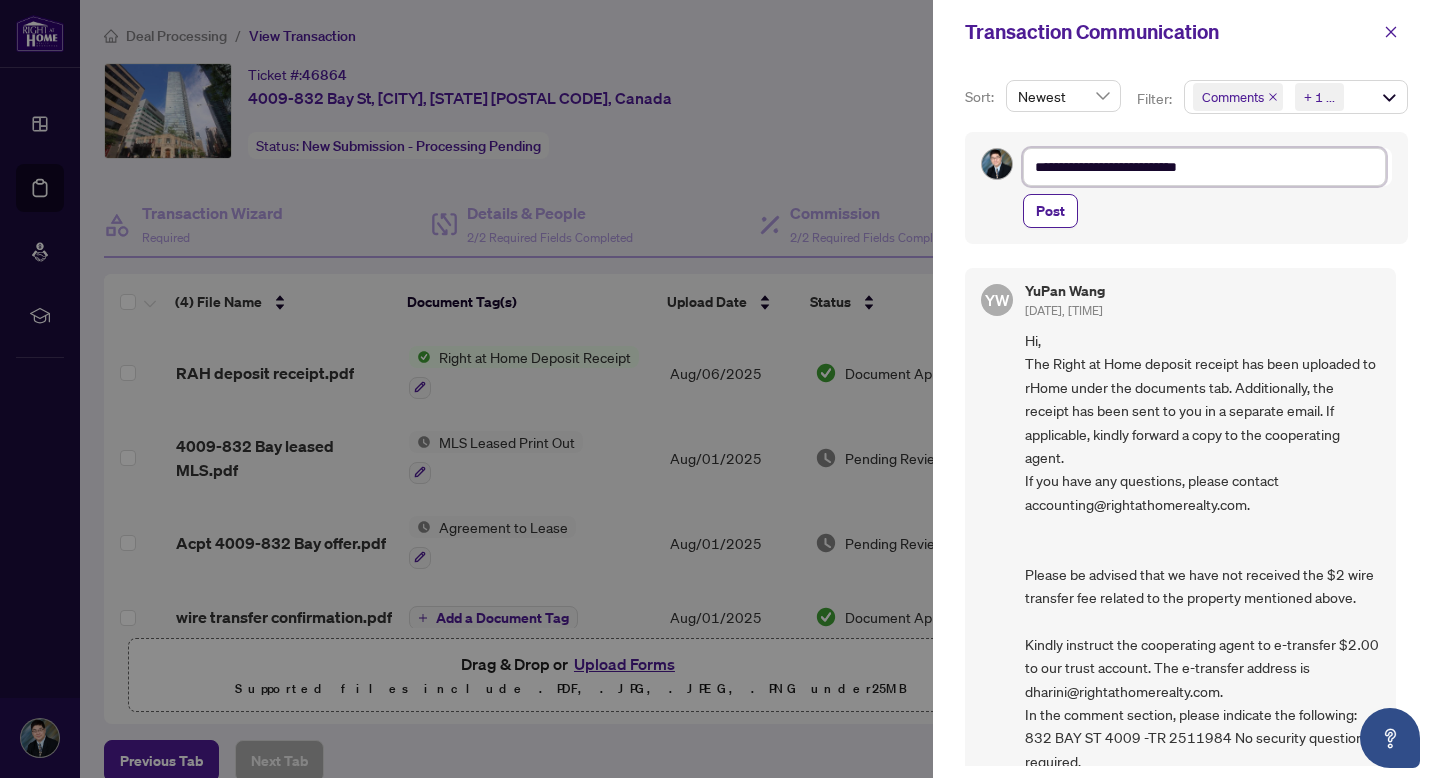 type on "**********" 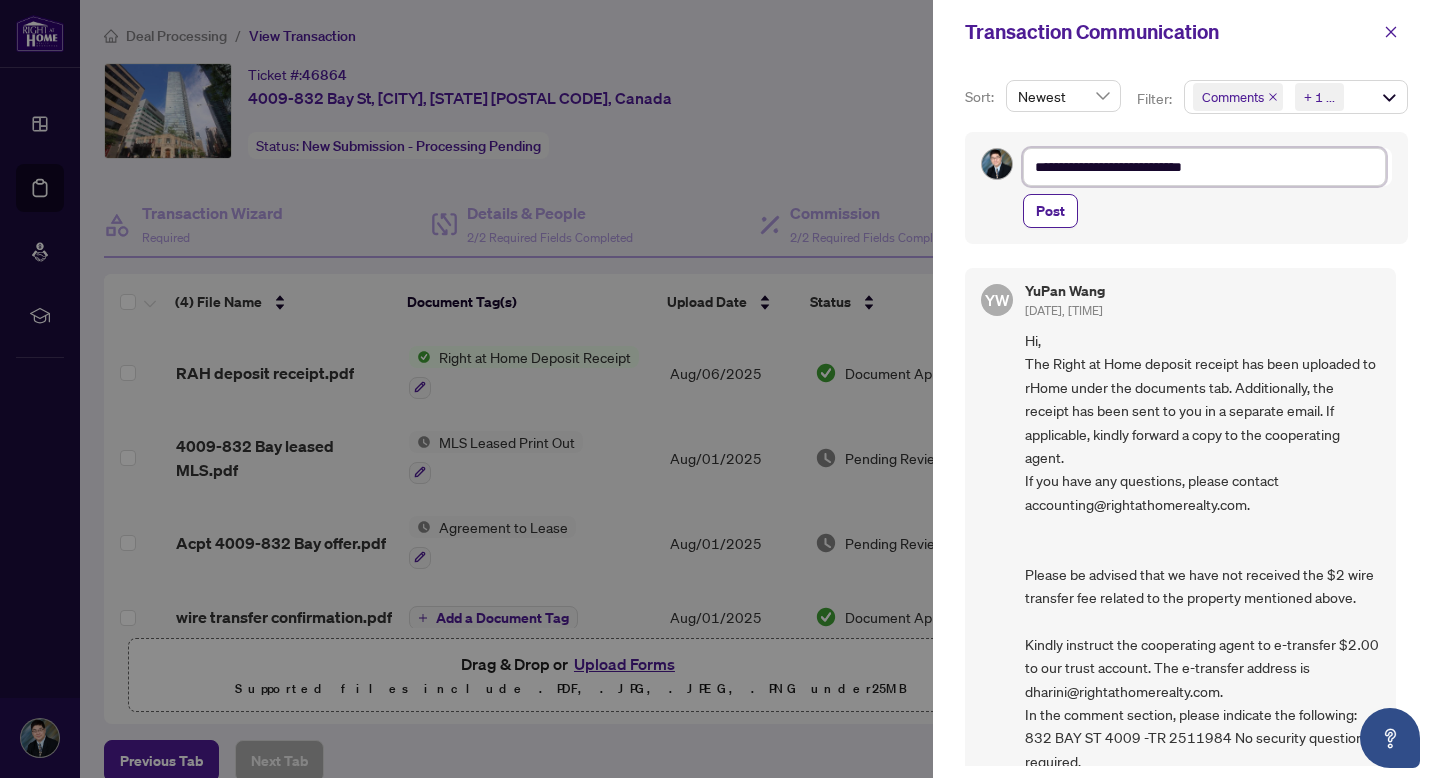 type on "**********" 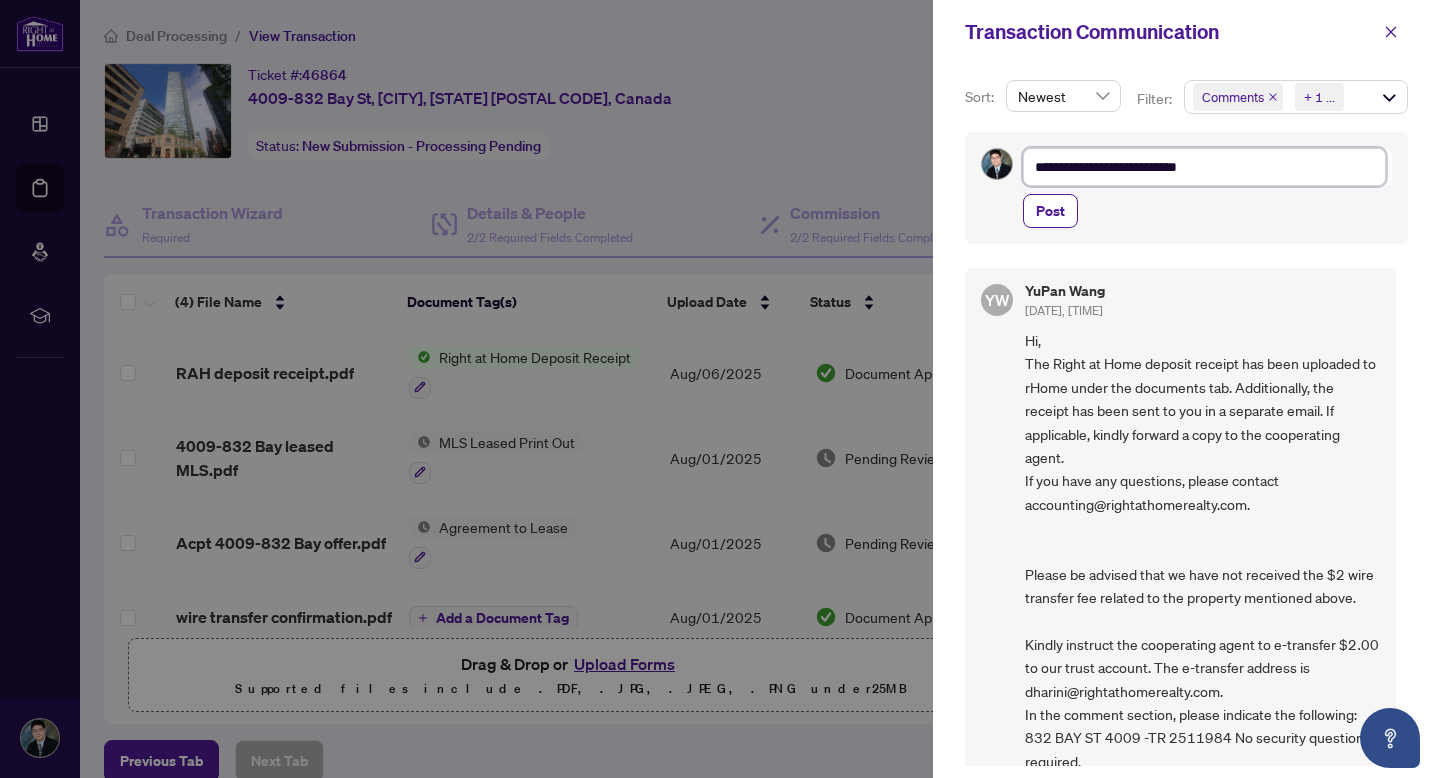 type on "**********" 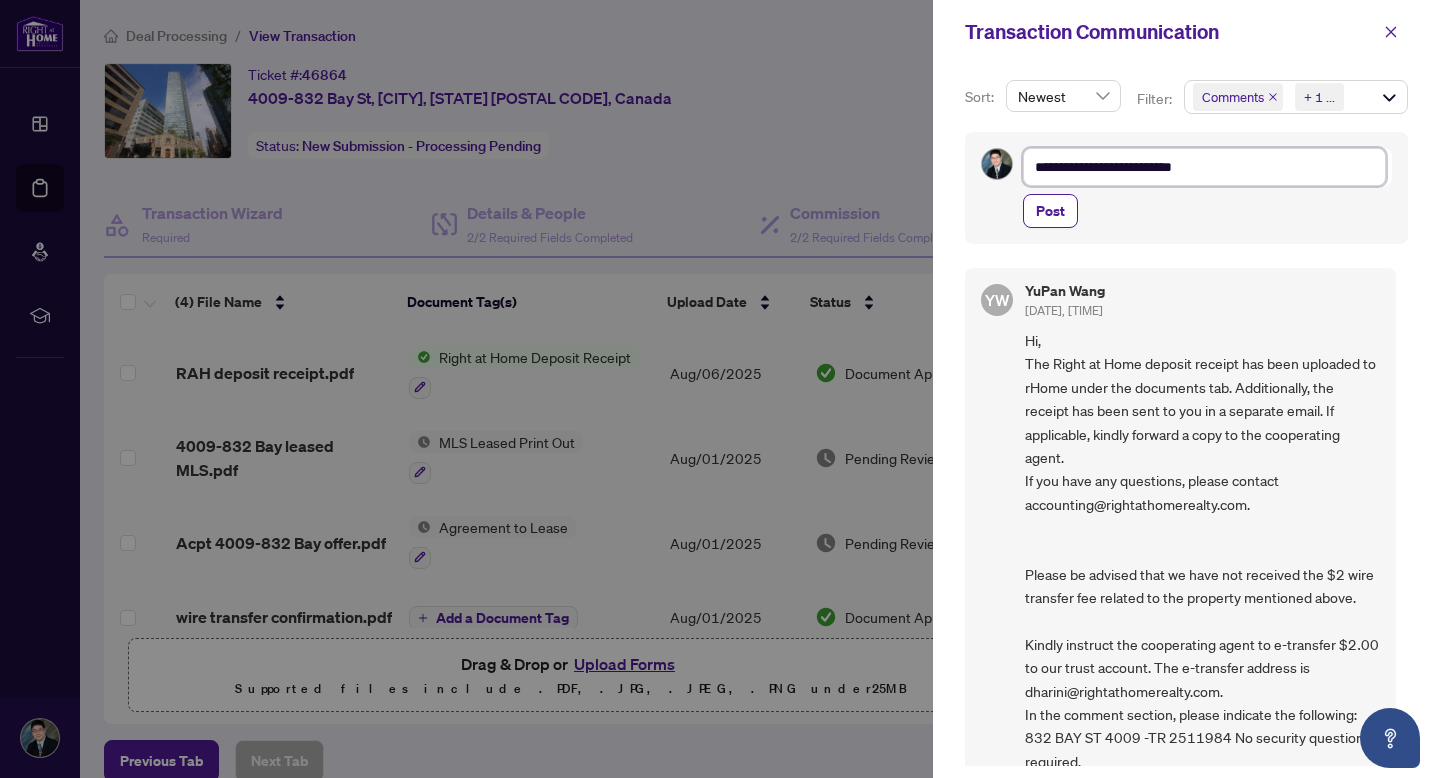 type on "**********" 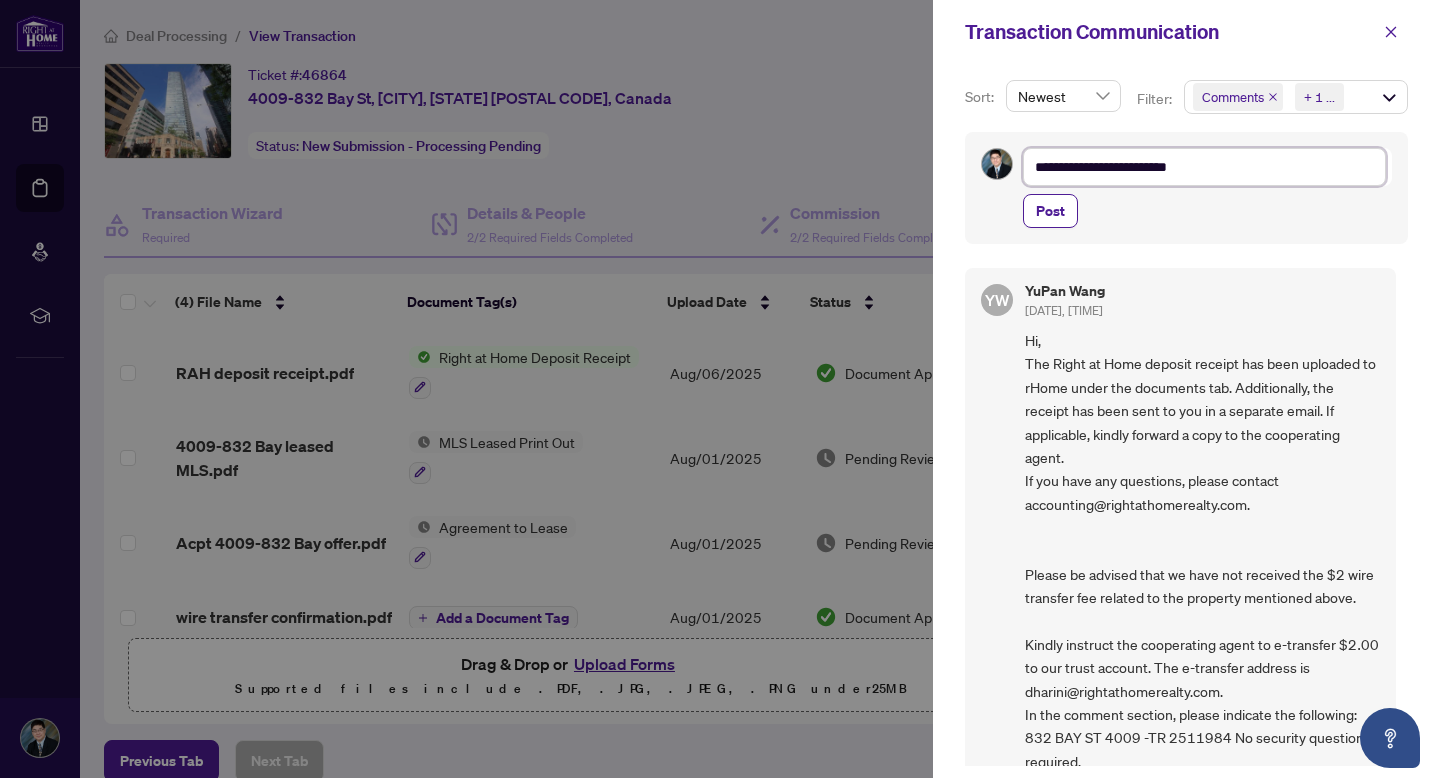 type on "**********" 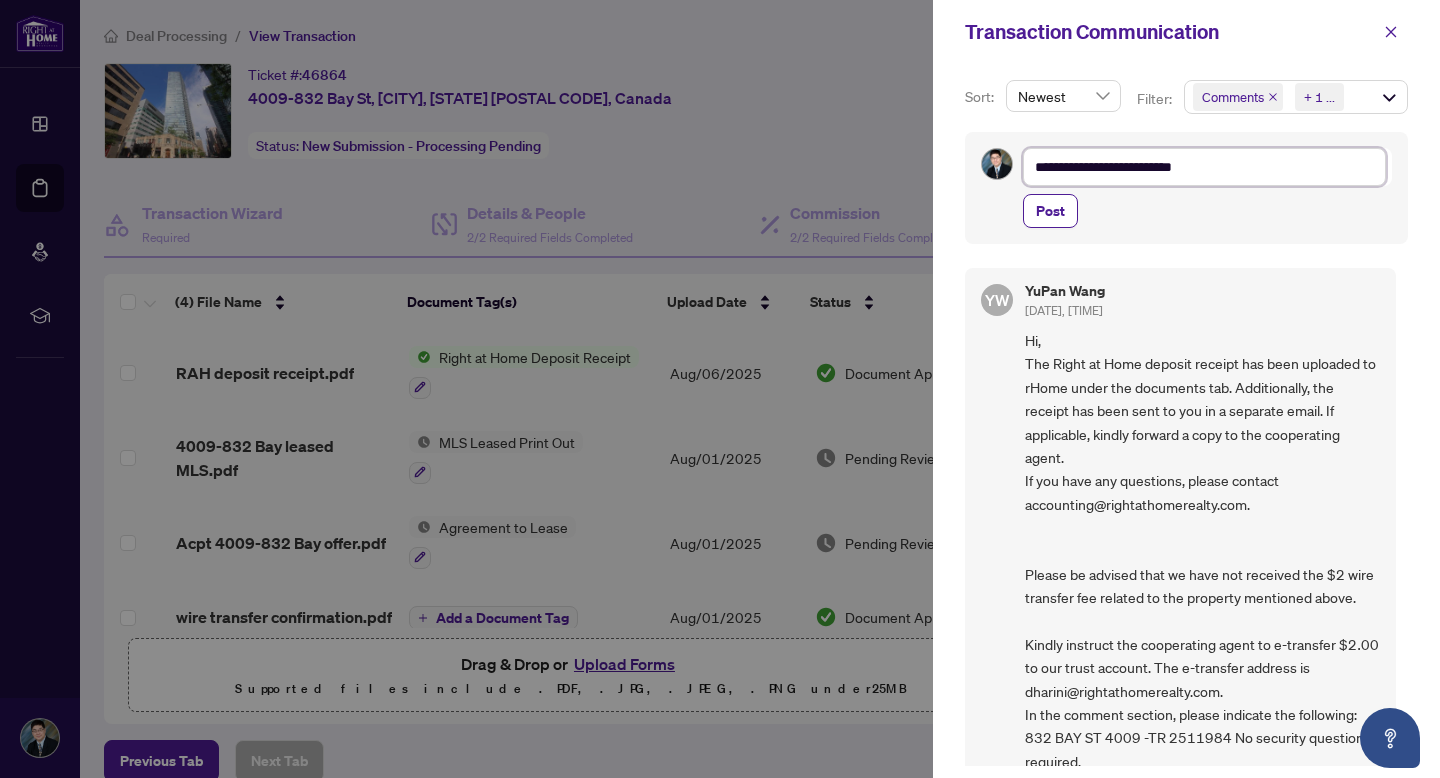 type on "**********" 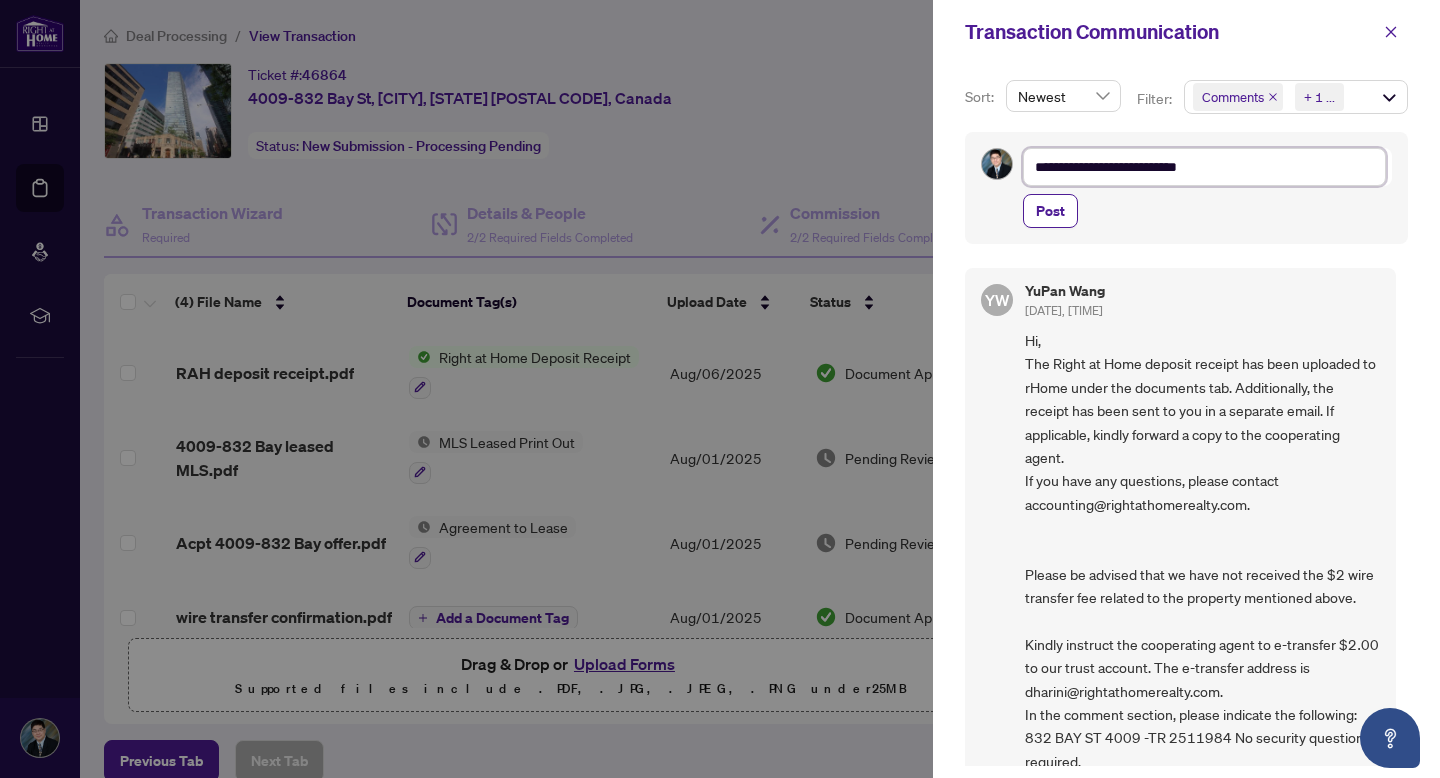 type on "**********" 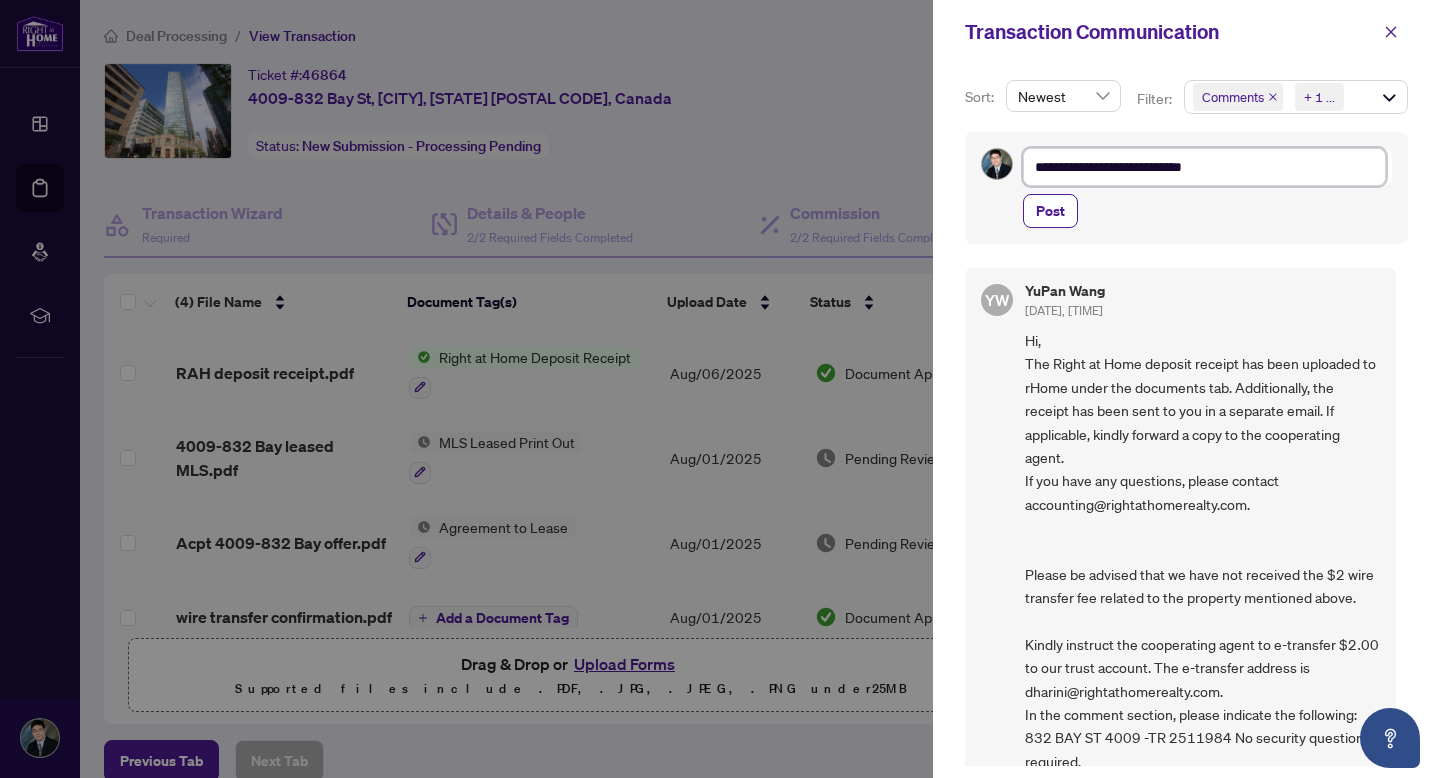 type on "**********" 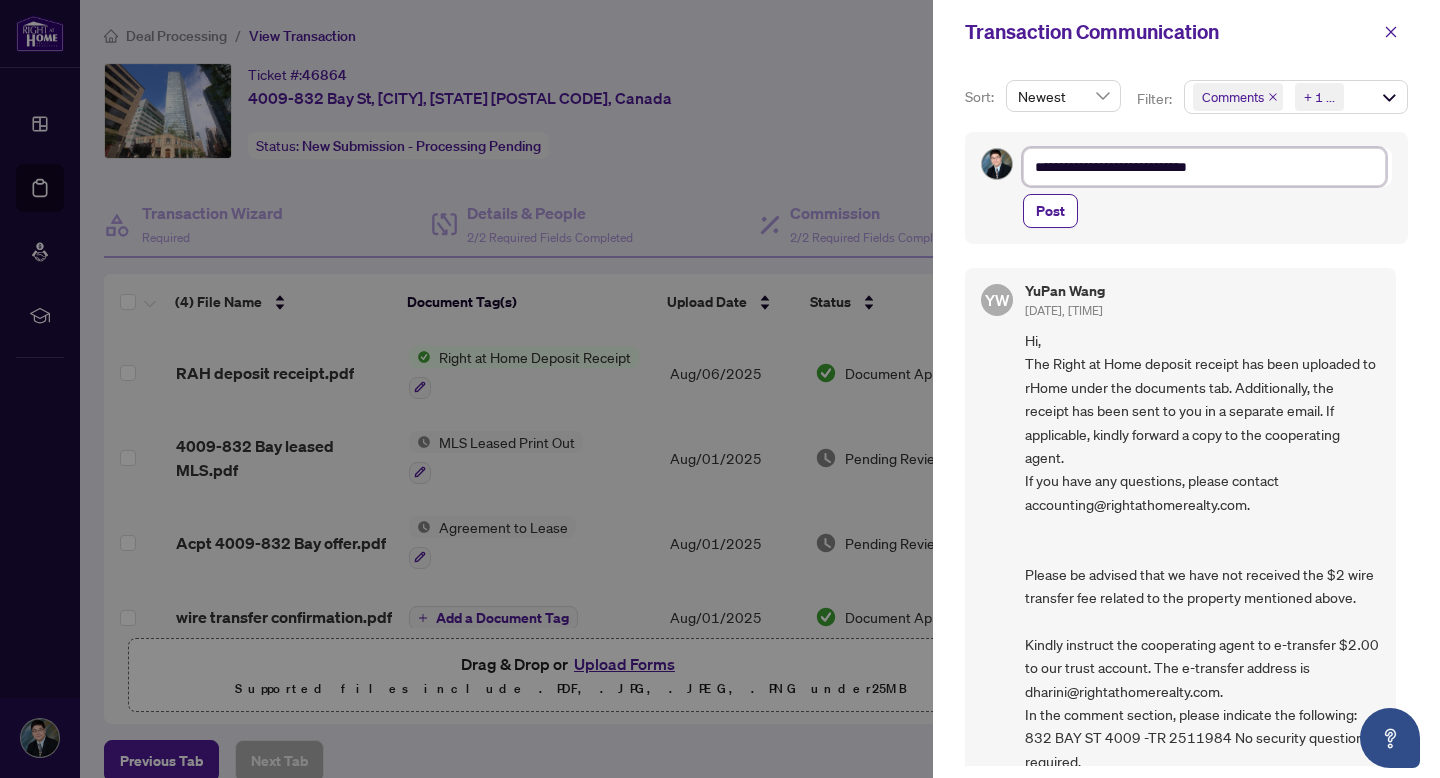 type on "**********" 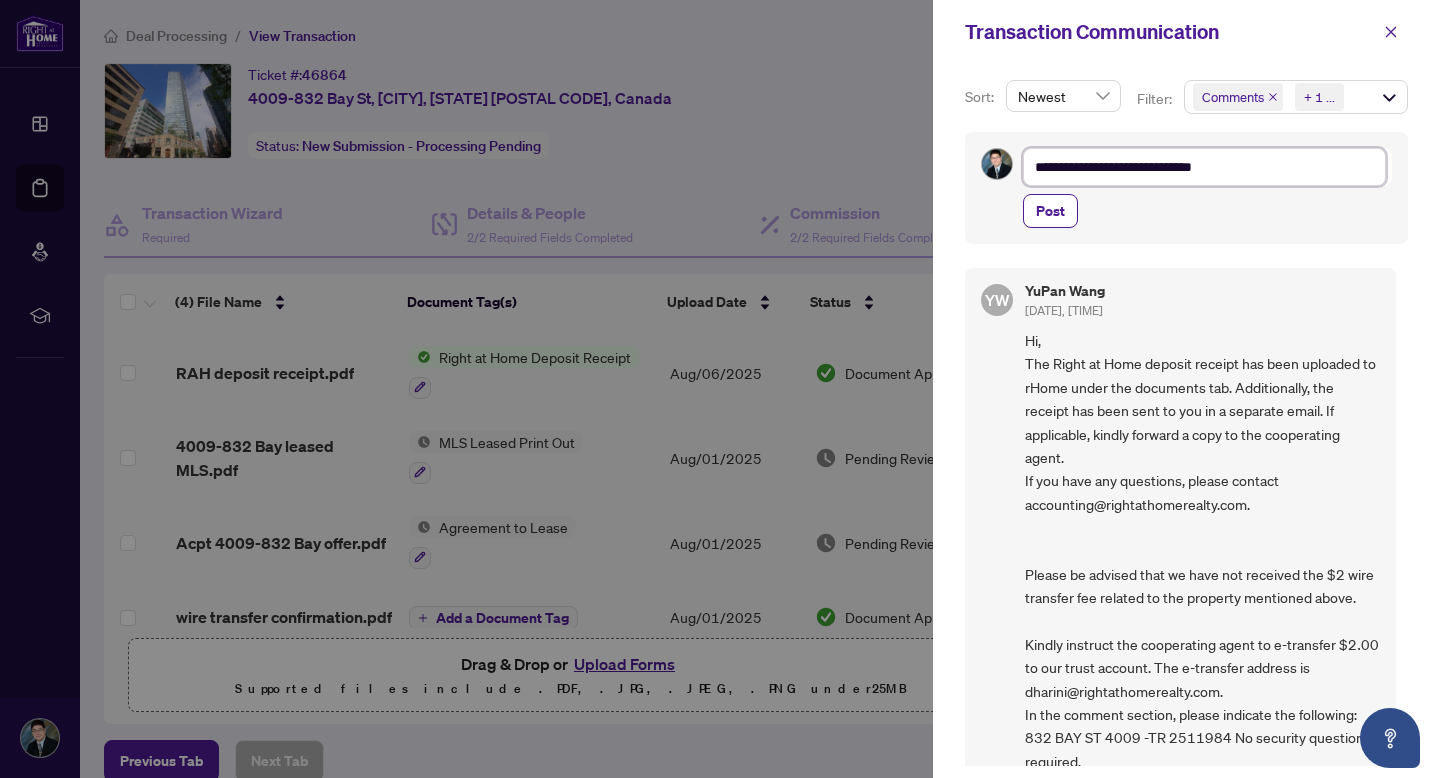 type on "**********" 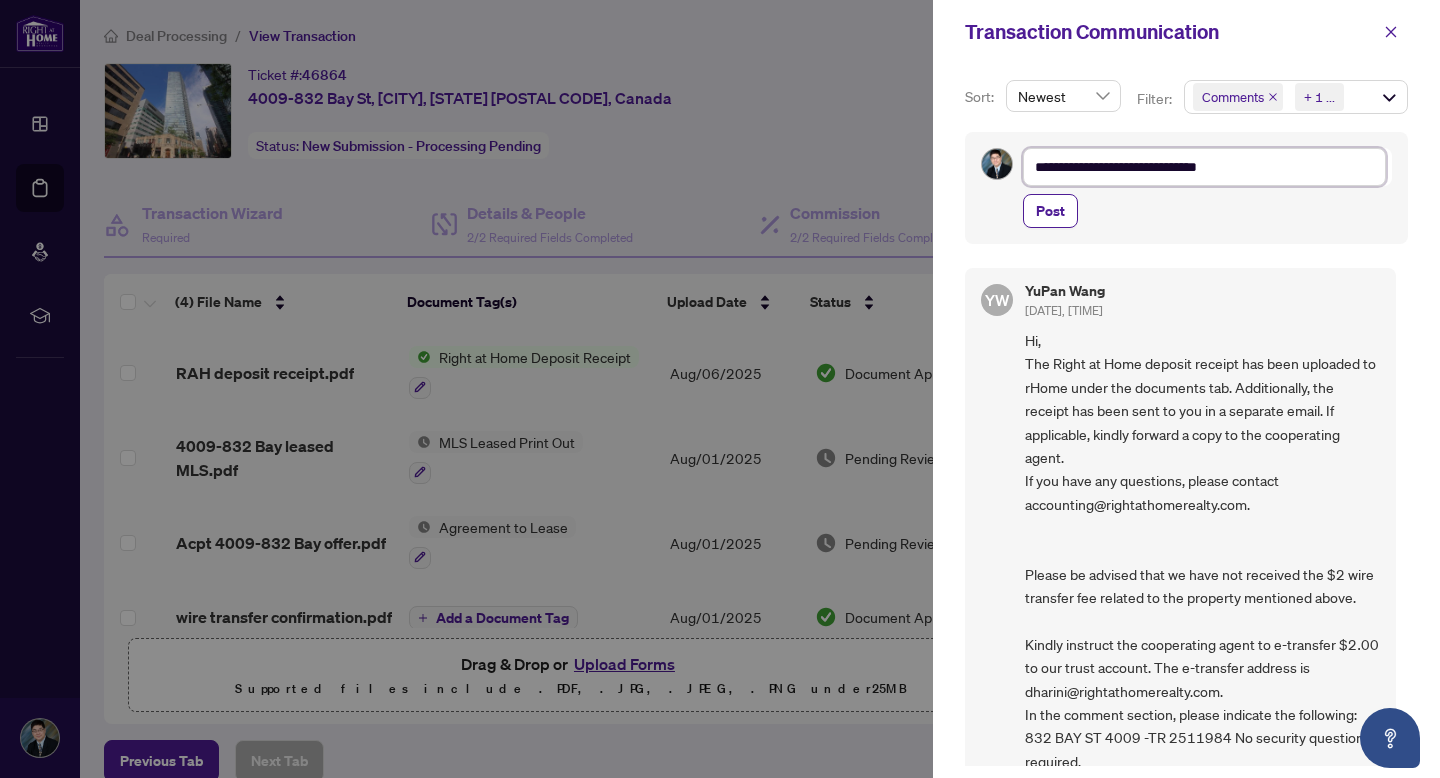 type on "**********" 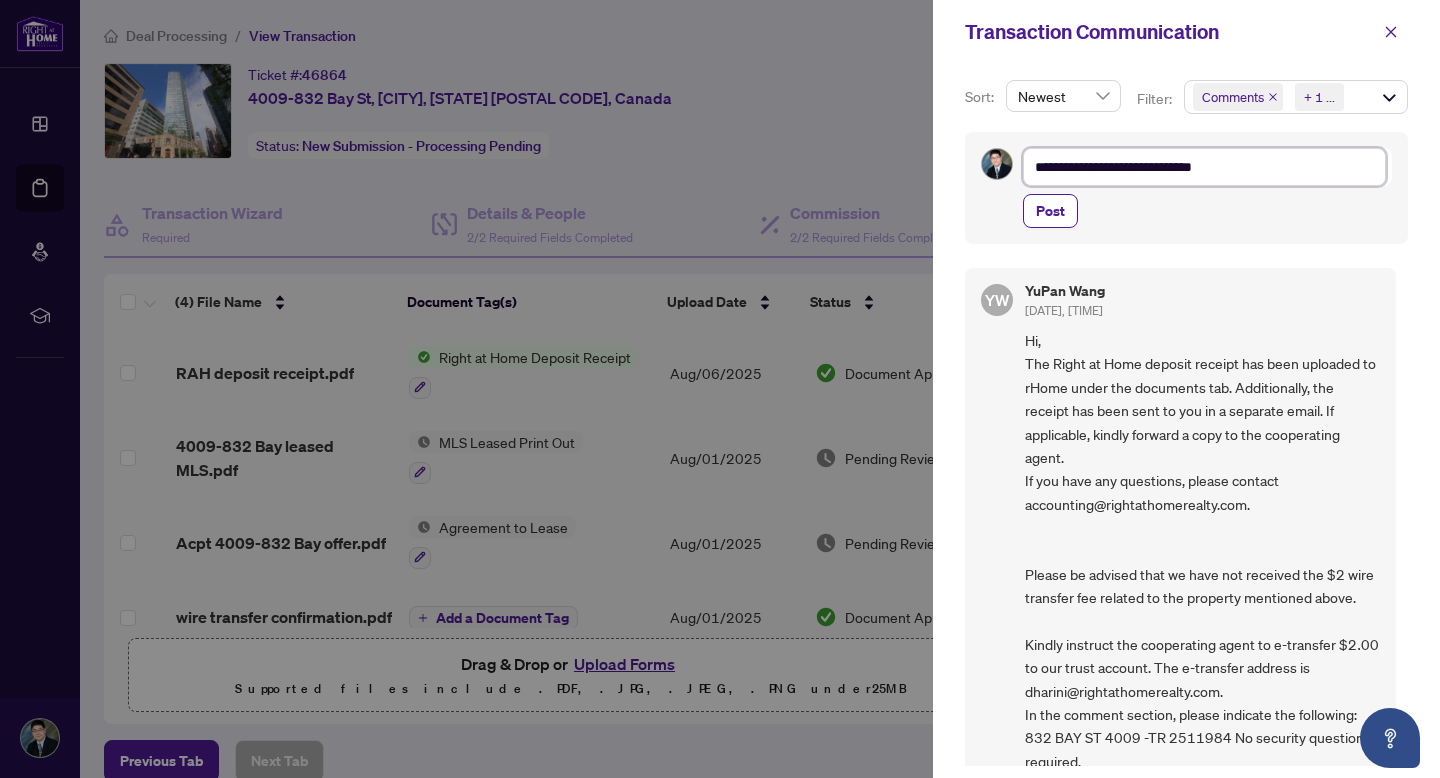 type on "**********" 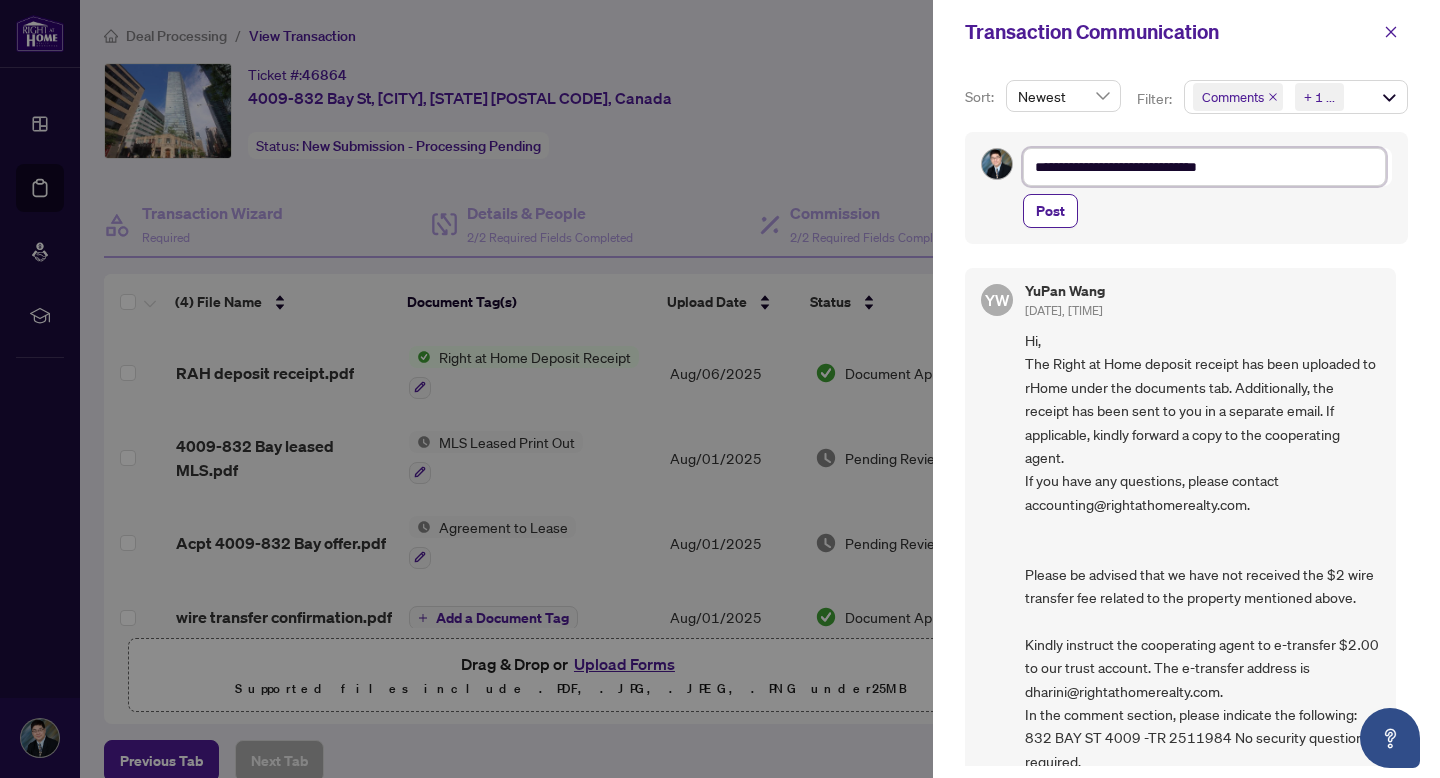 type on "**********" 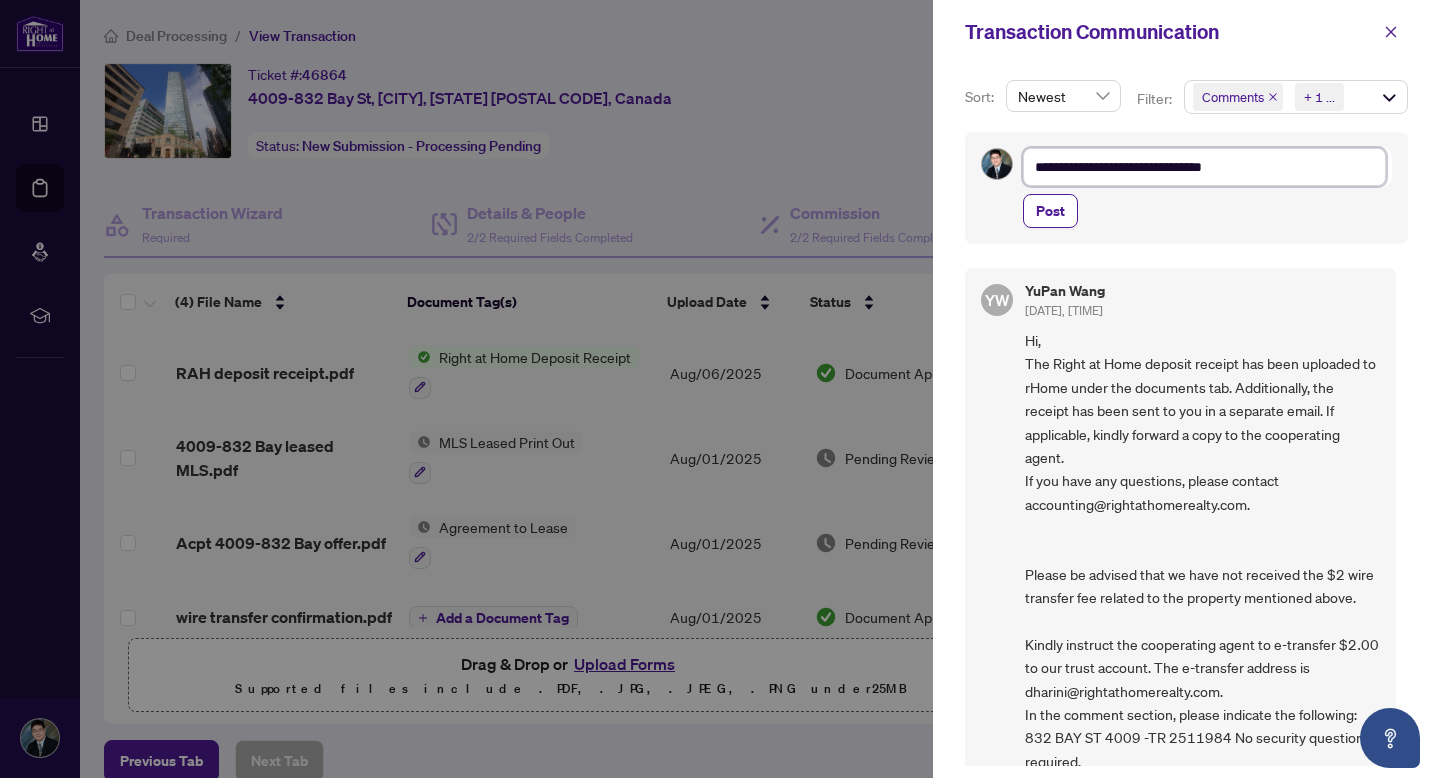 type on "**********" 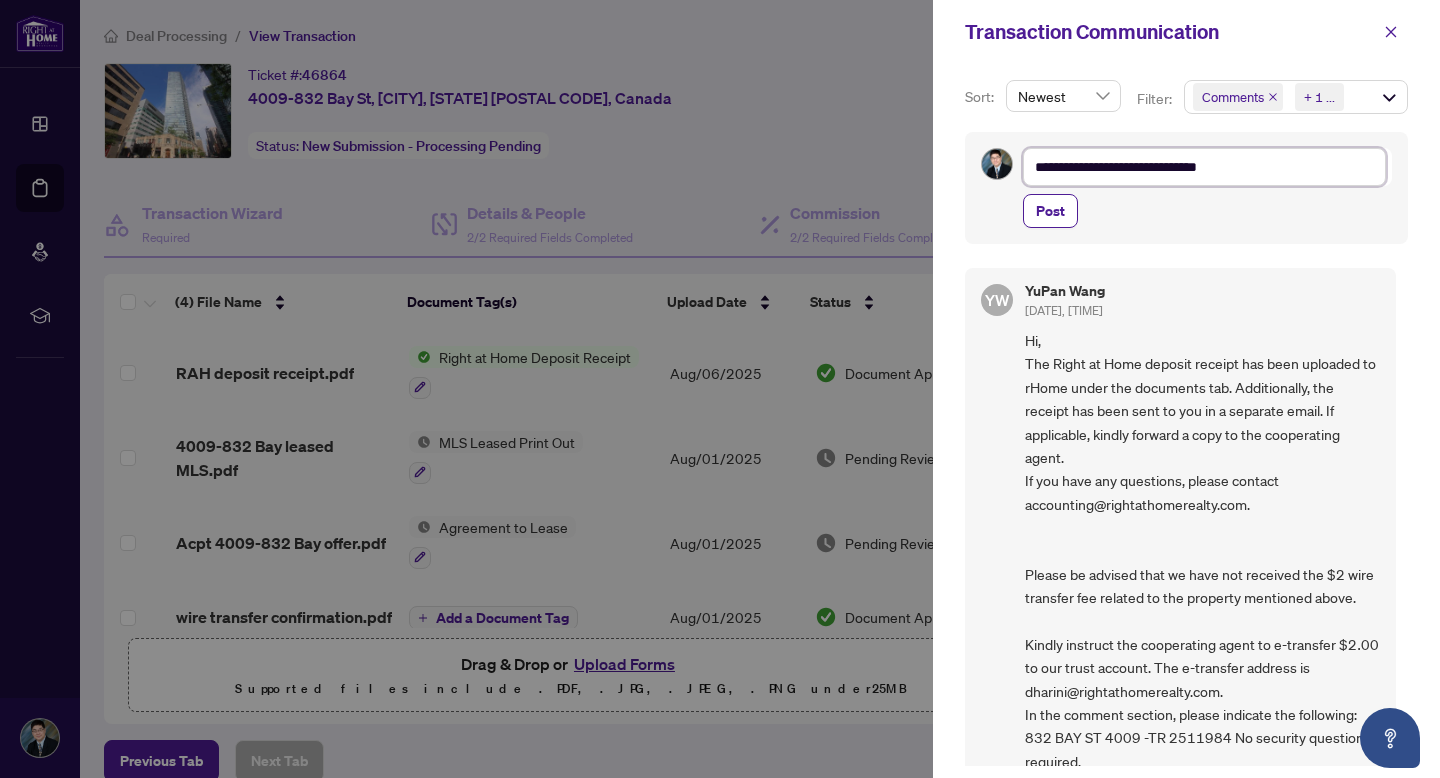 type on "**********" 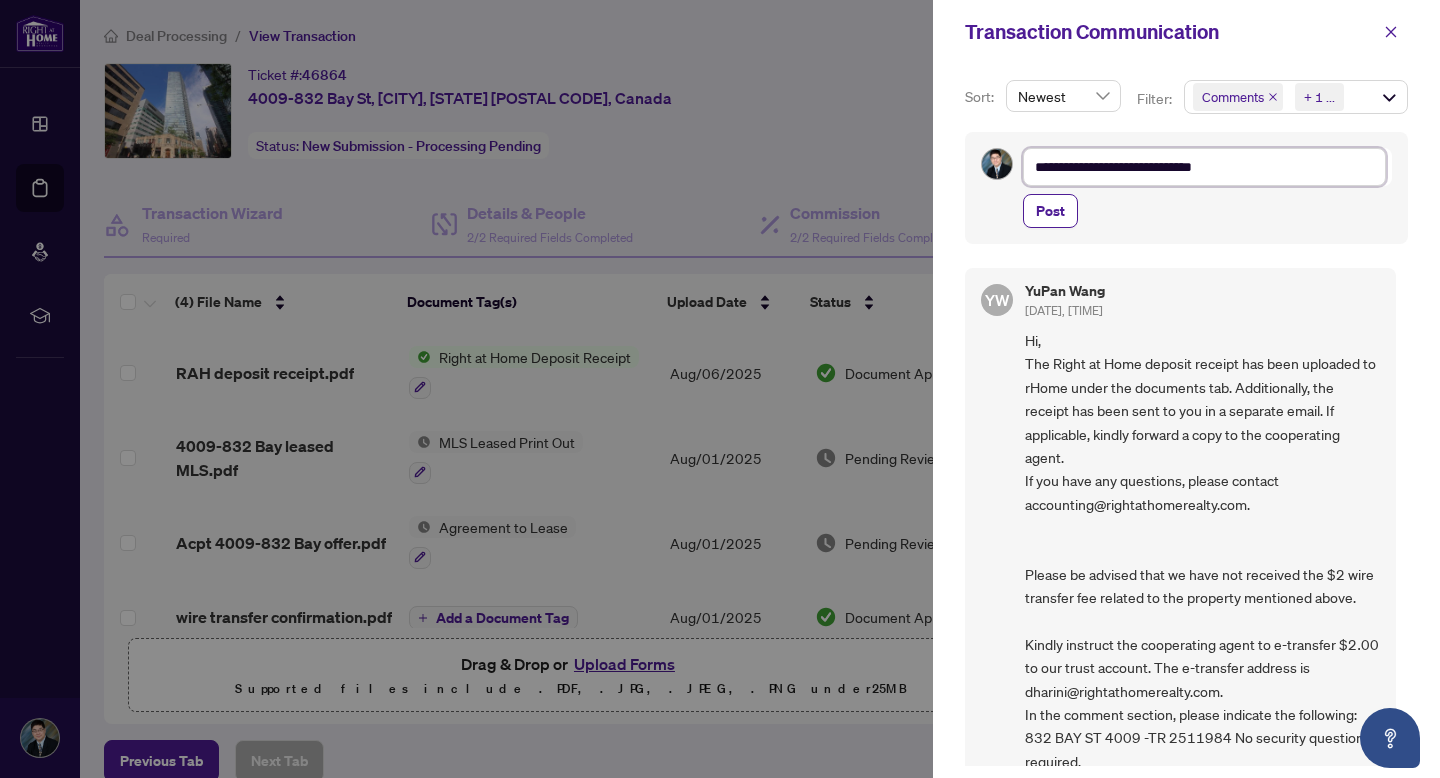 type on "**********" 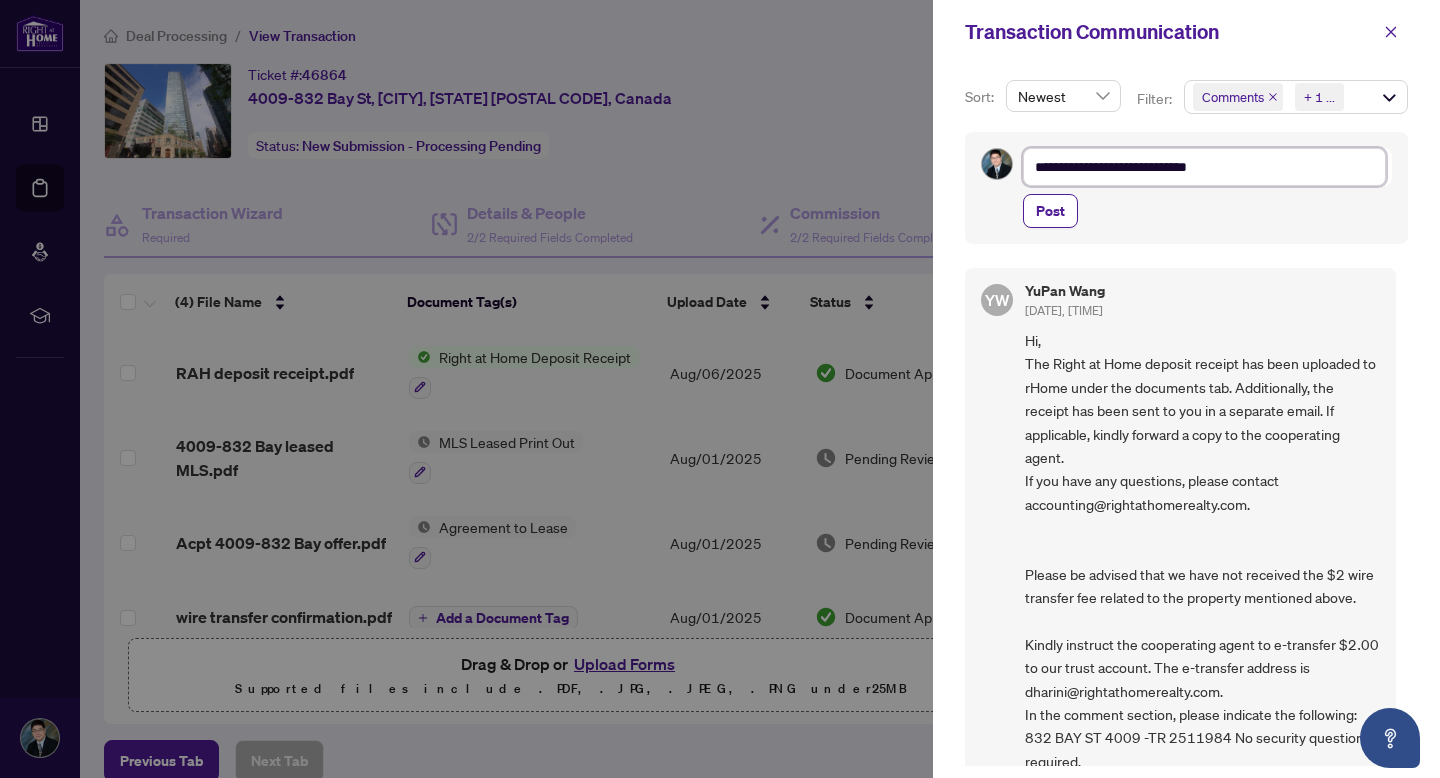 type on "**********" 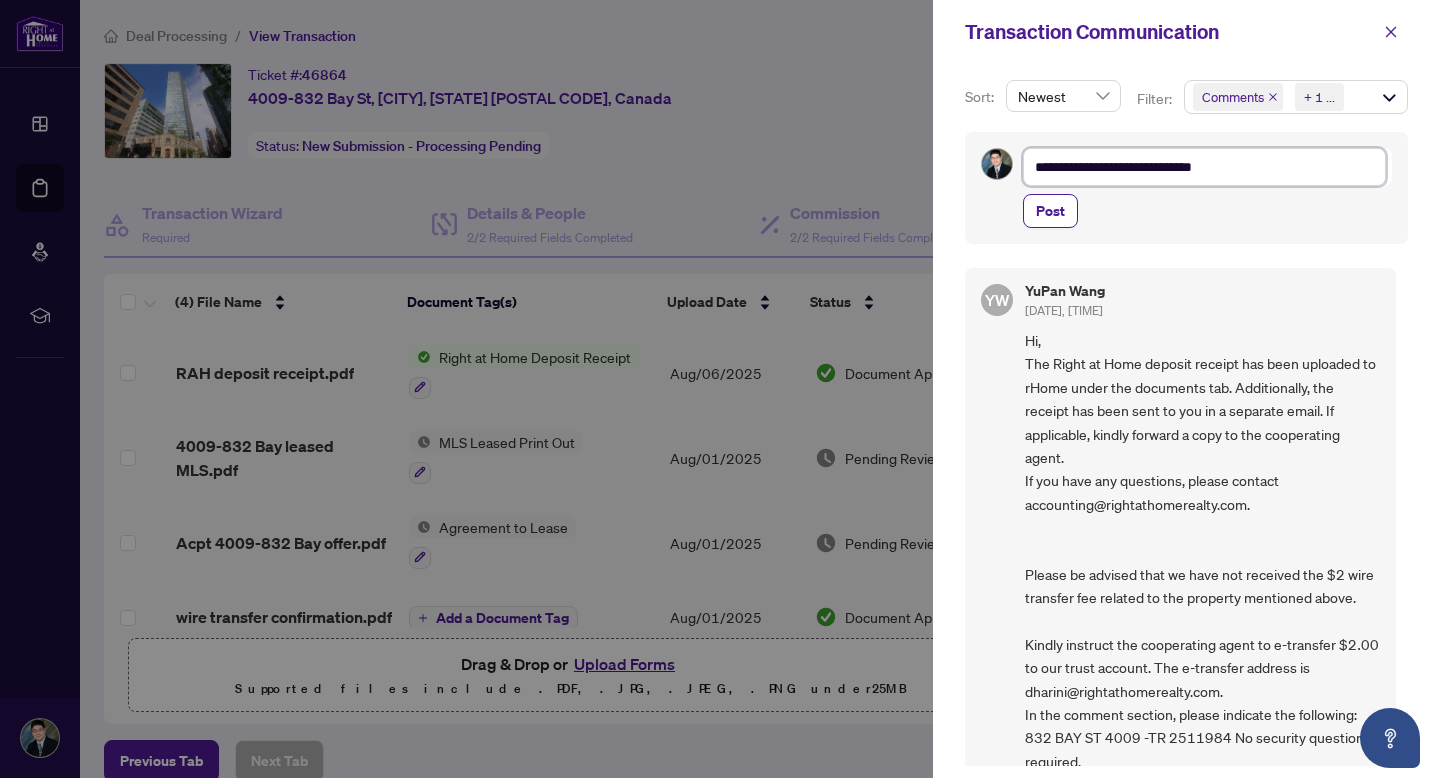 type on "**********" 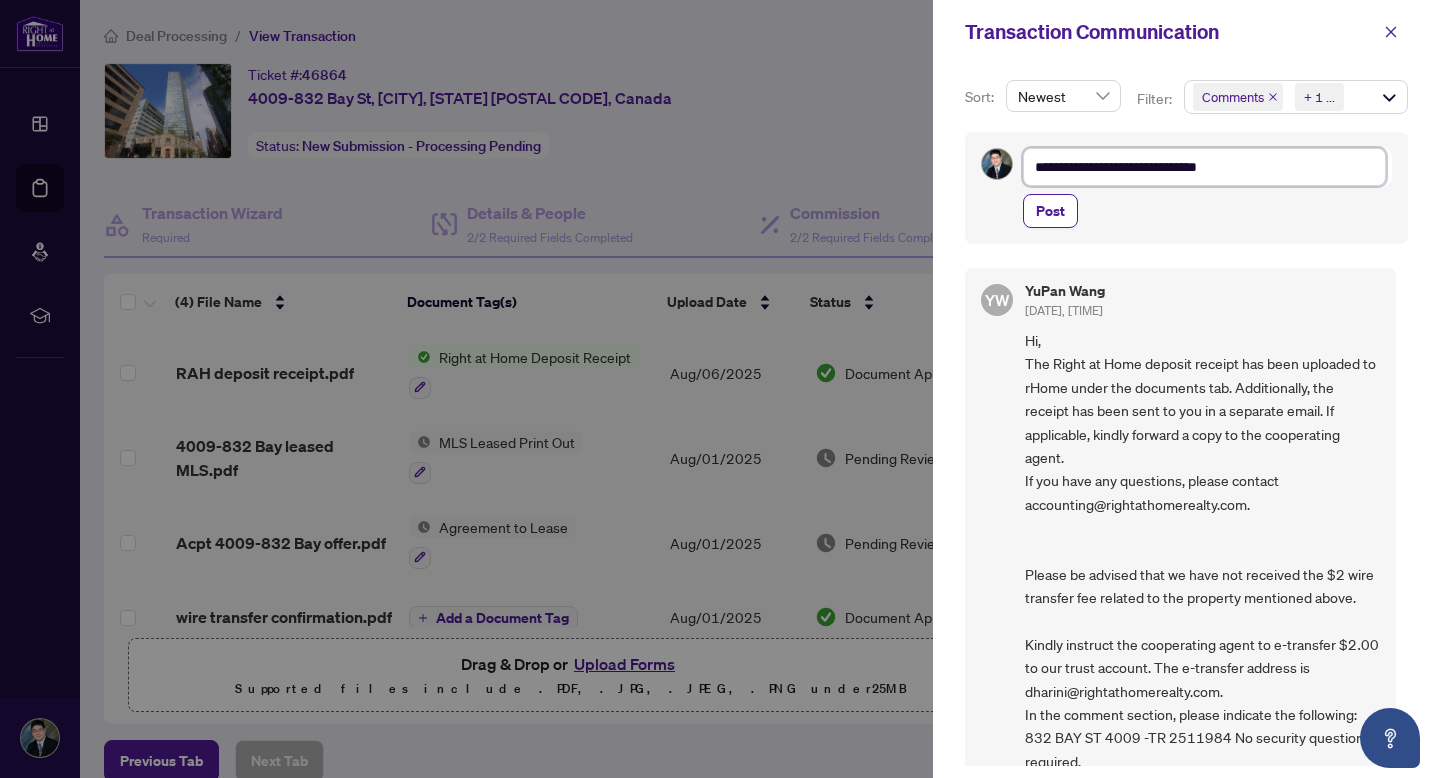 type on "**********" 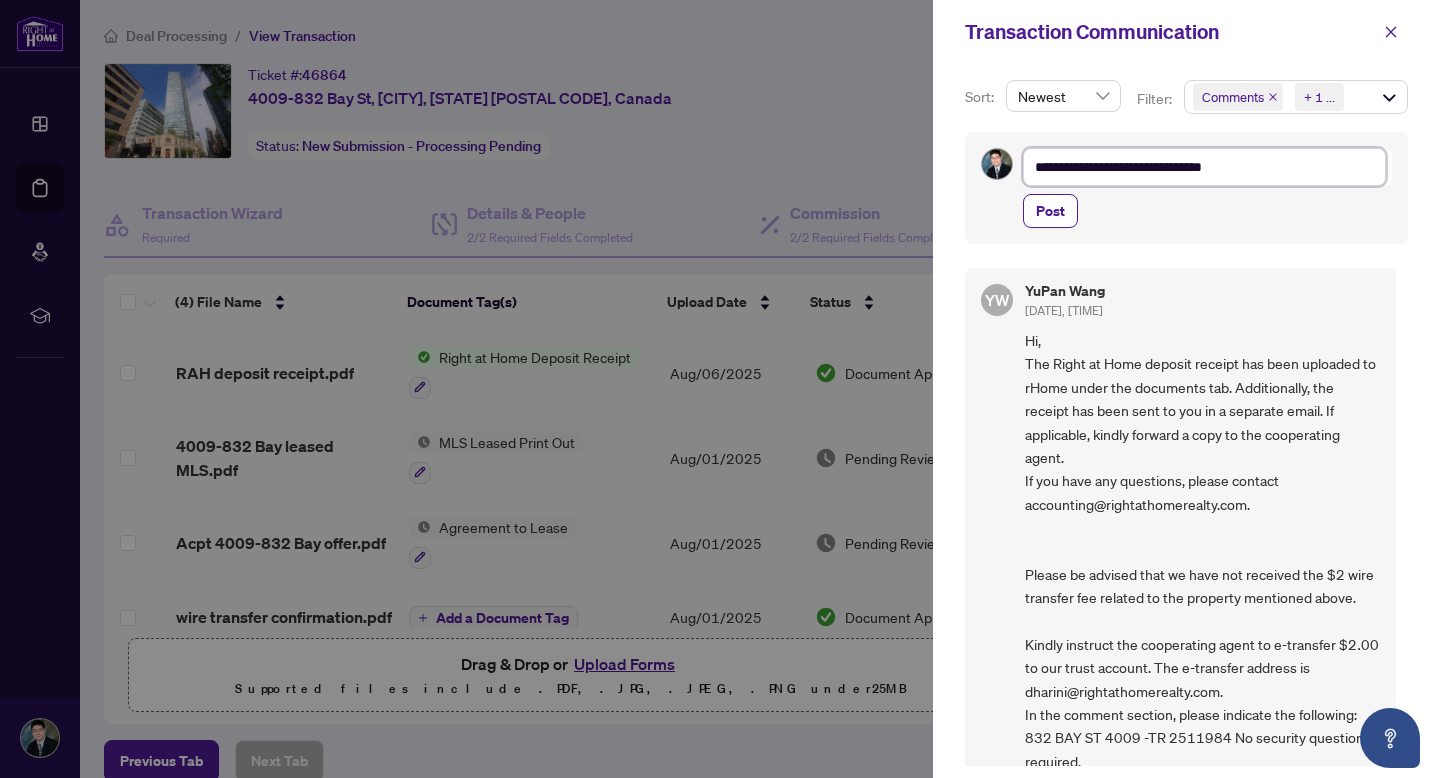 type on "**********" 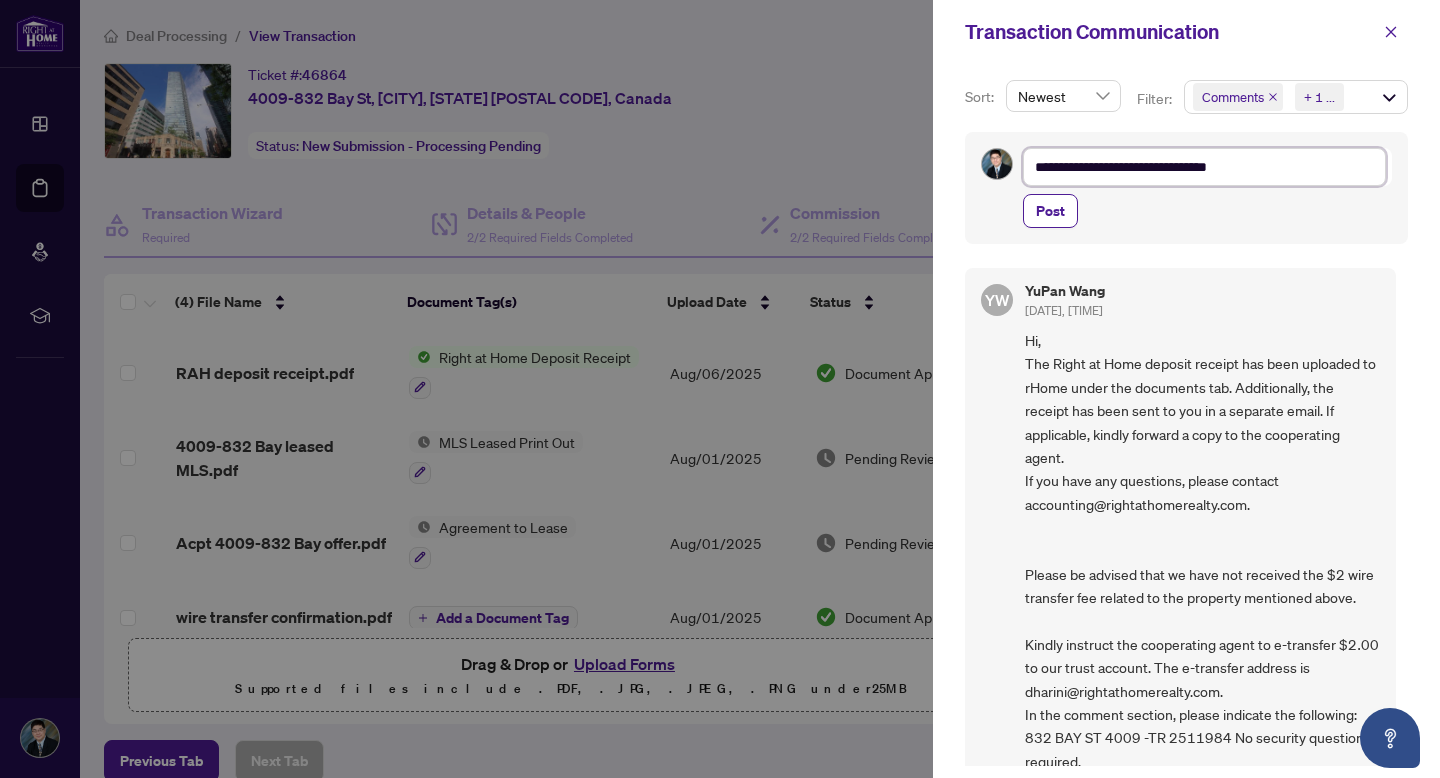 type on "**********" 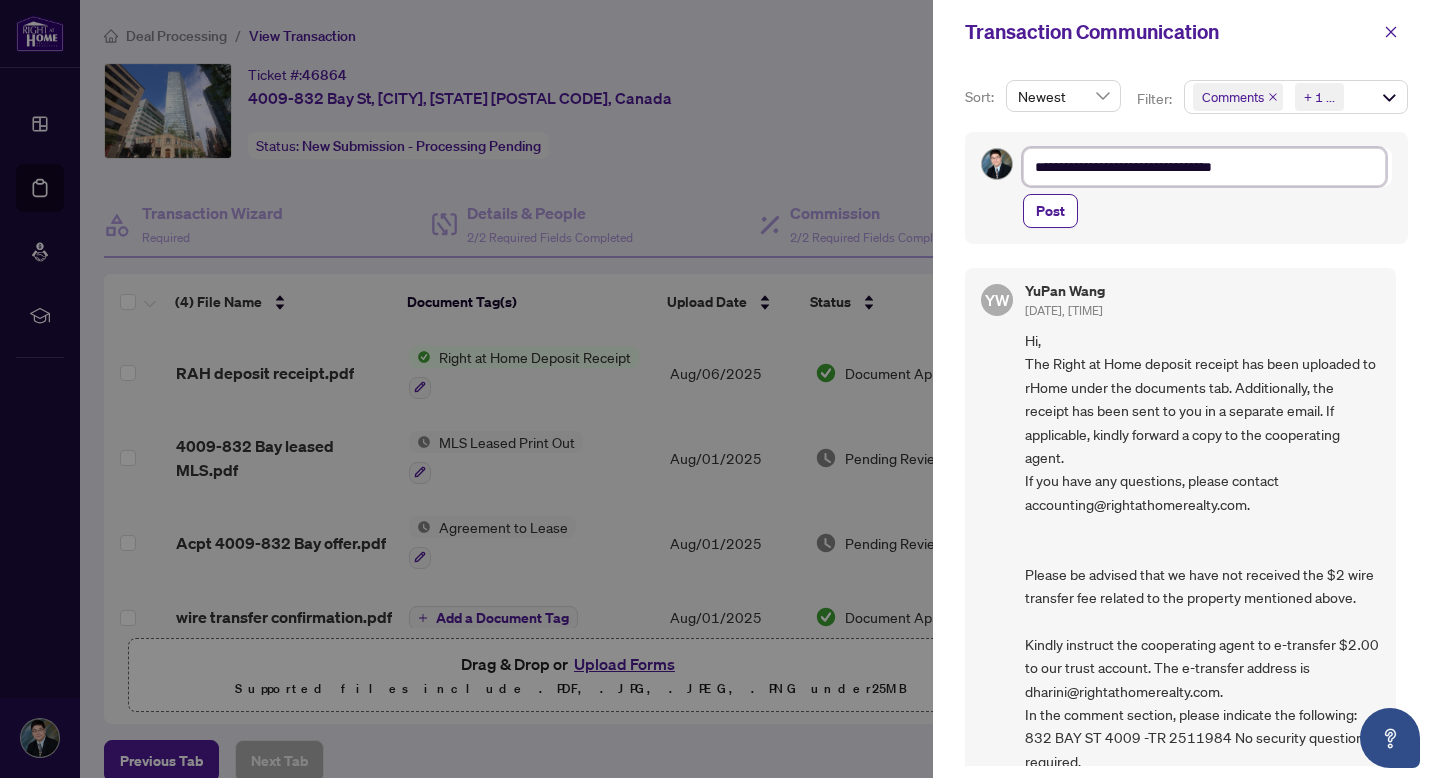 type on "**********" 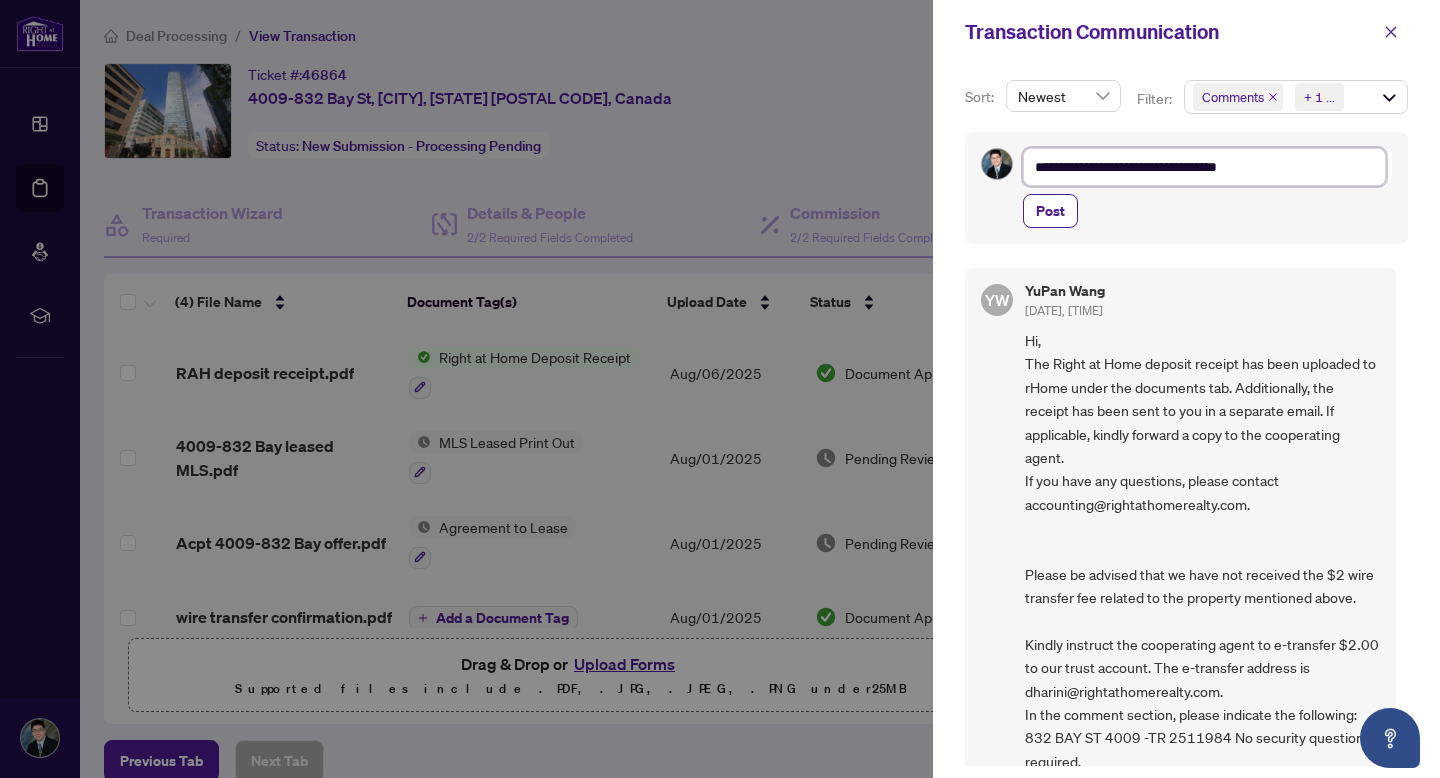 type on "**********" 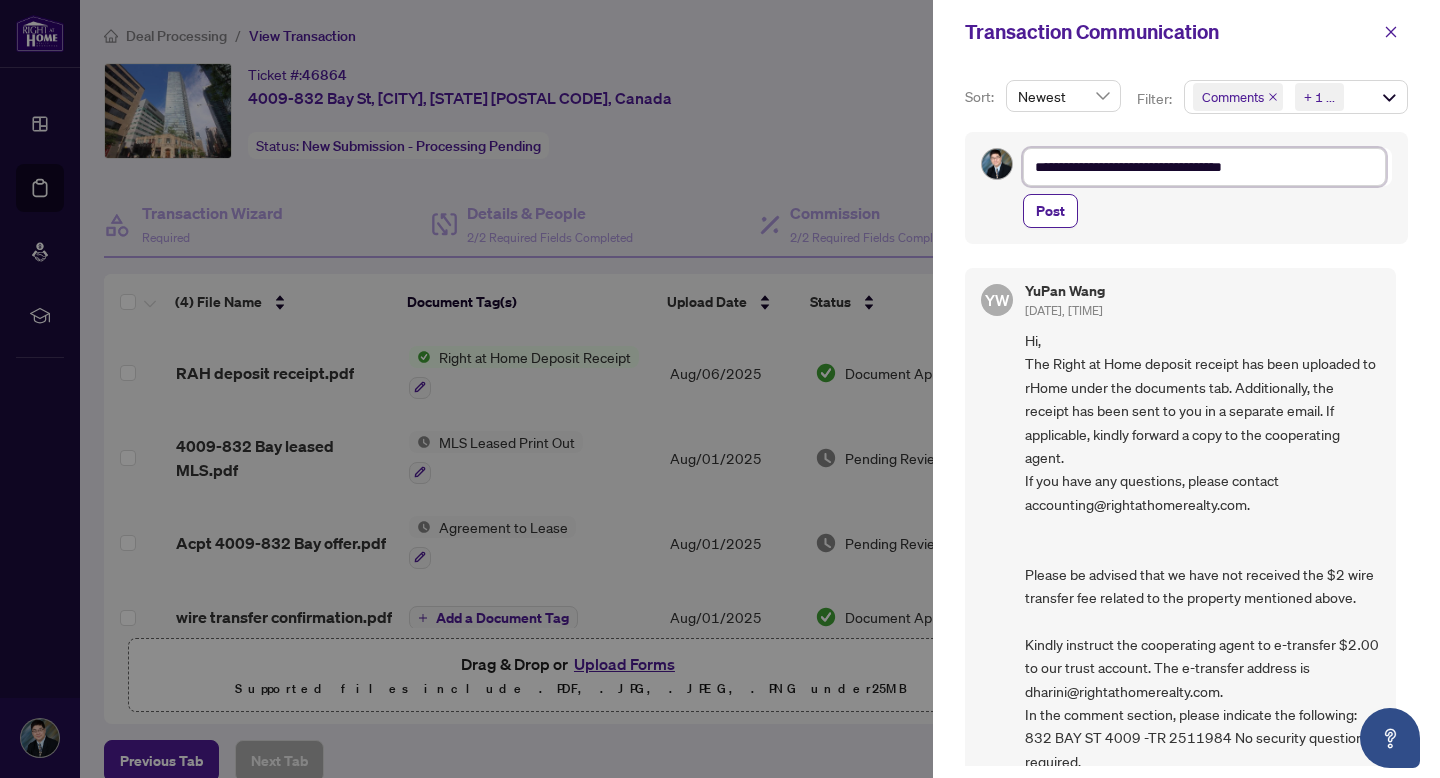 type on "**********" 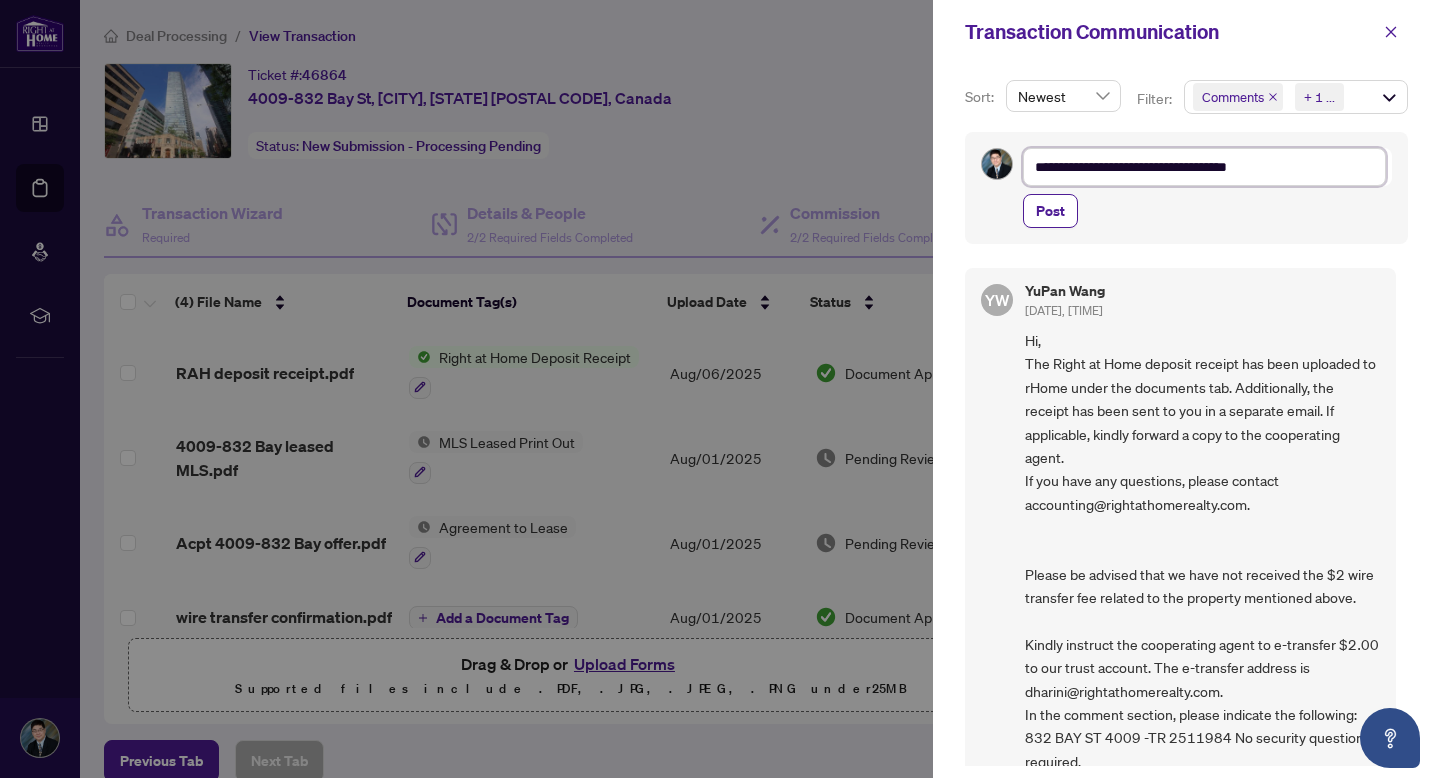 type on "**********" 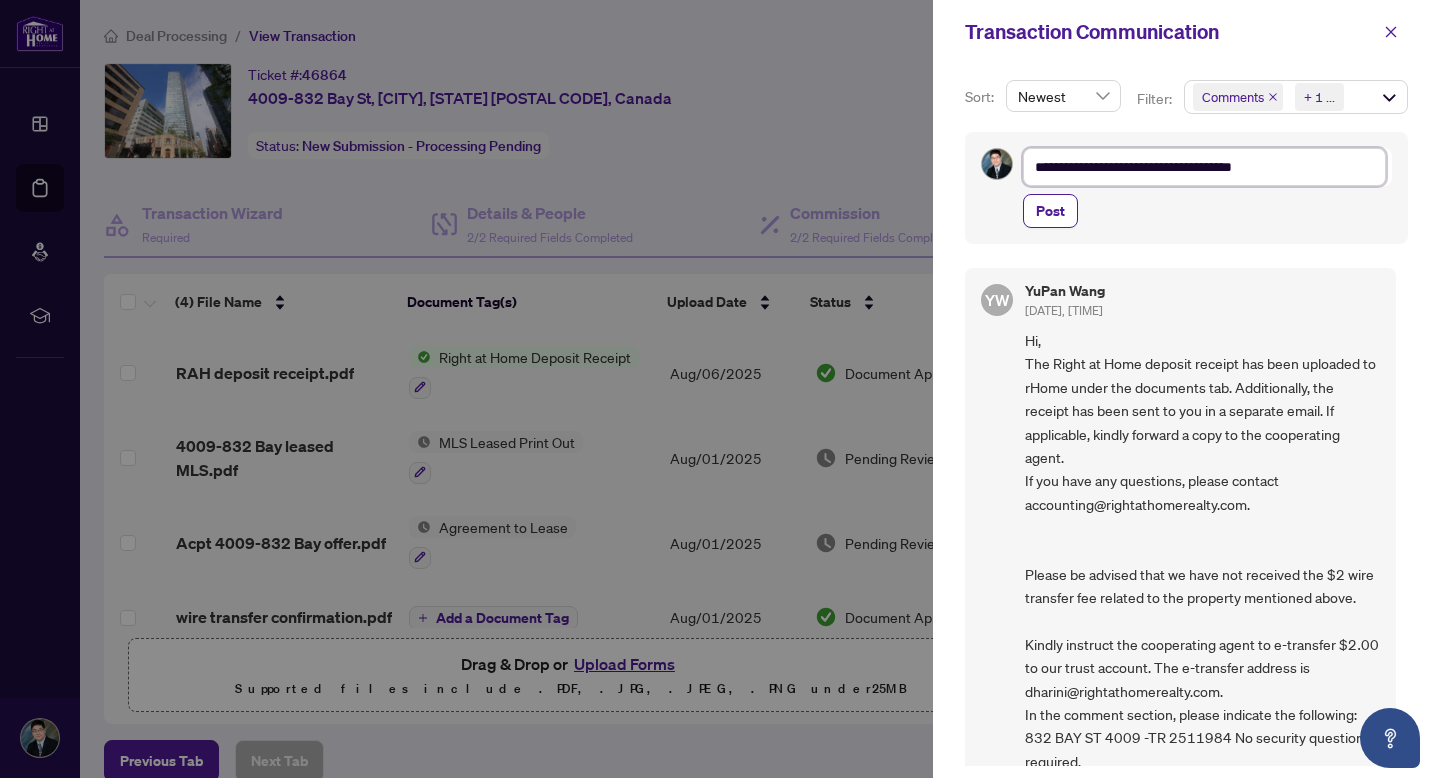 type on "**********" 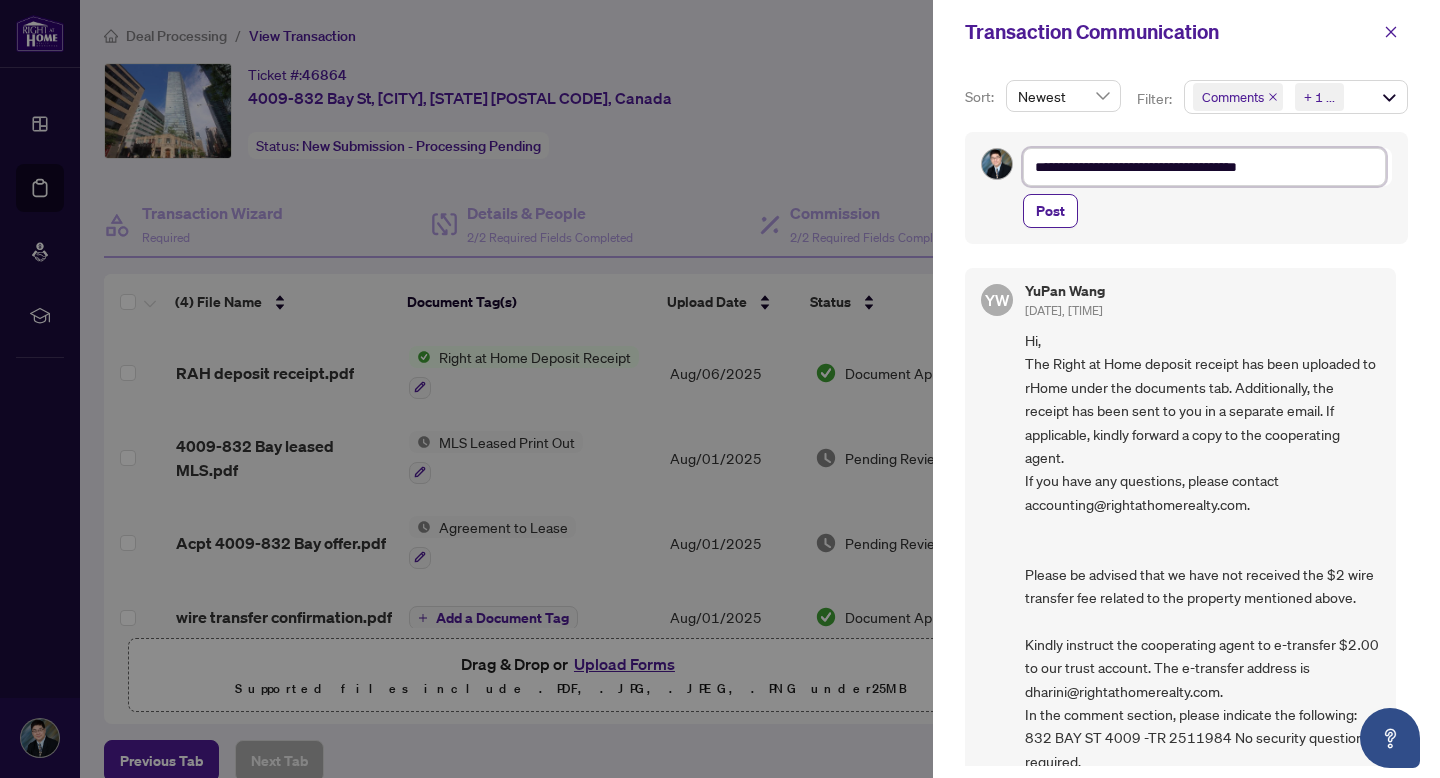 type on "**********" 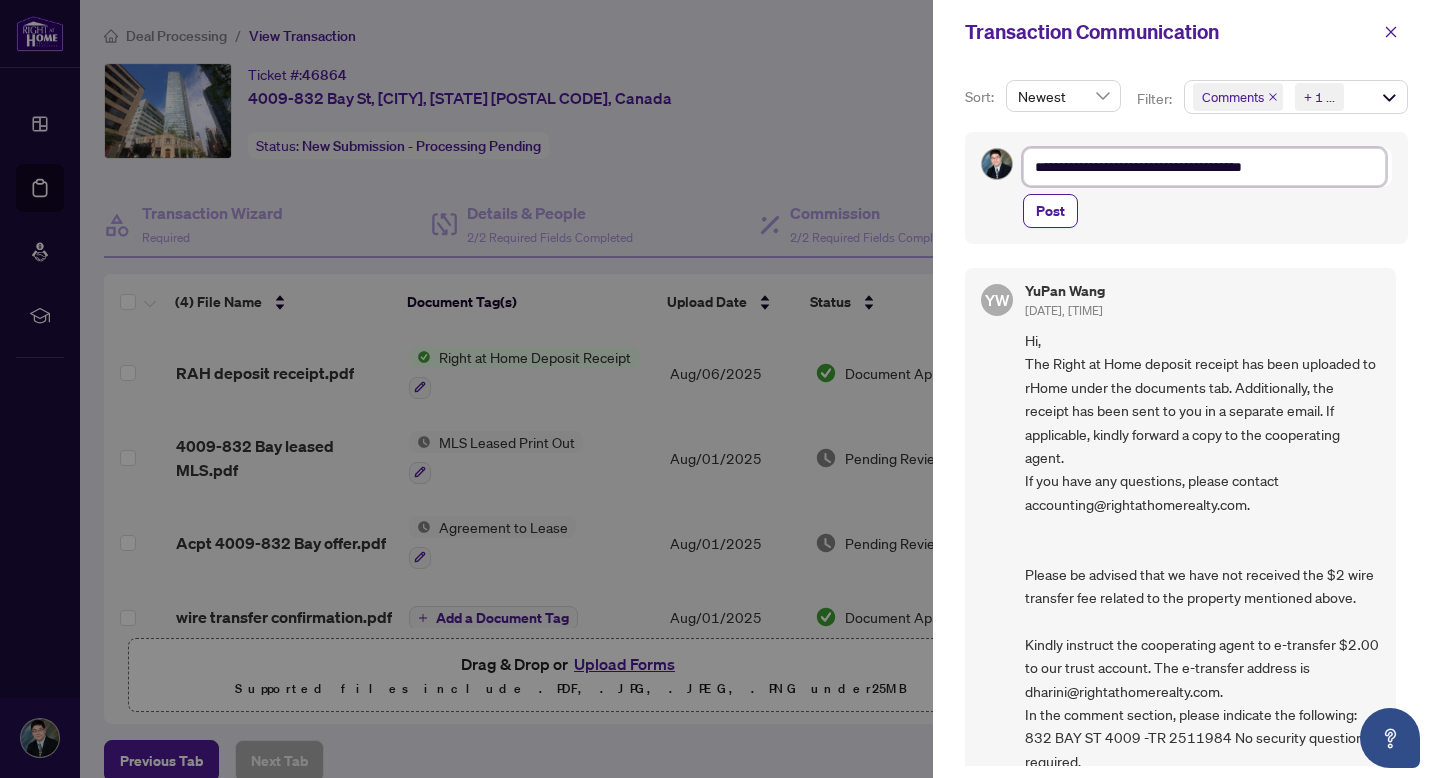 type on "**********" 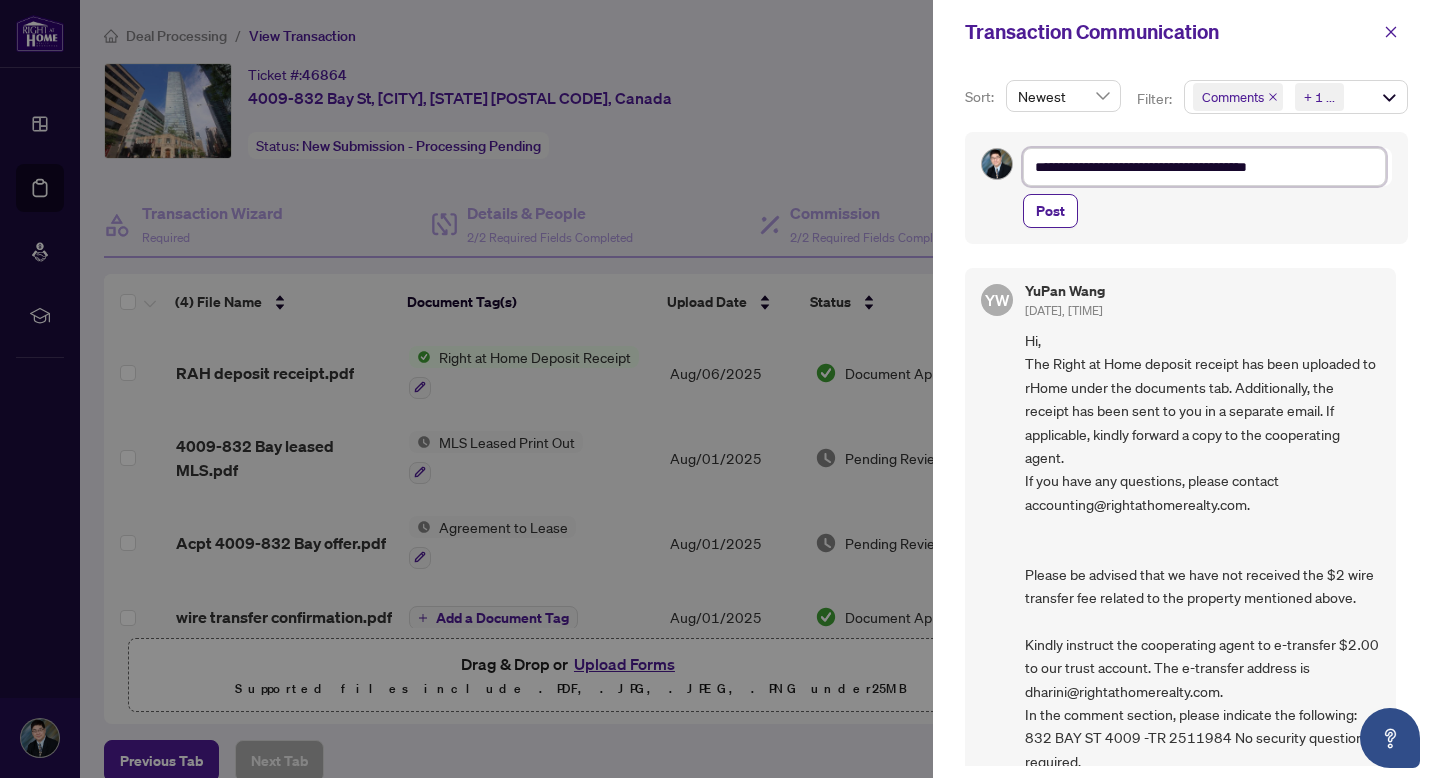 type on "**********" 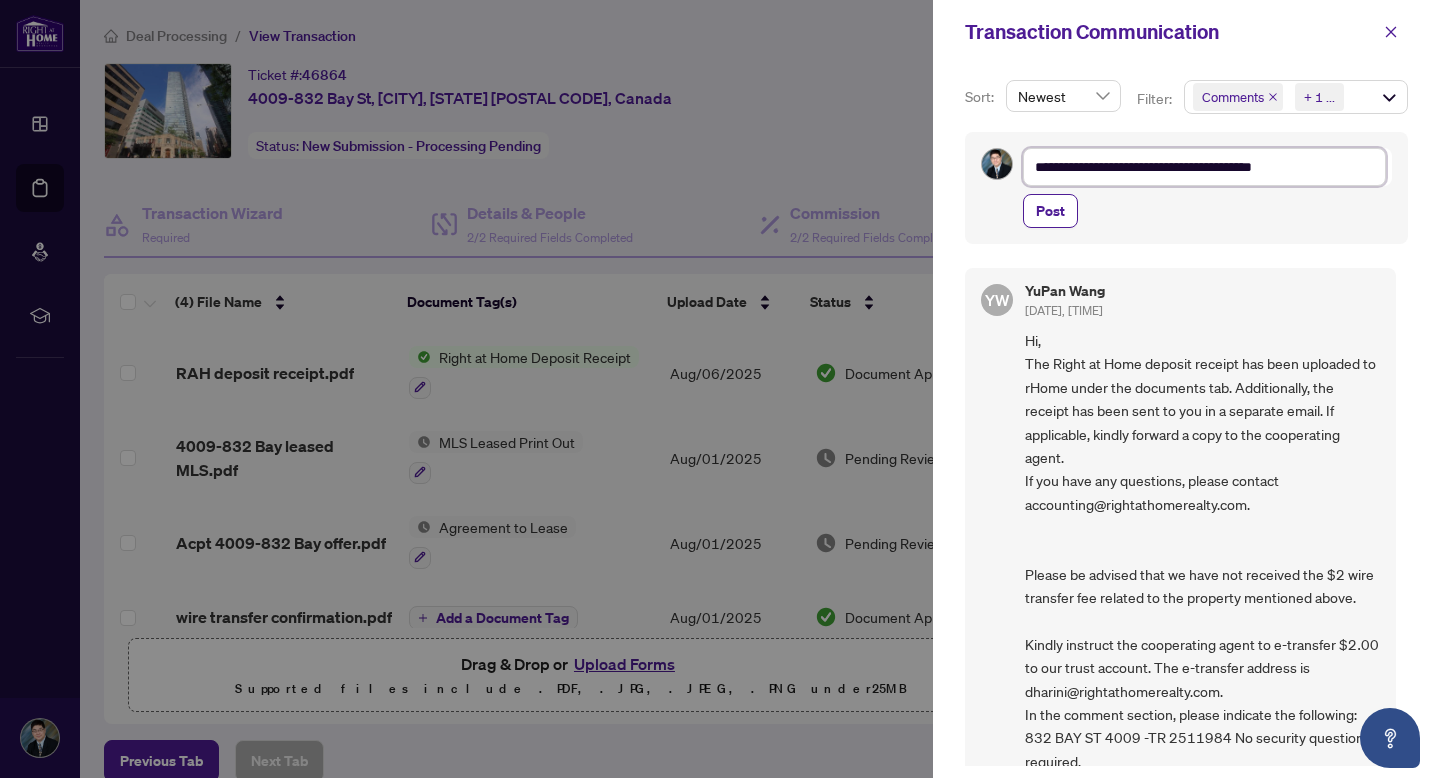 type on "**********" 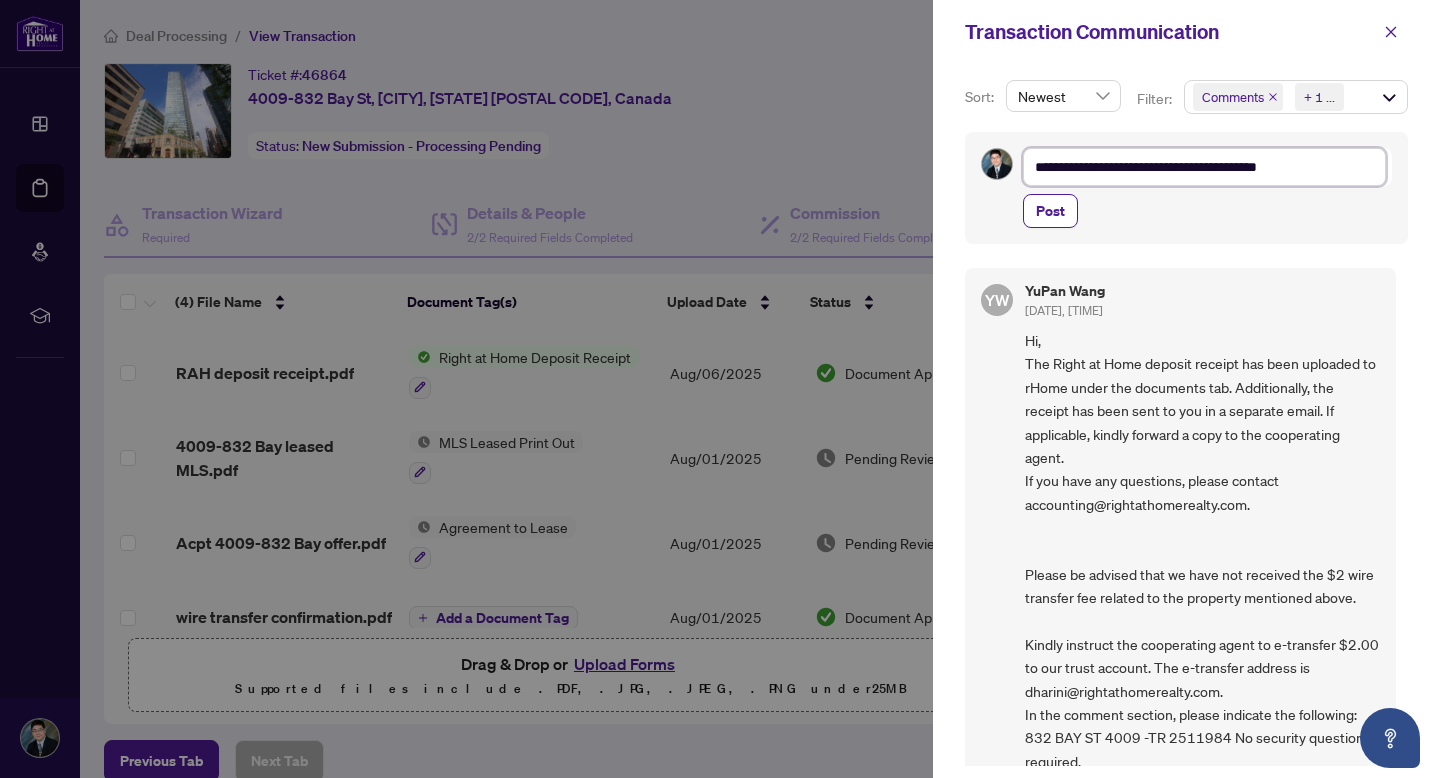 type on "**********" 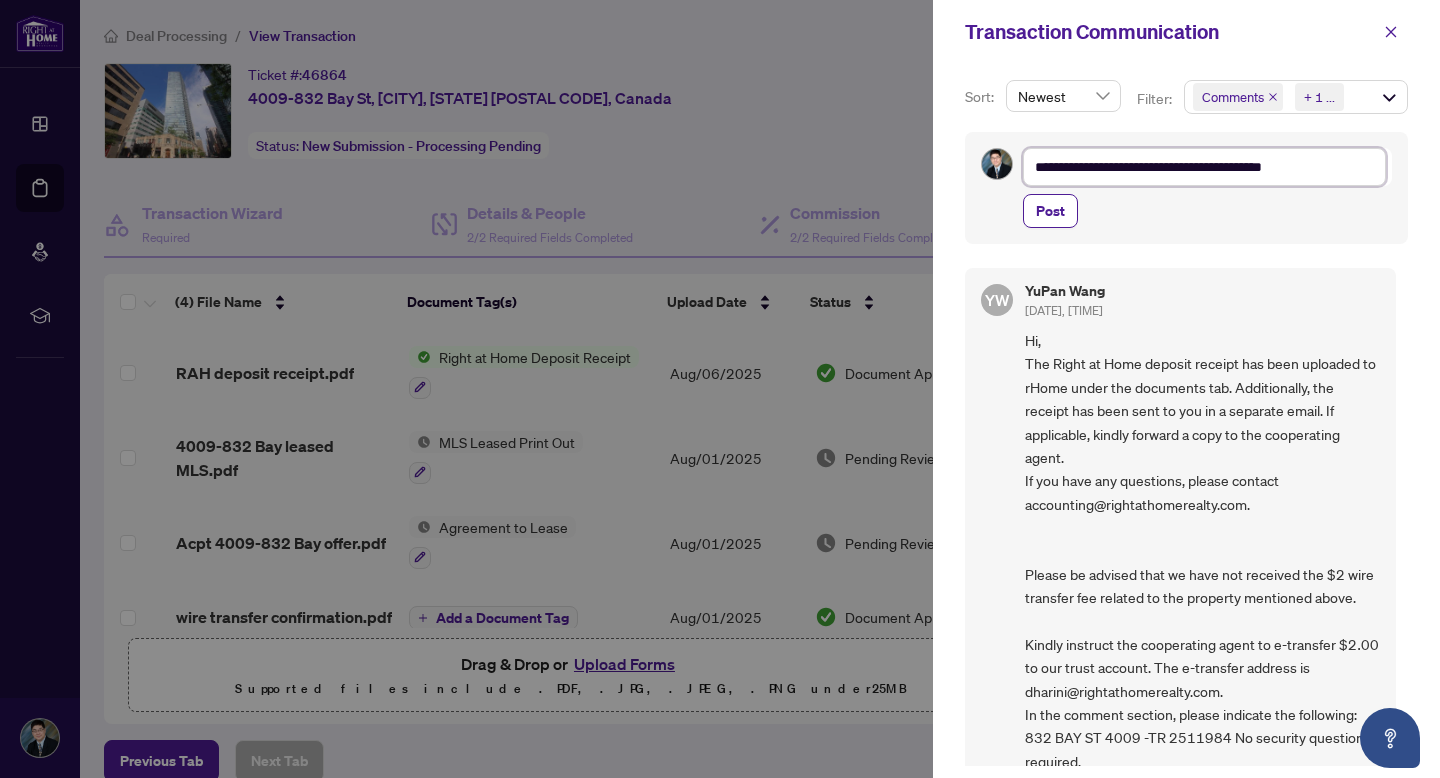 type on "**********" 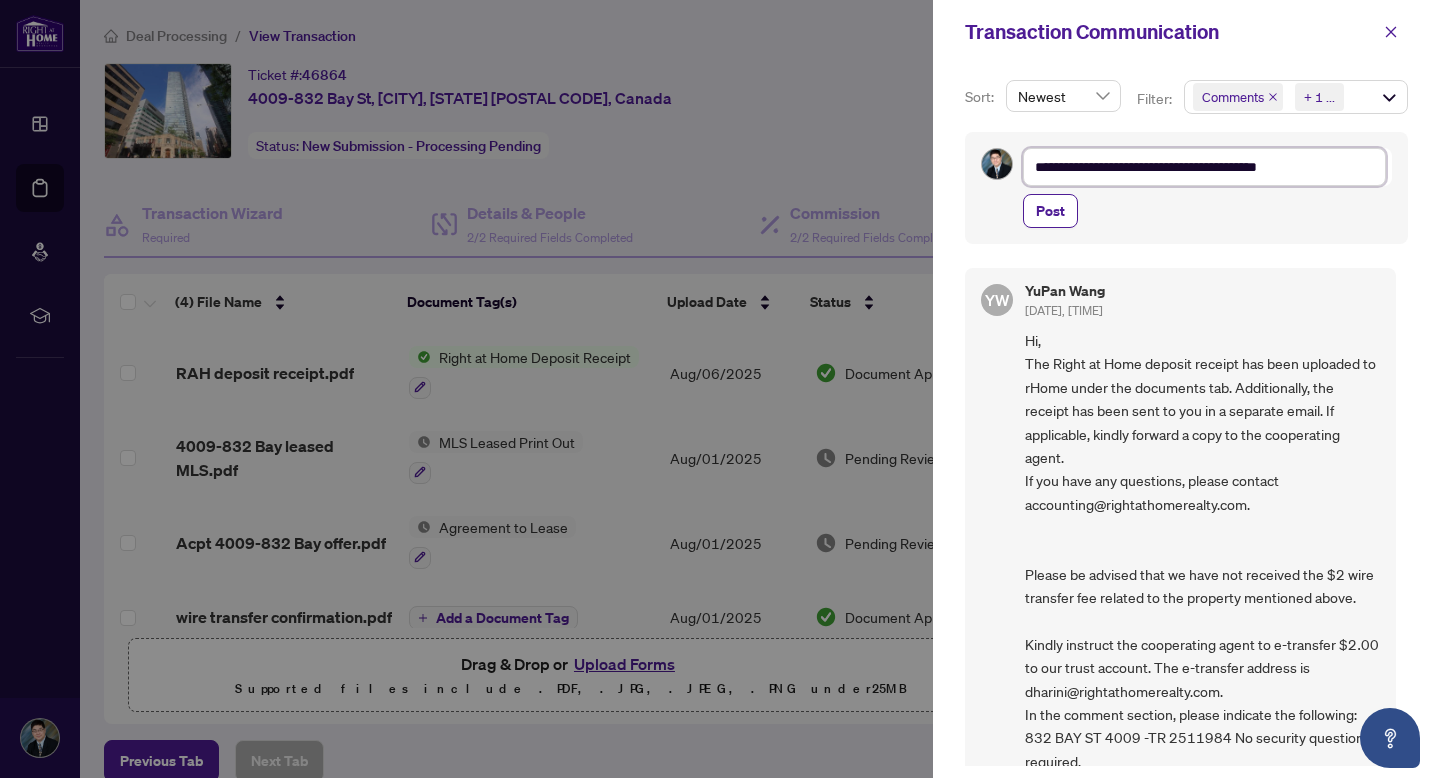 type on "**********" 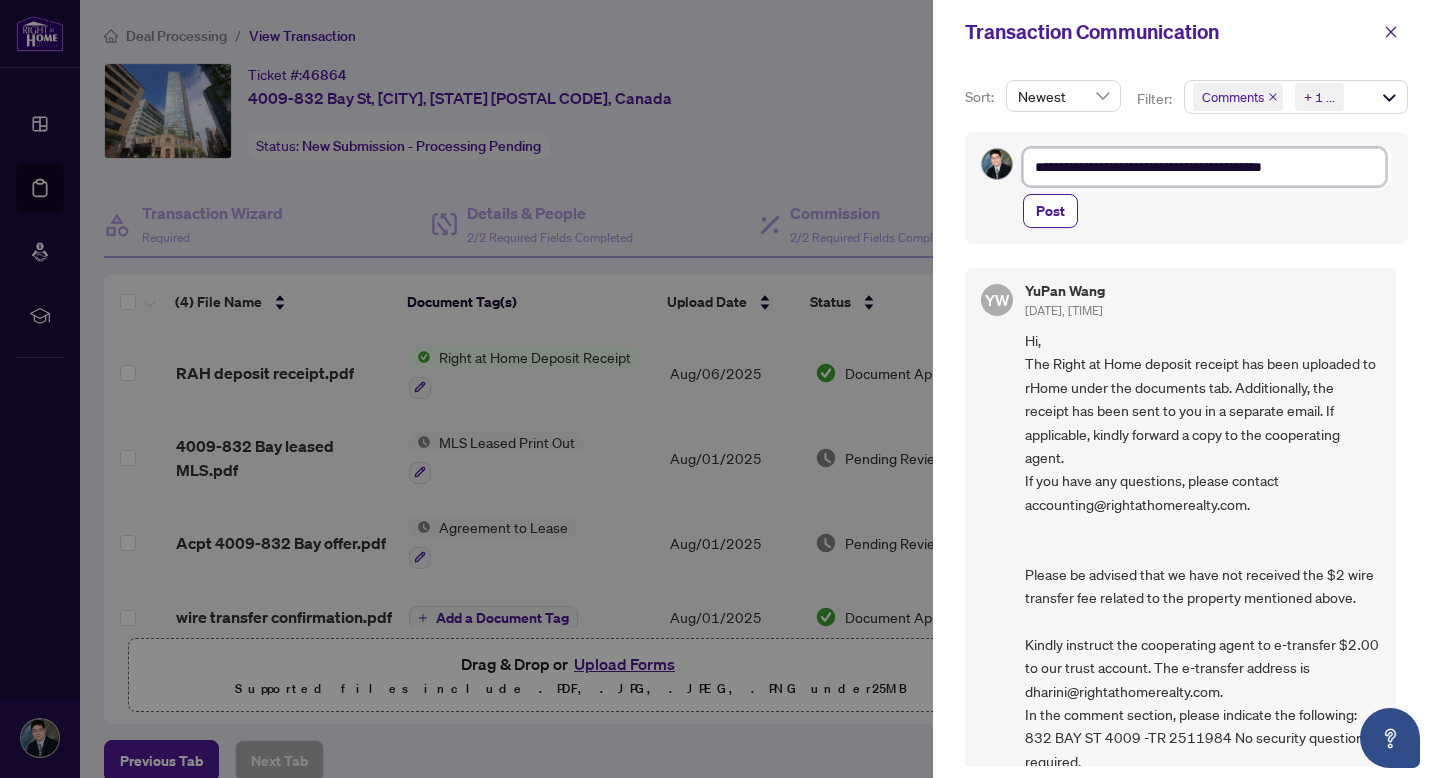 type on "**********" 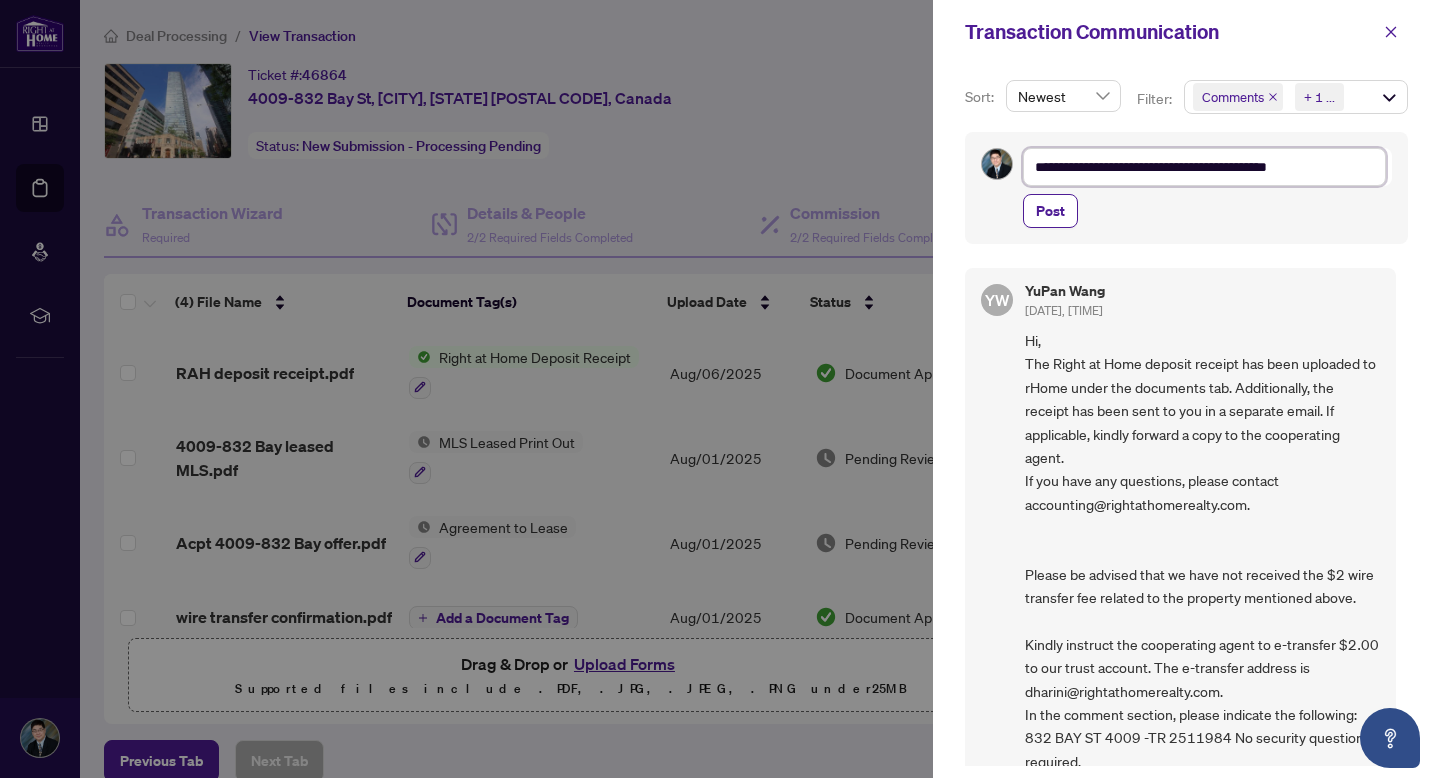 type on "**********" 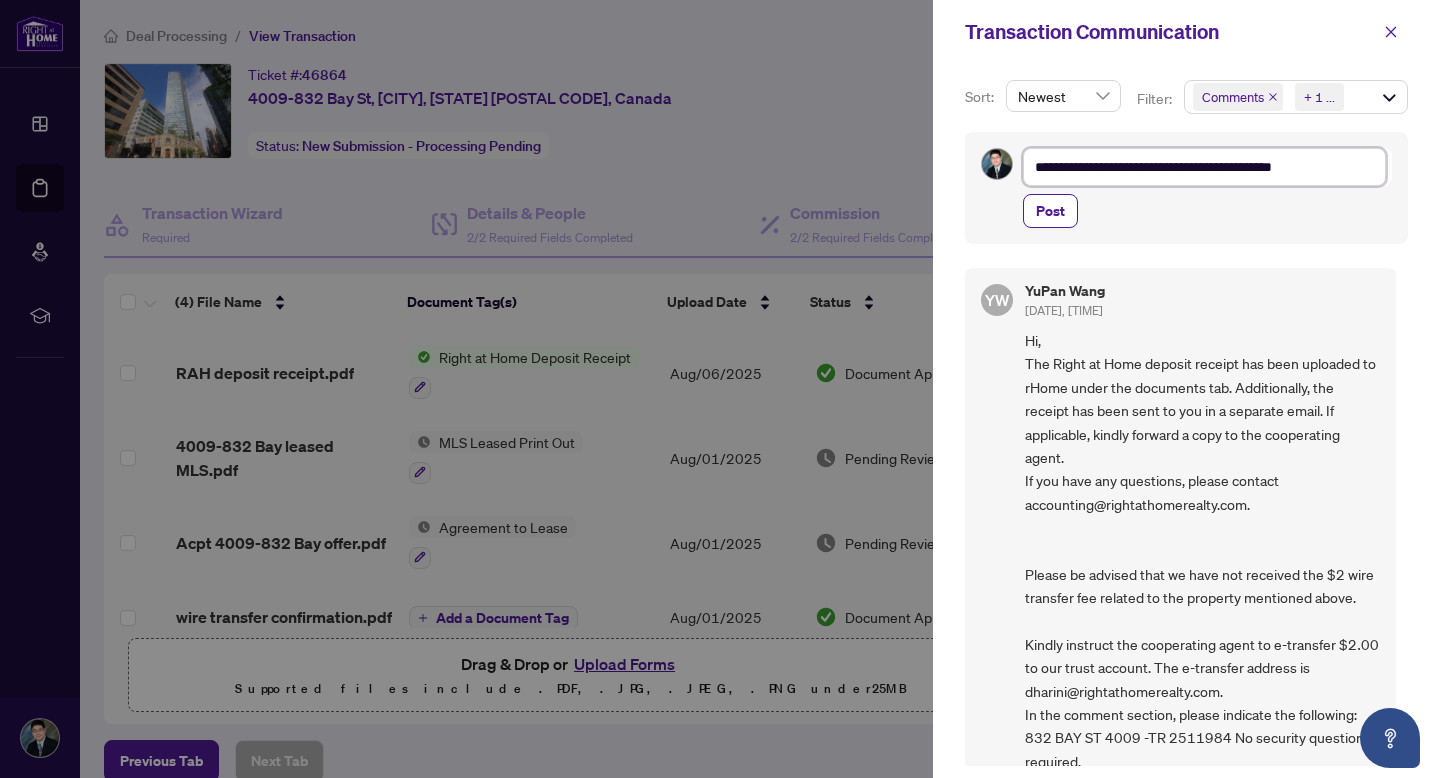 type on "**********" 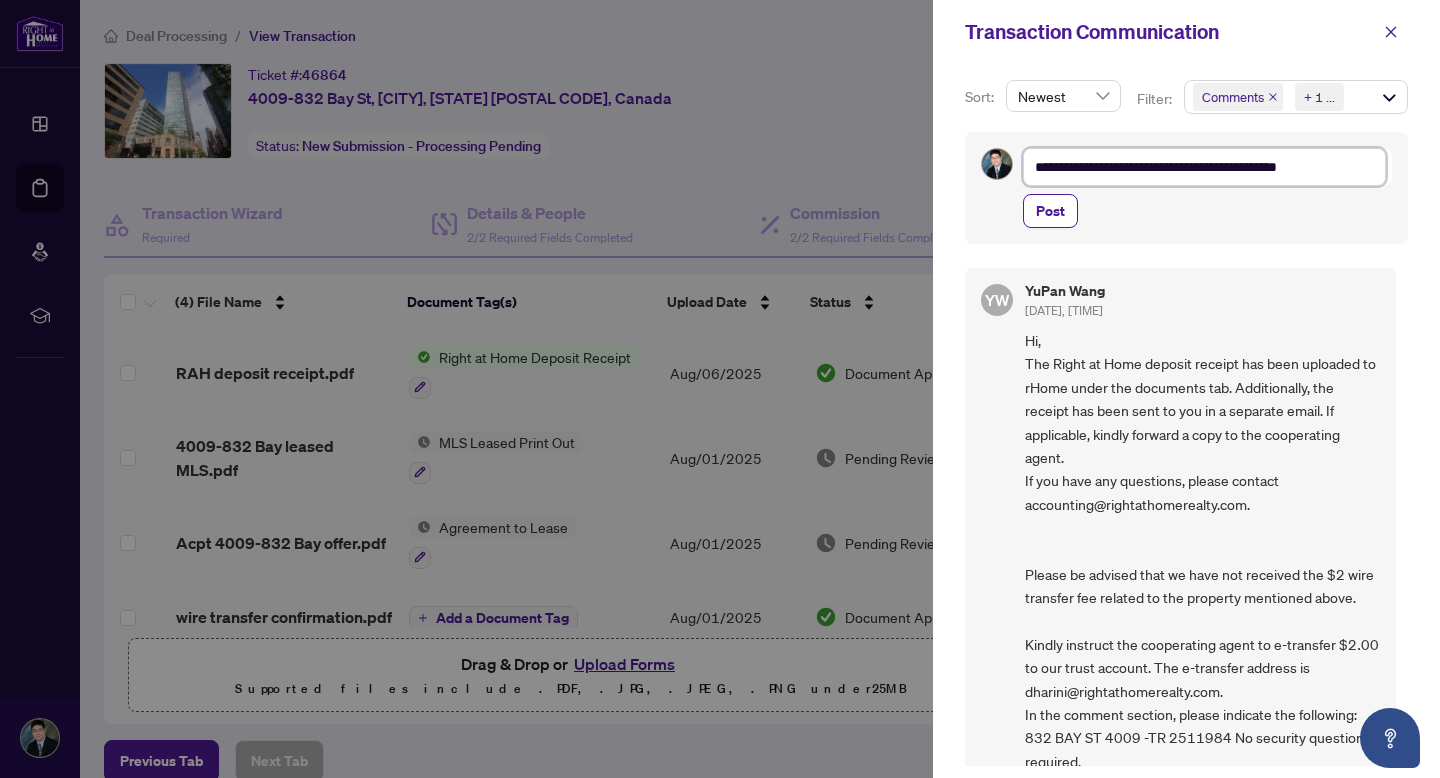type on "**********" 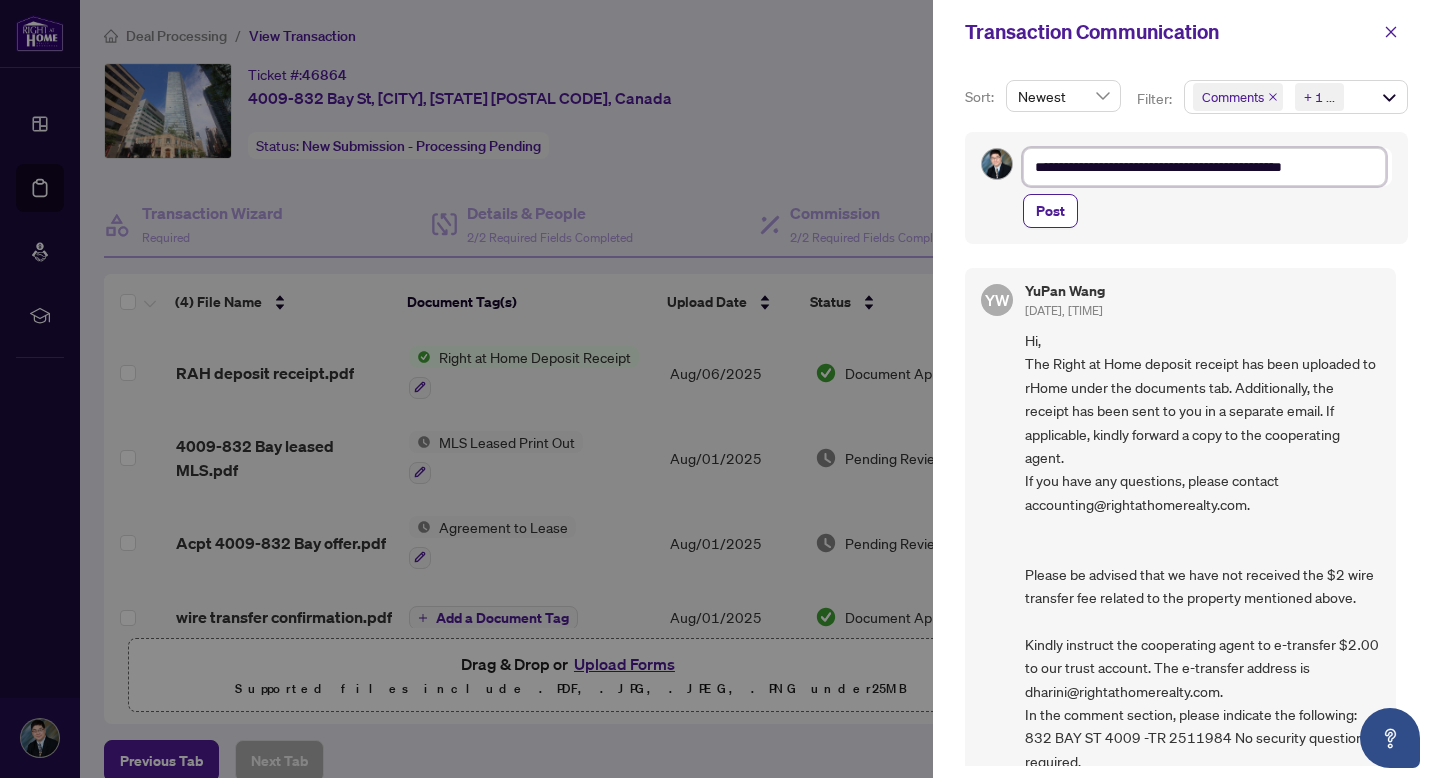 type on "**********" 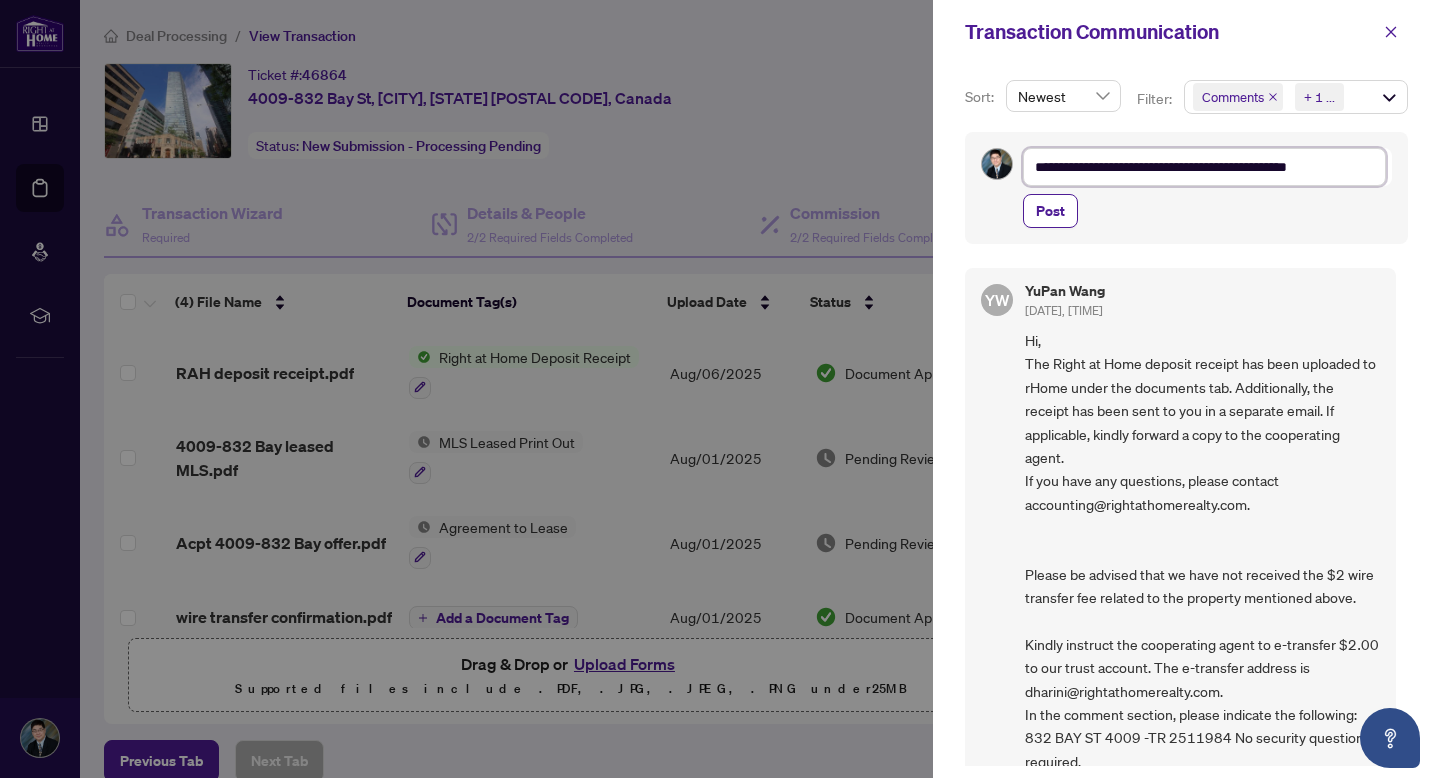 type on "**********" 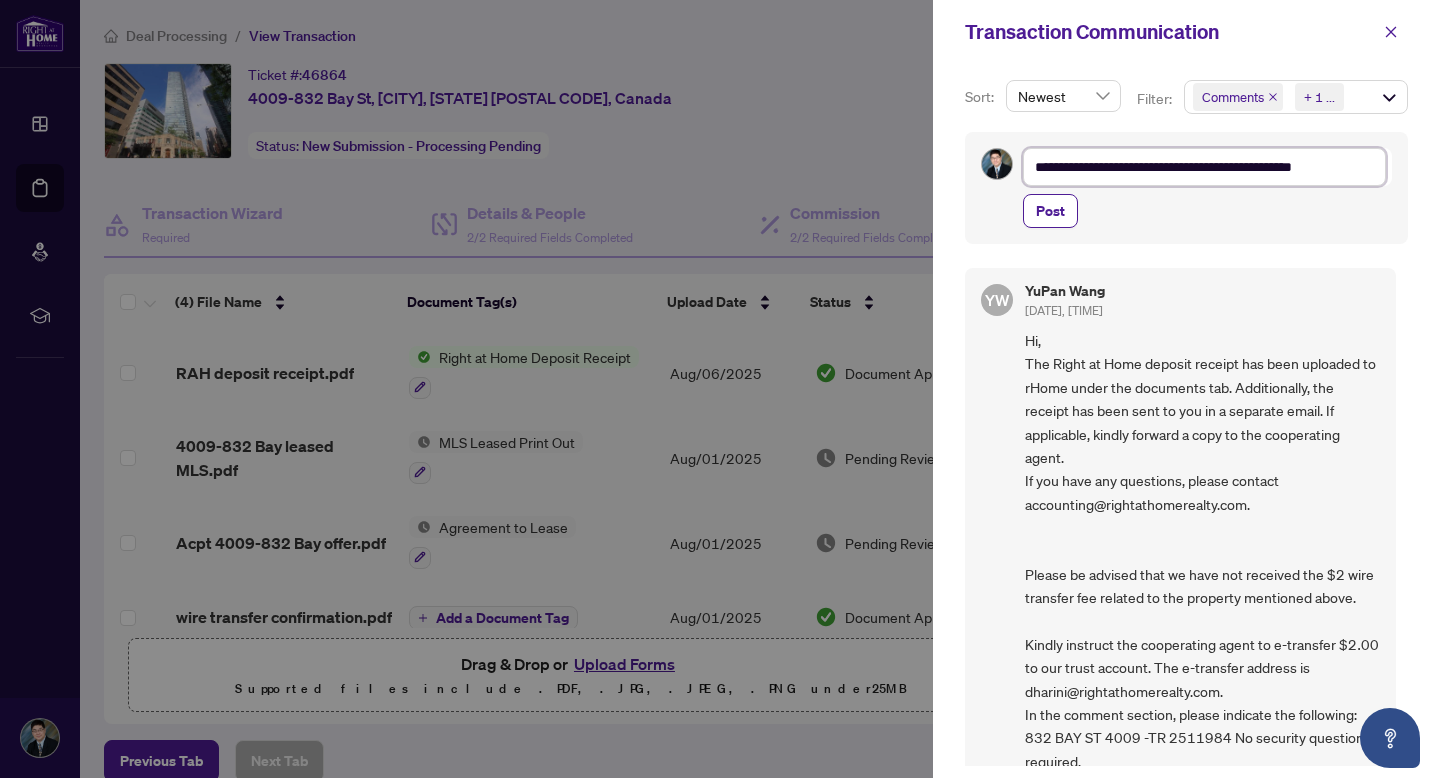 type on "**********" 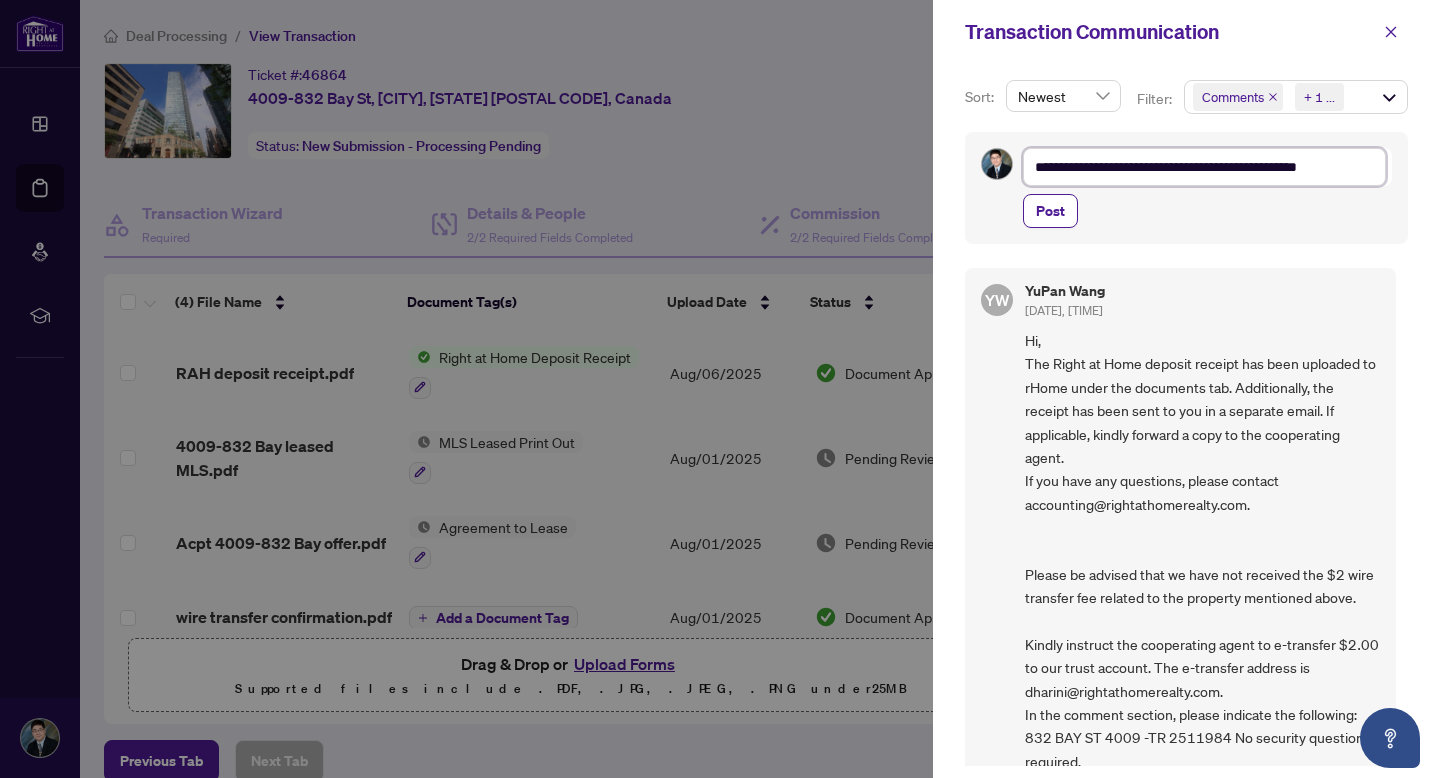 type on "**********" 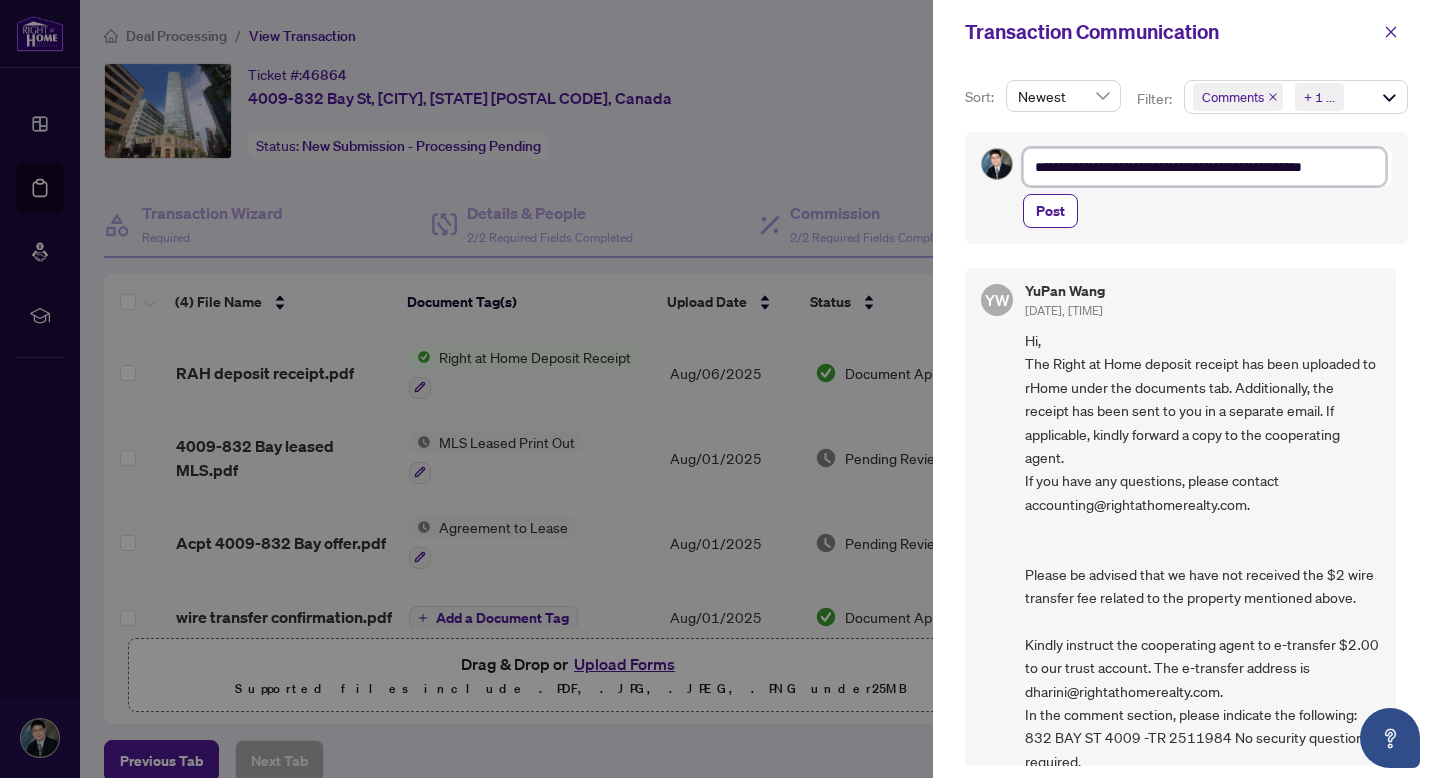 type on "**********" 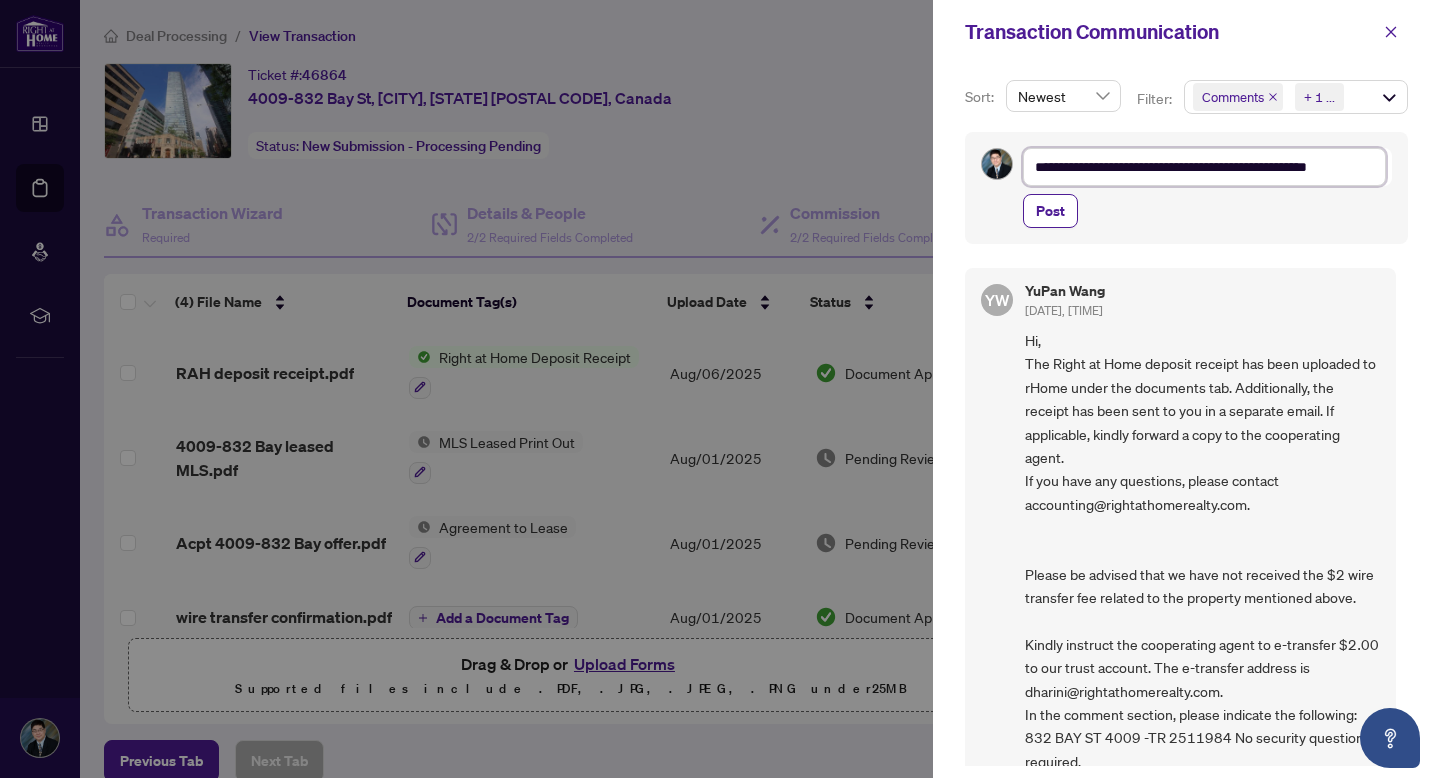 type on "**********" 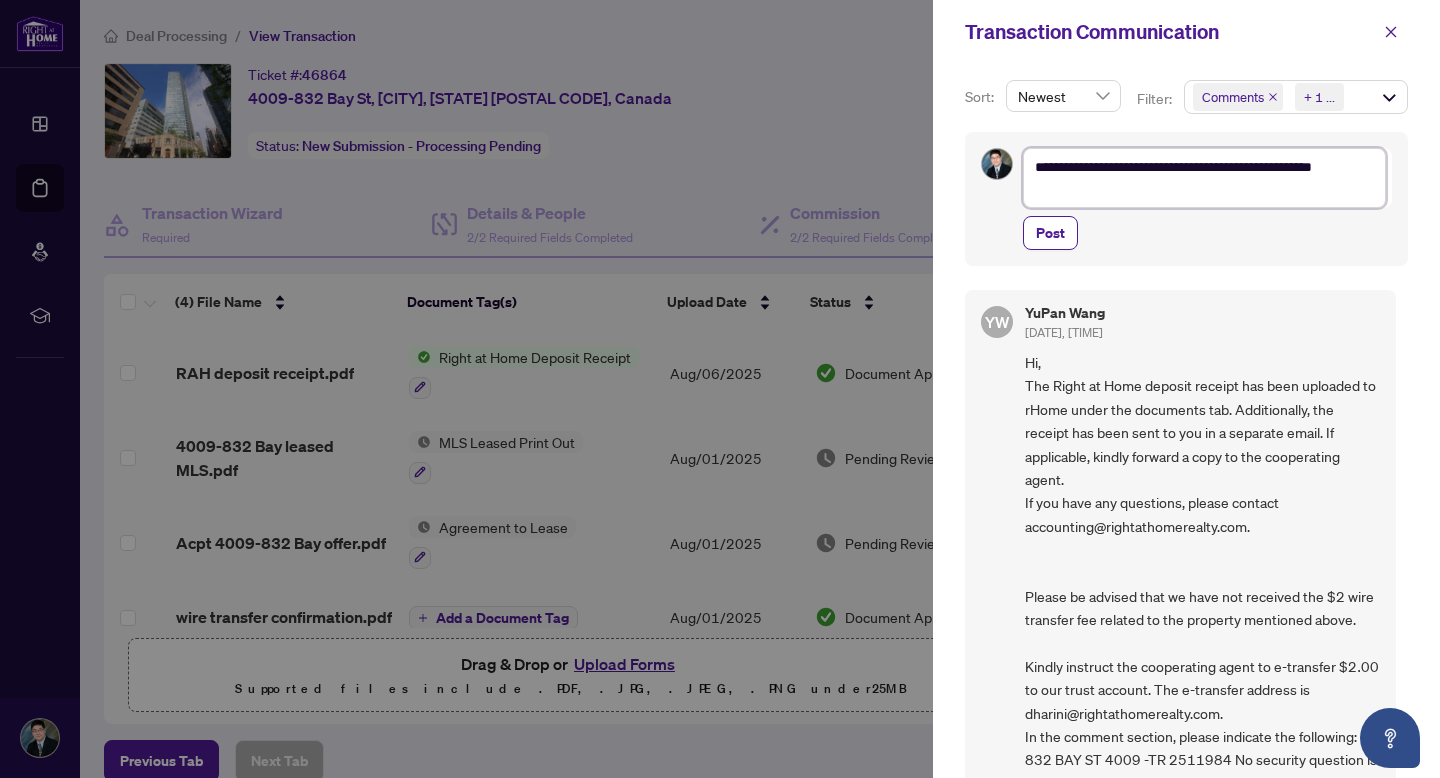 type on "**********" 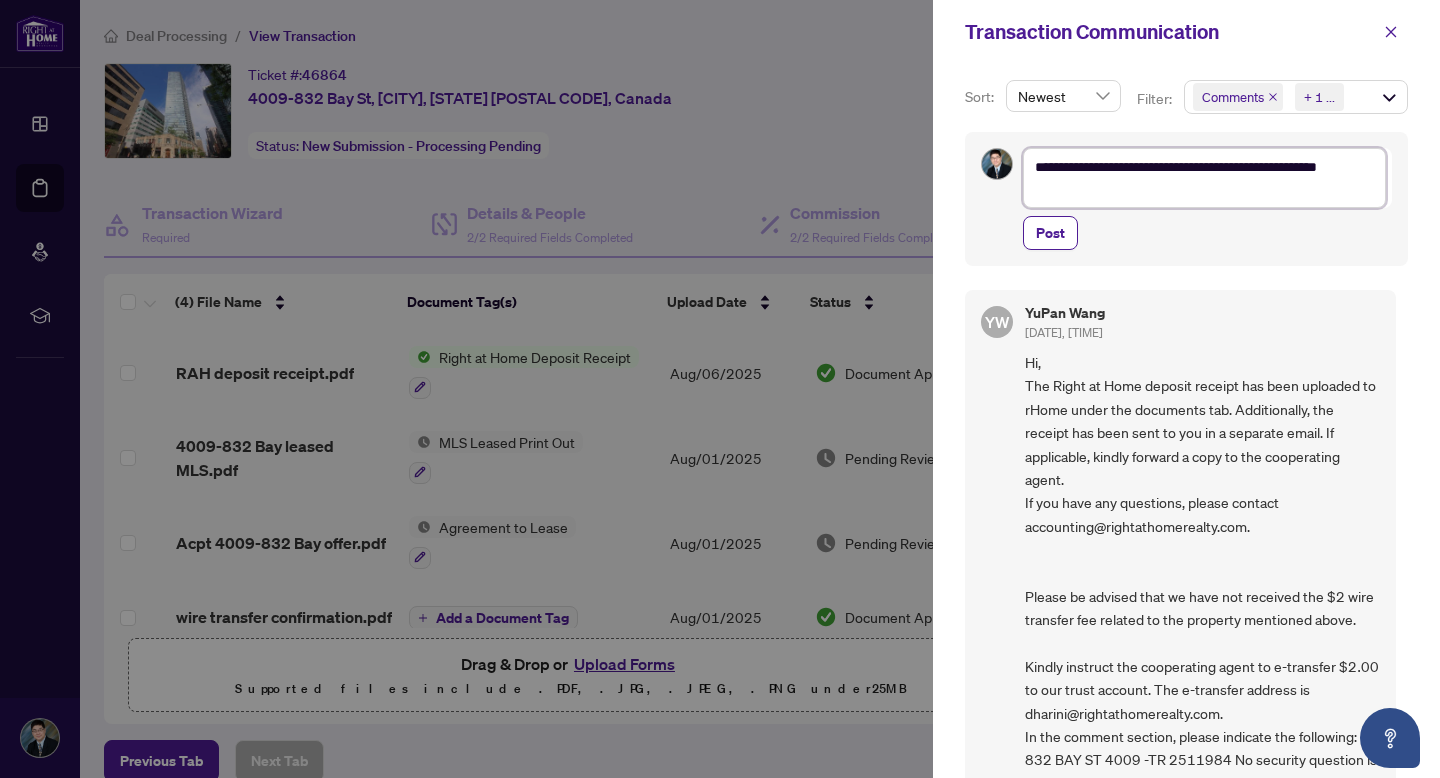 type on "**********" 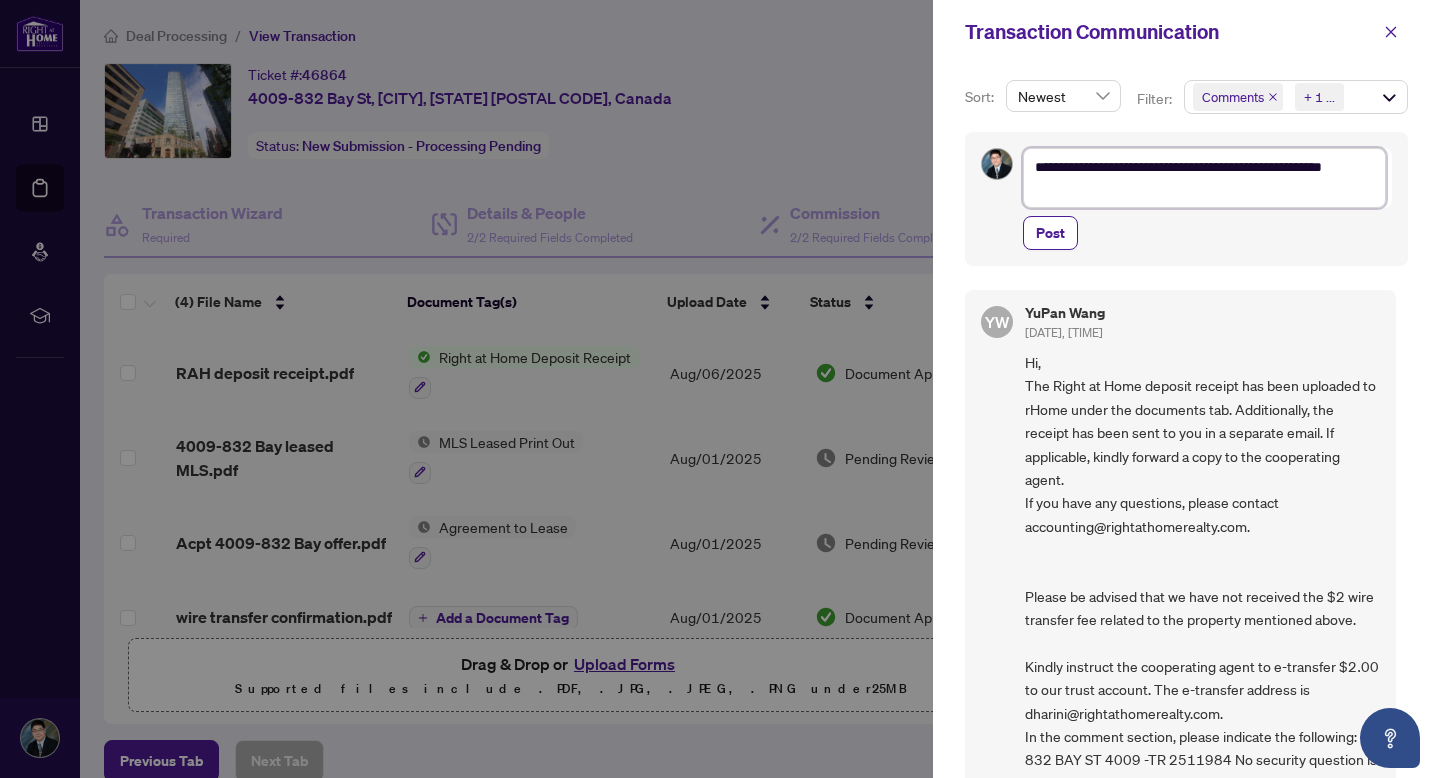 type on "**********" 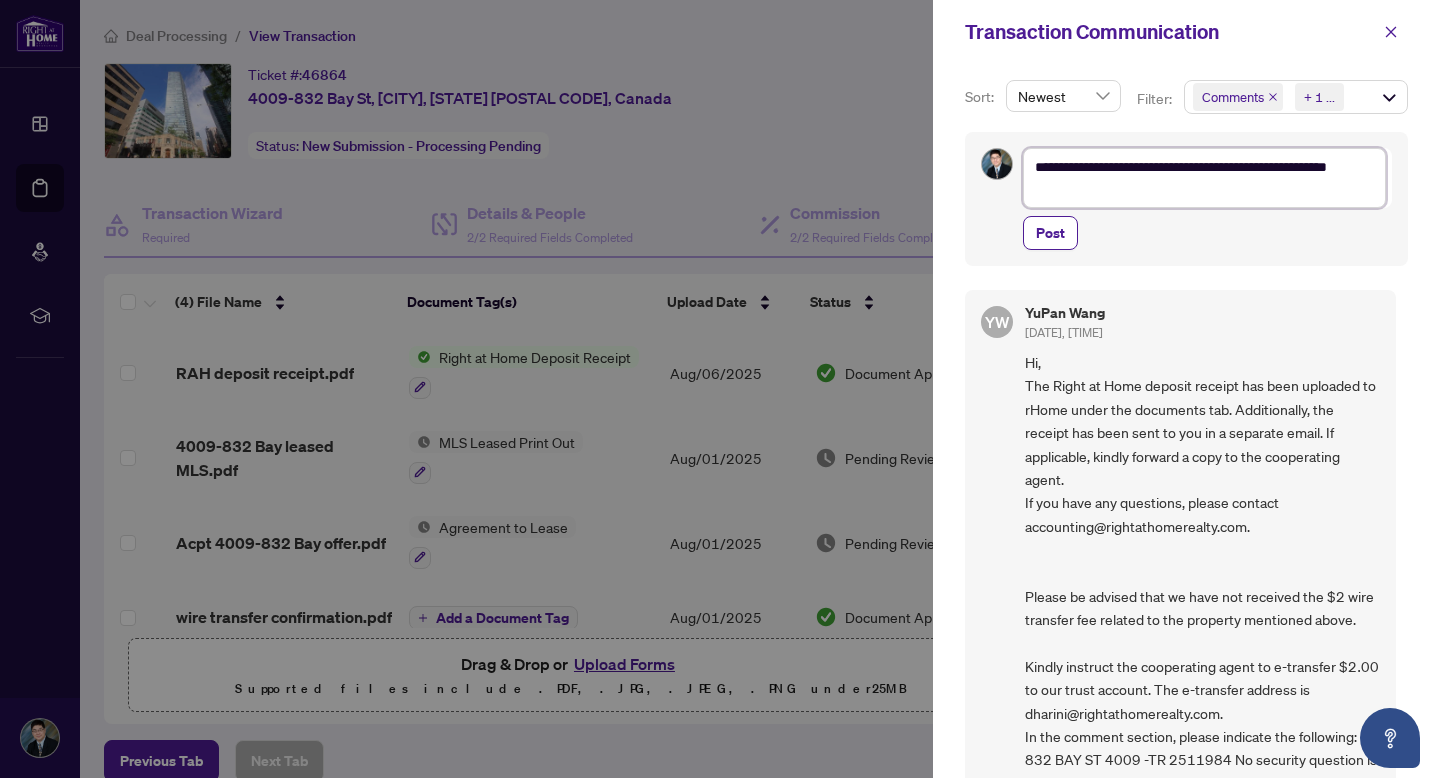 type on "**********" 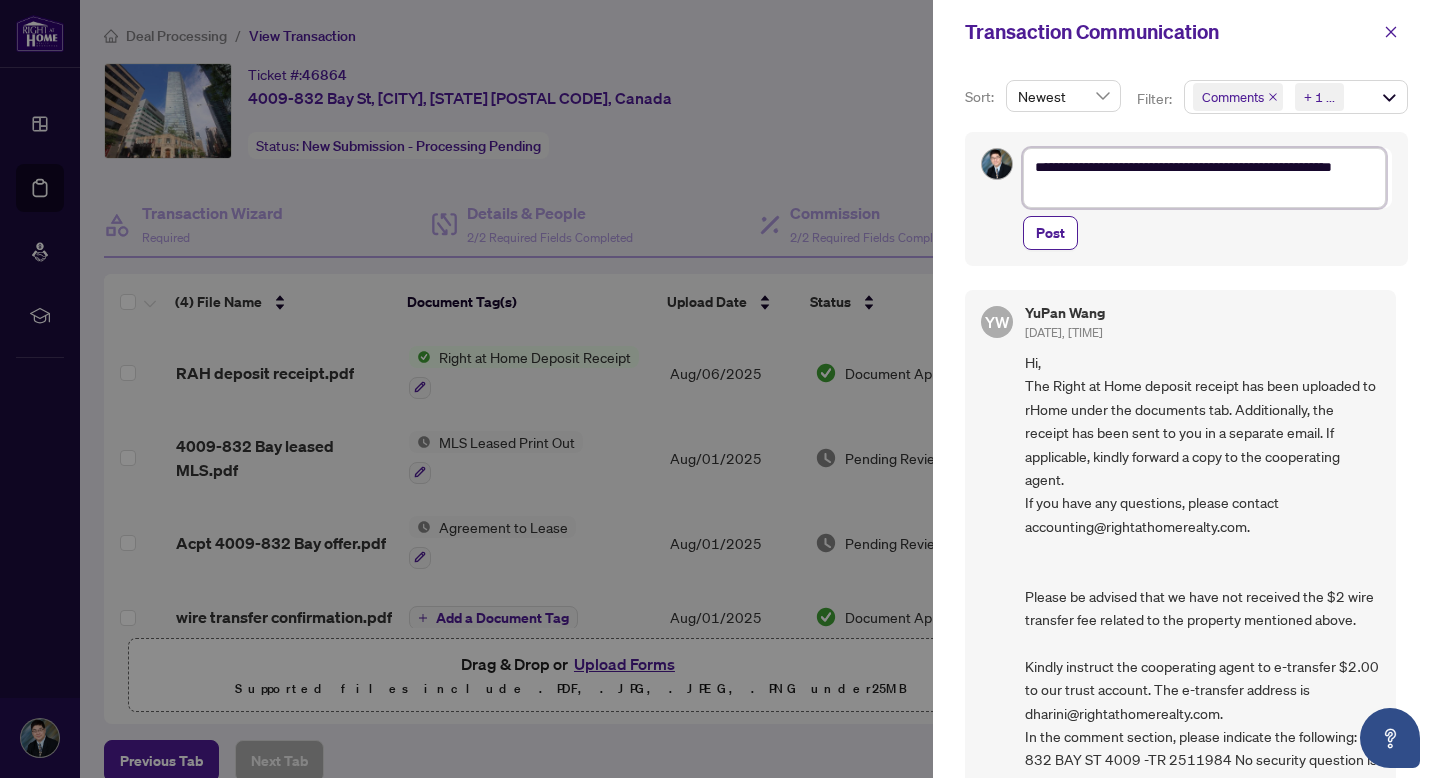 type on "**********" 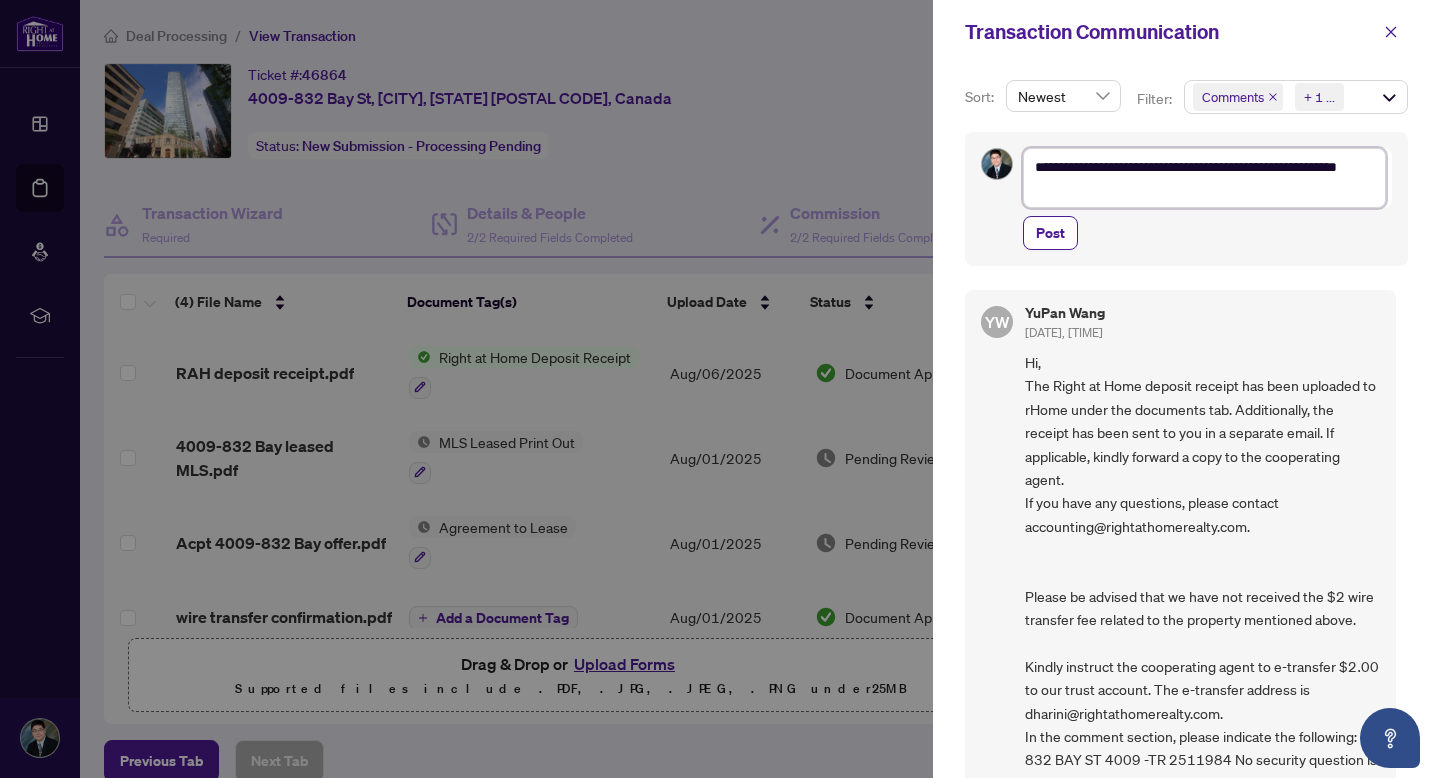 type on "**********" 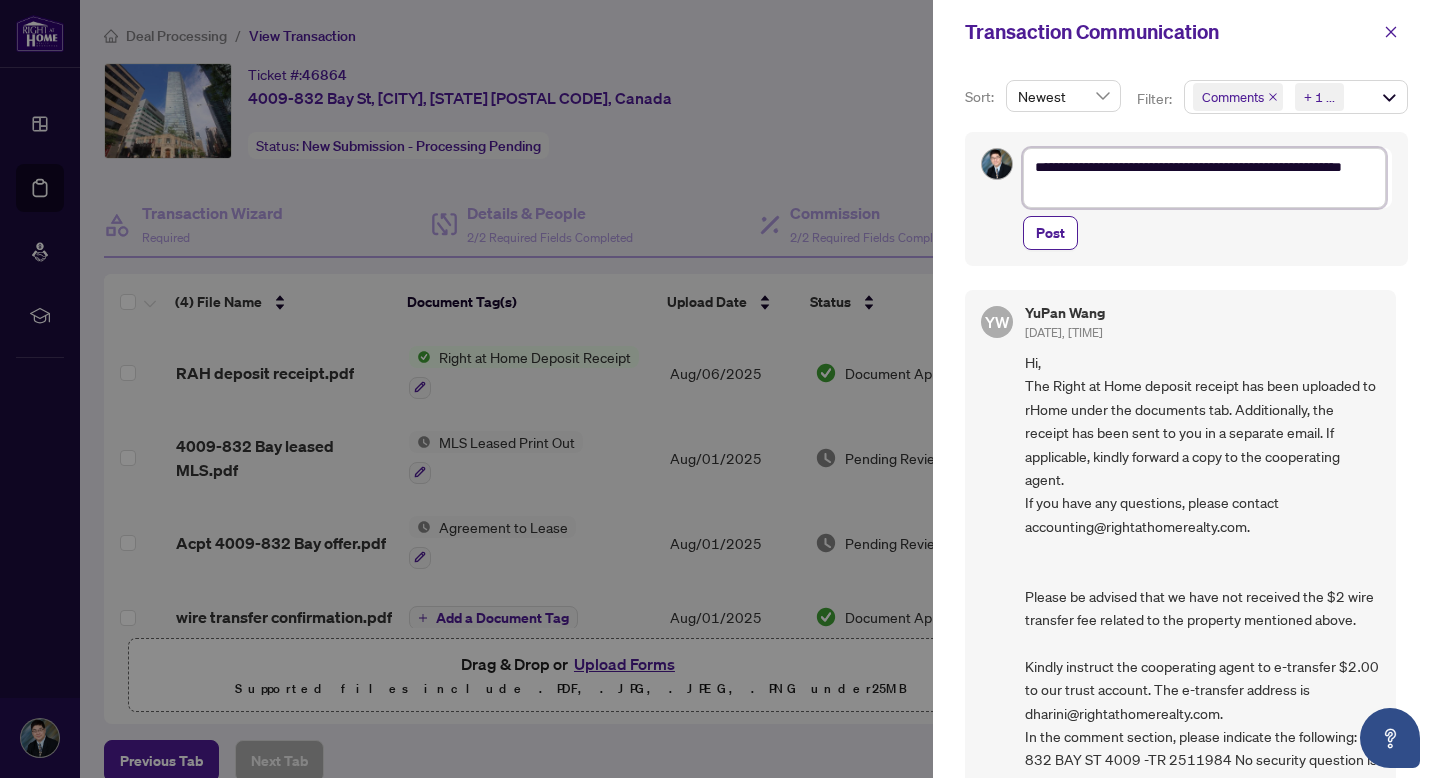 type on "**********" 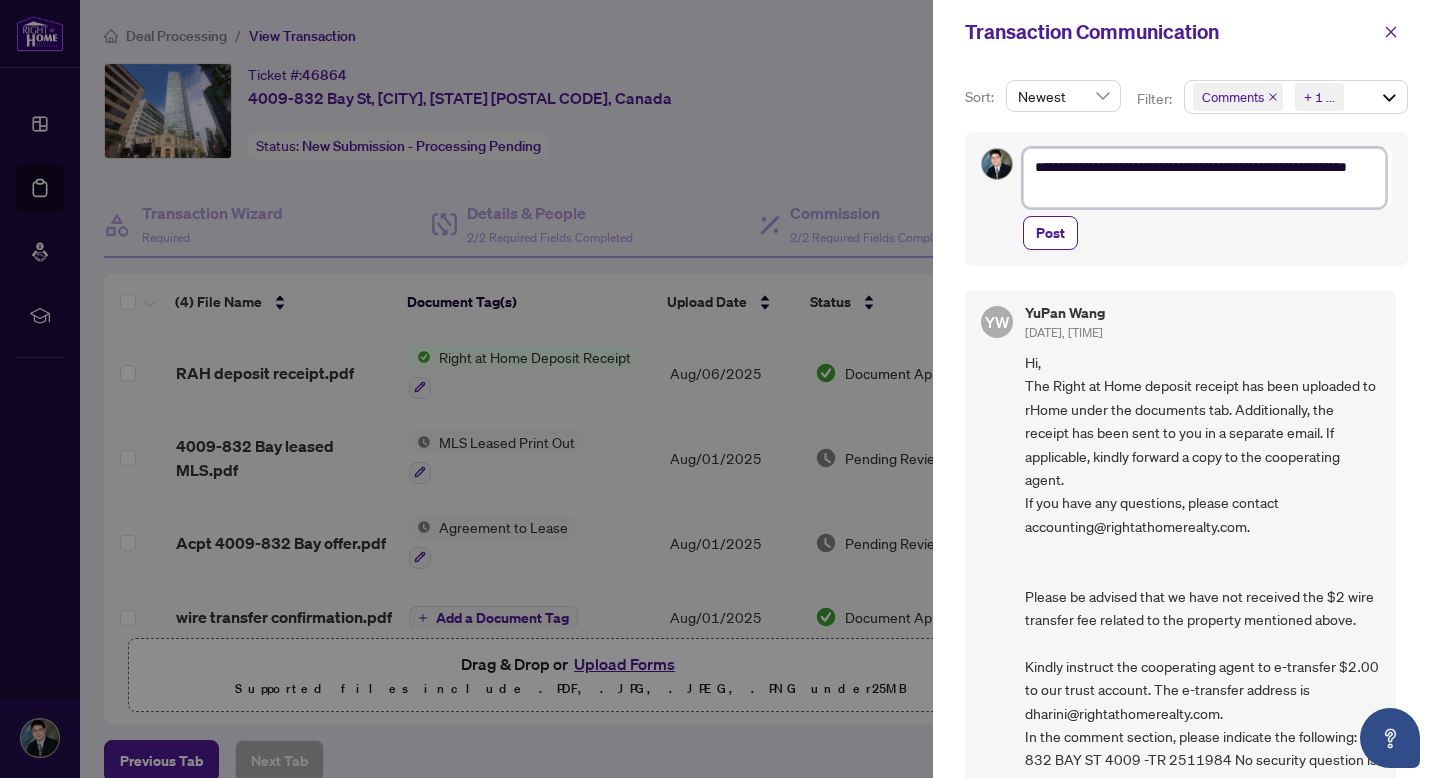 type on "**********" 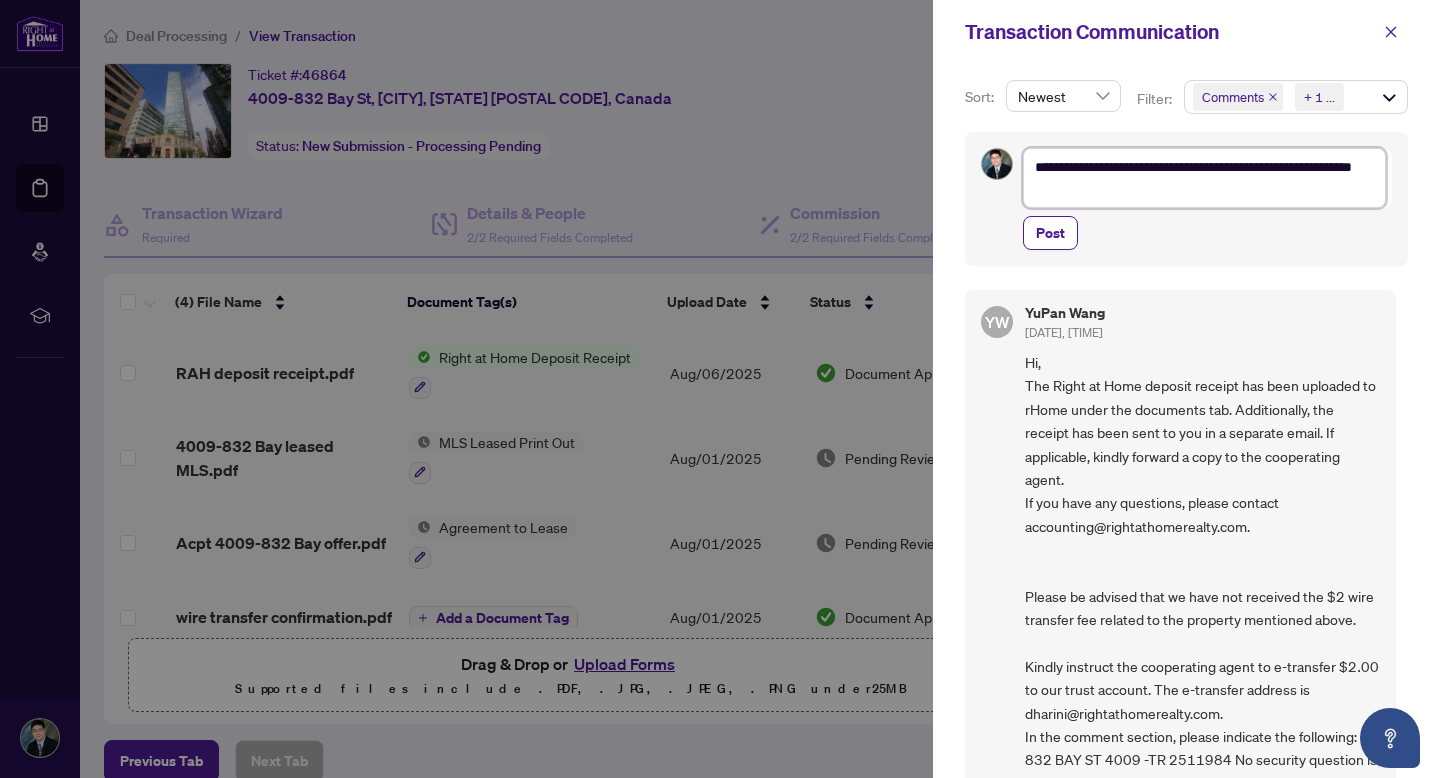 type on "**********" 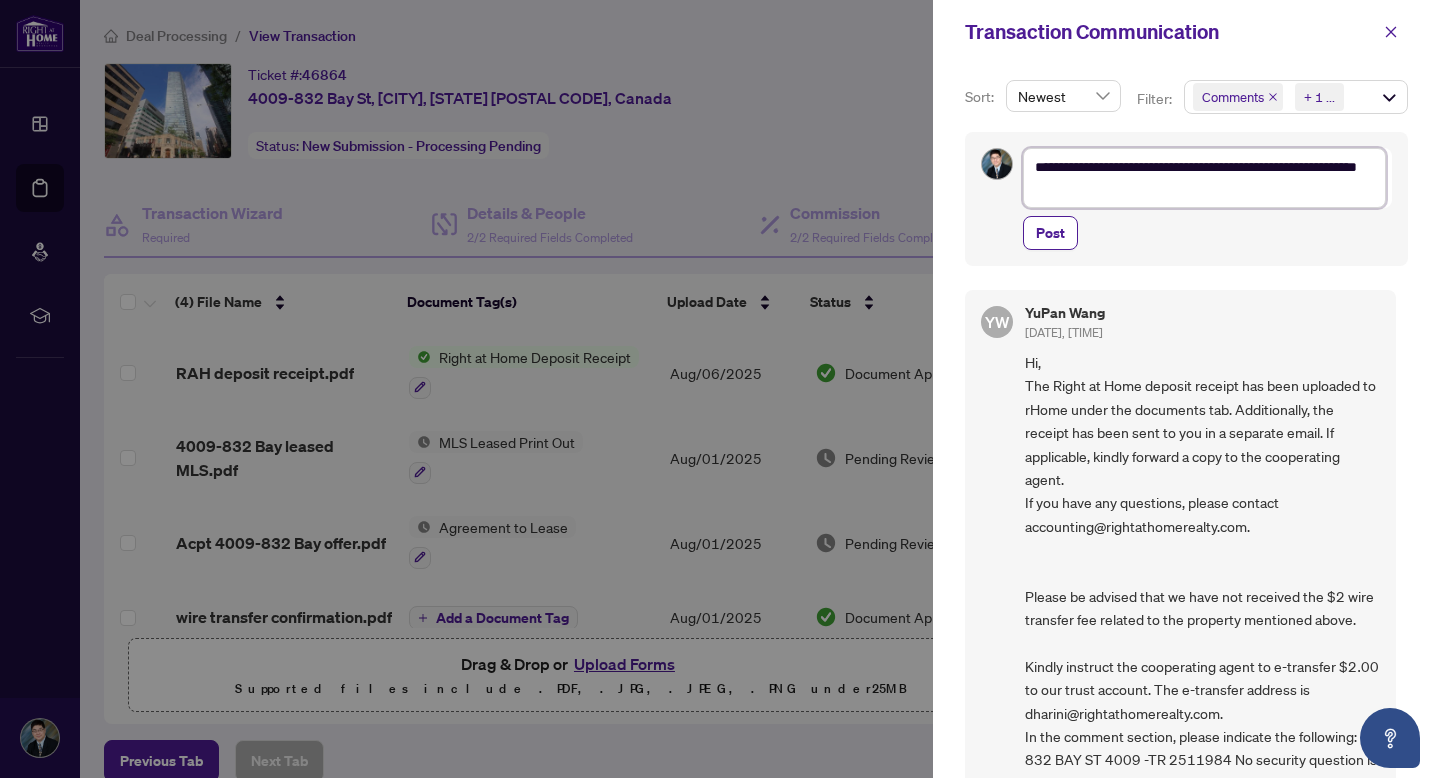 type on "**********" 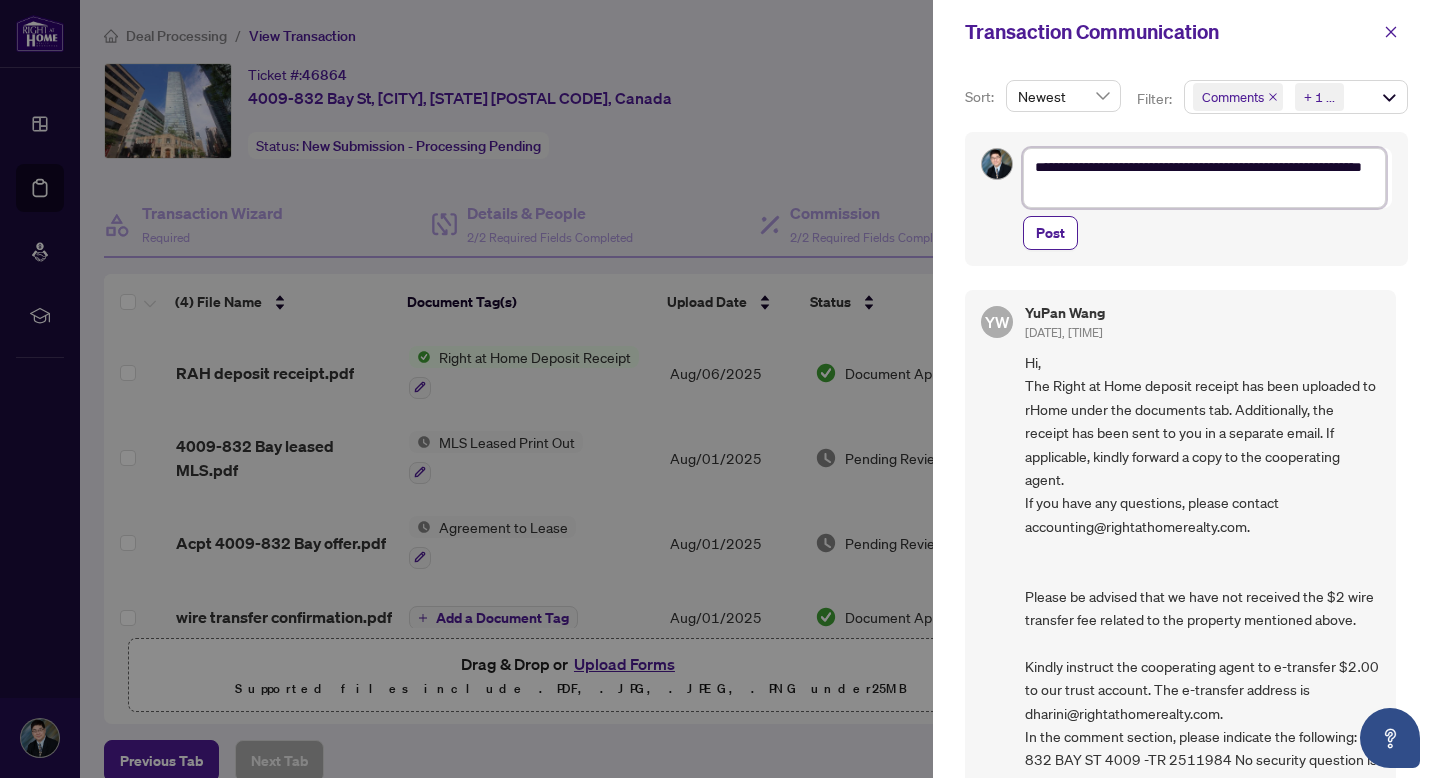 type on "**********" 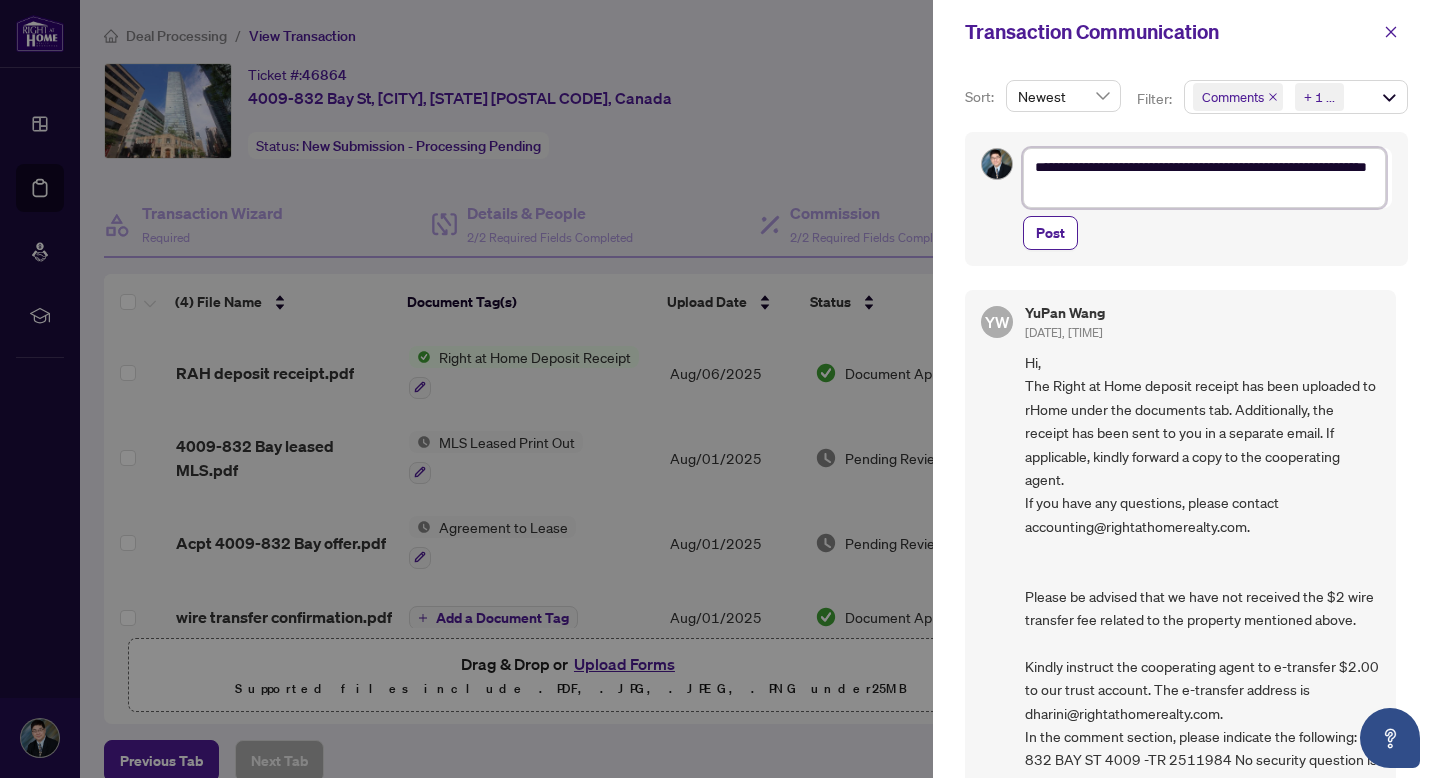 type on "**********" 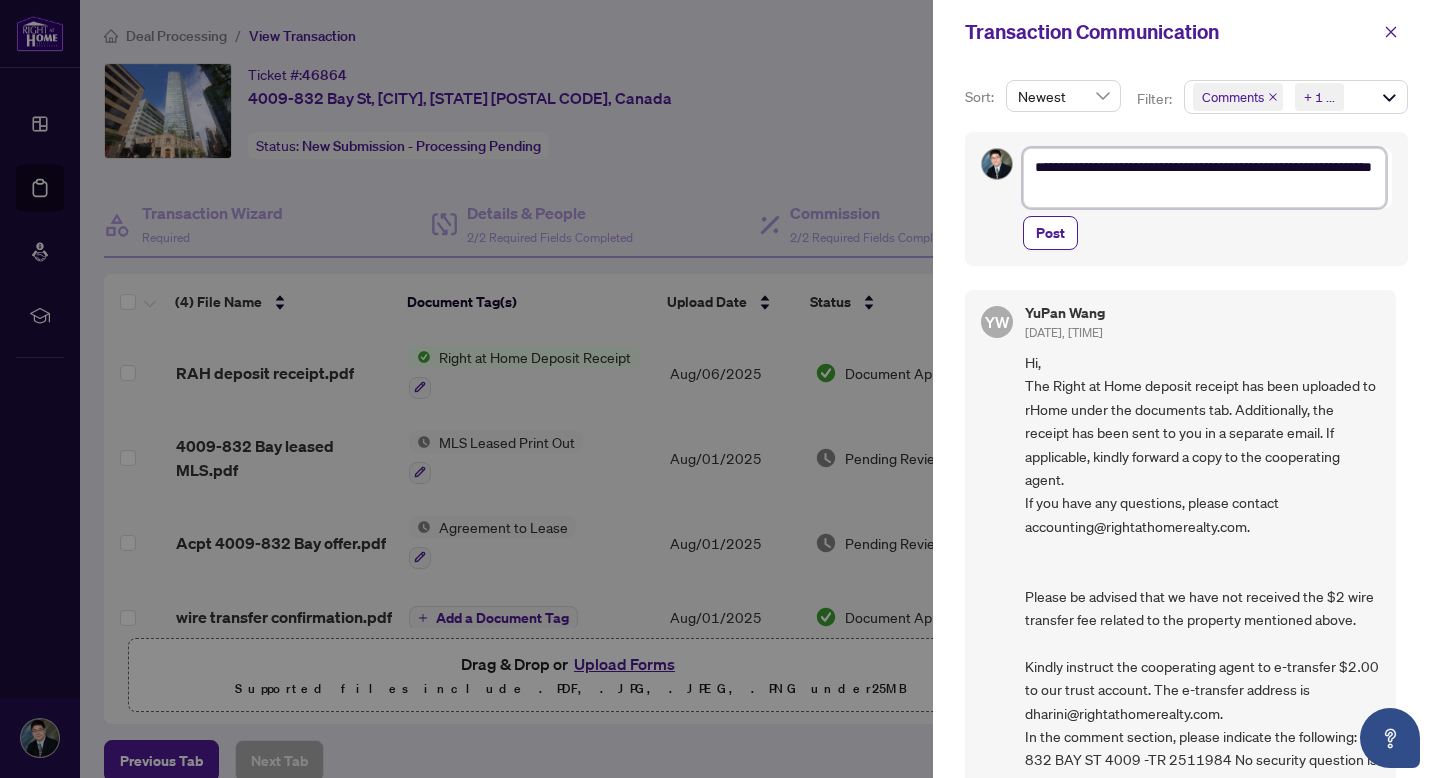 type on "**********" 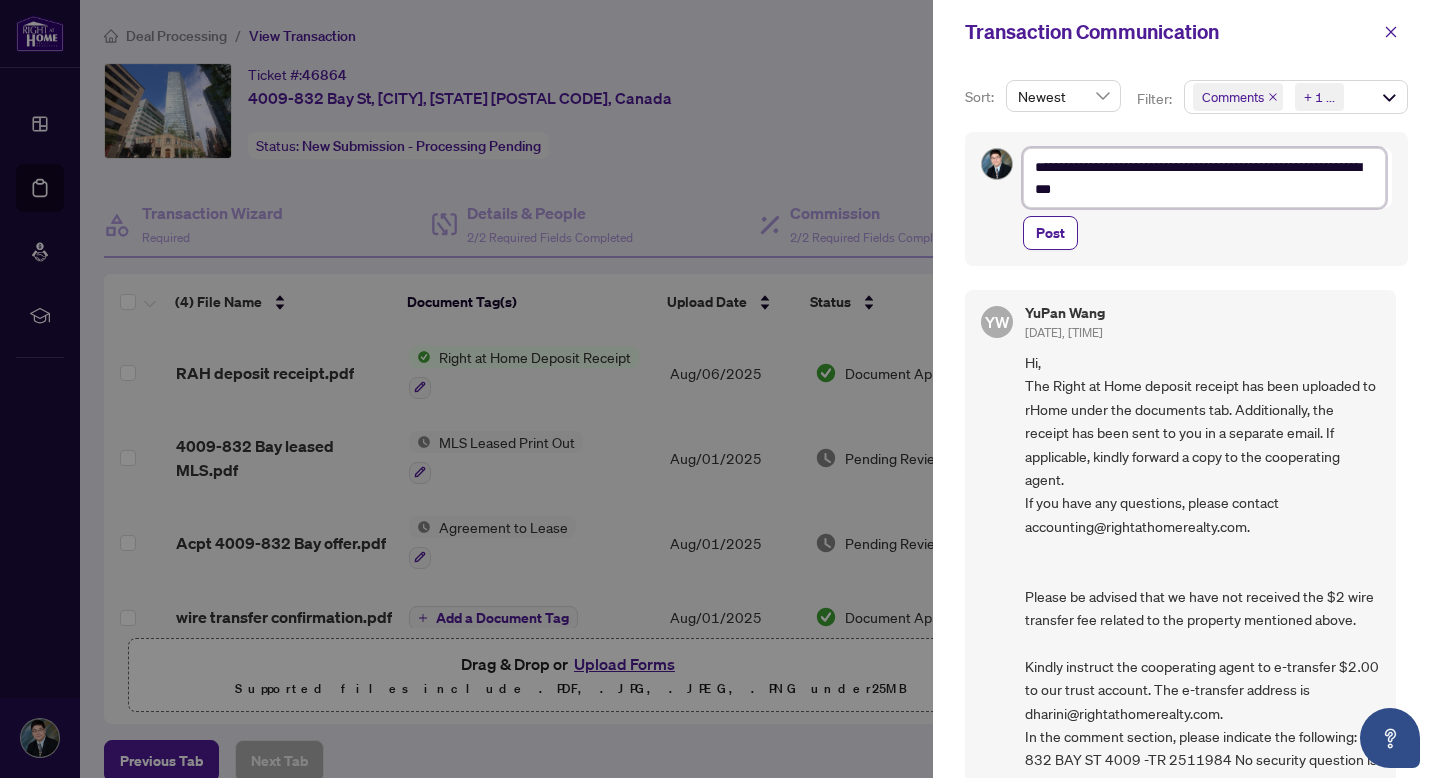 type on "**********" 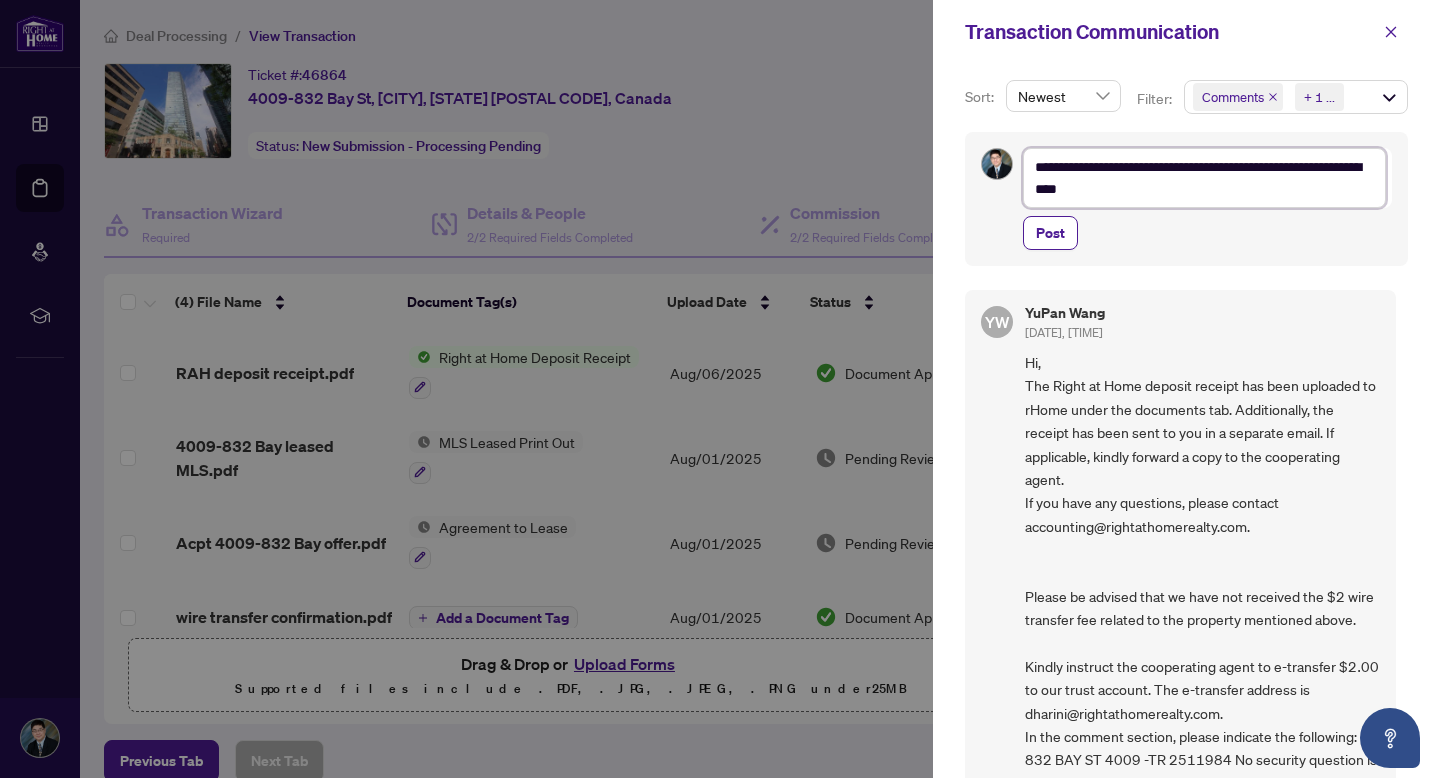 type on "**********" 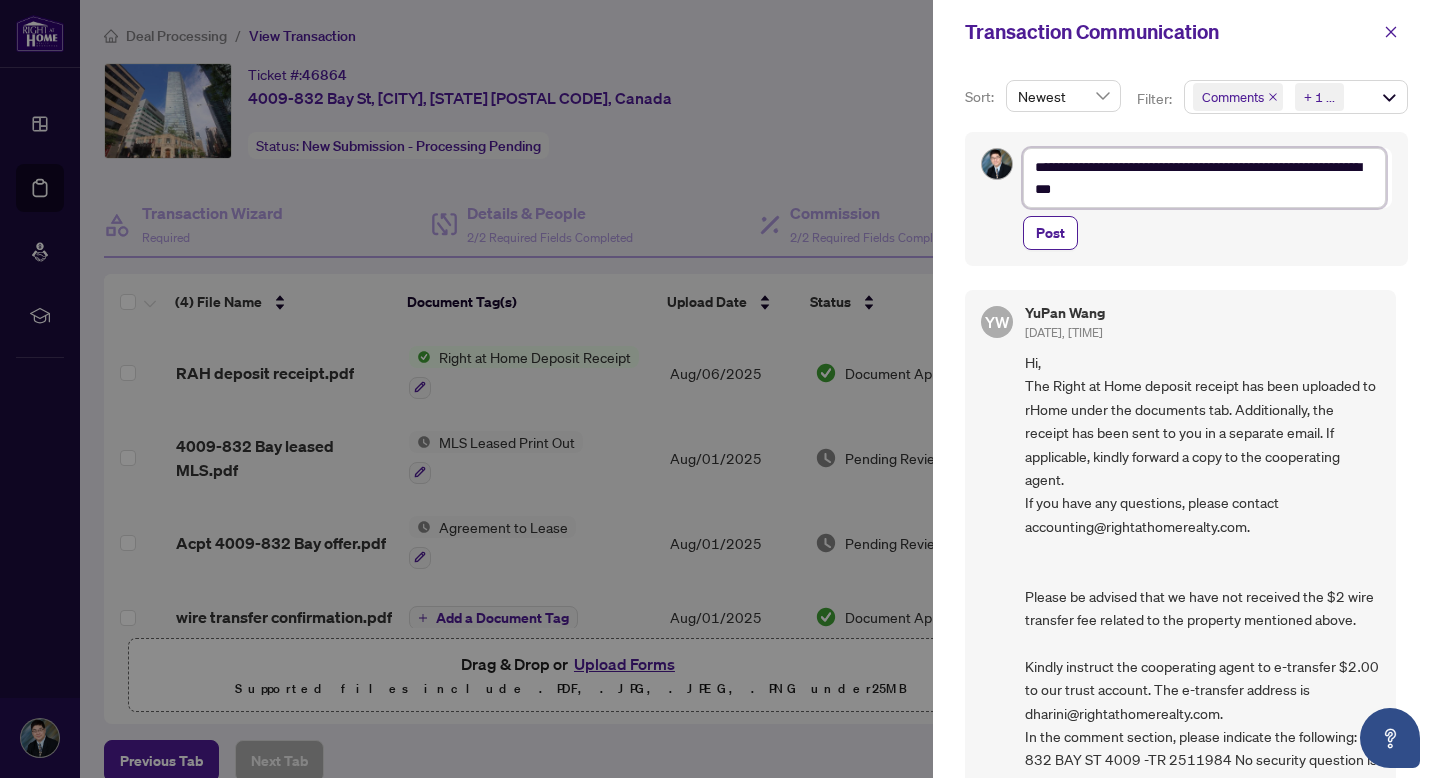 type on "**********" 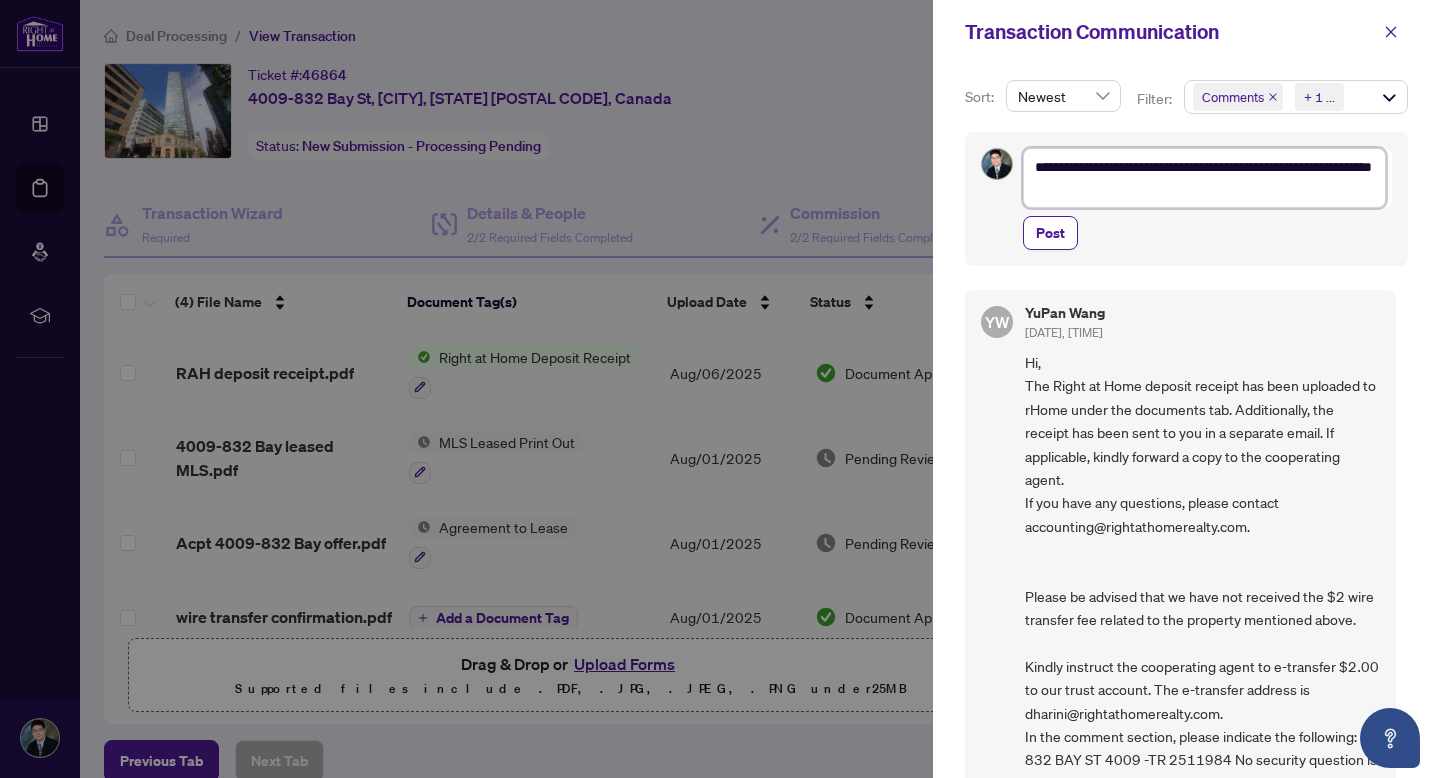 type on "**********" 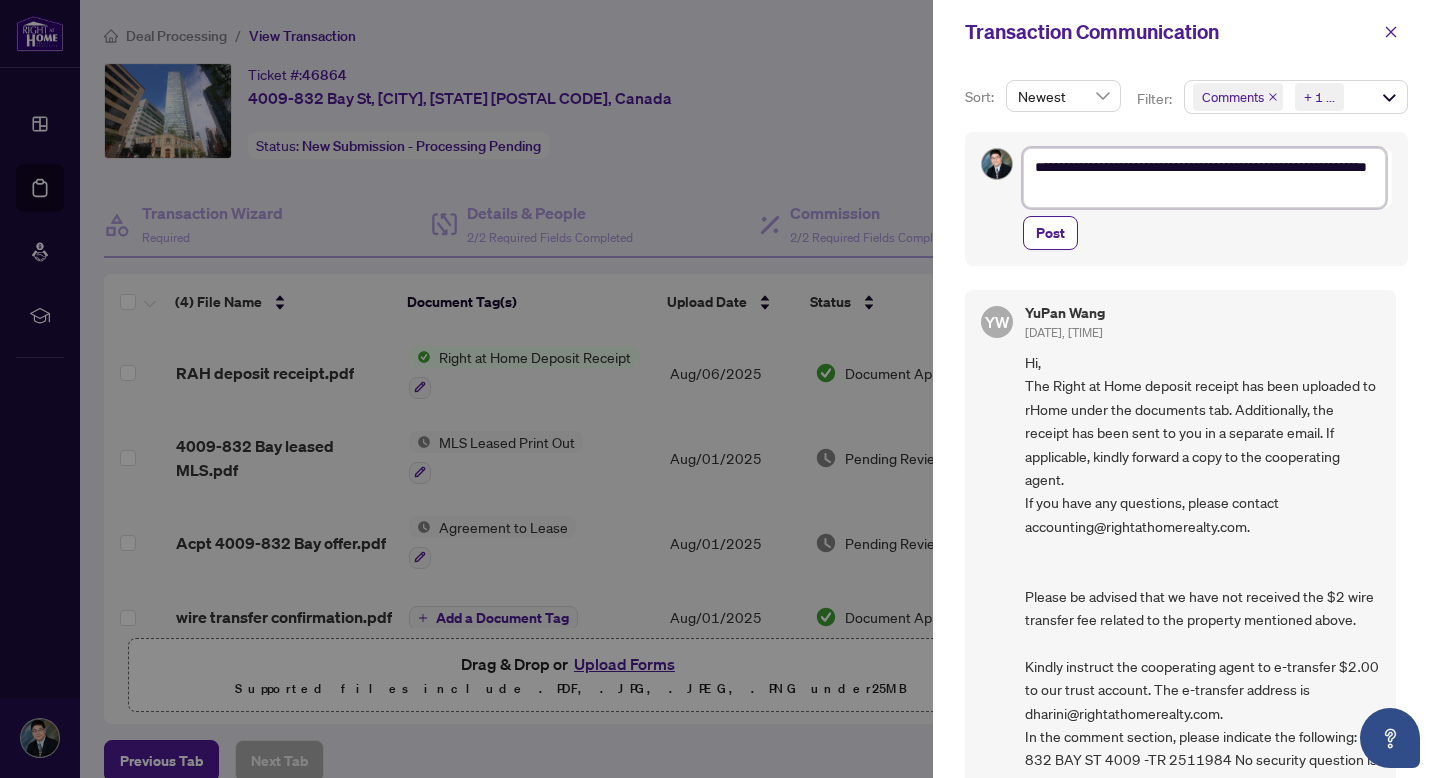 type on "**********" 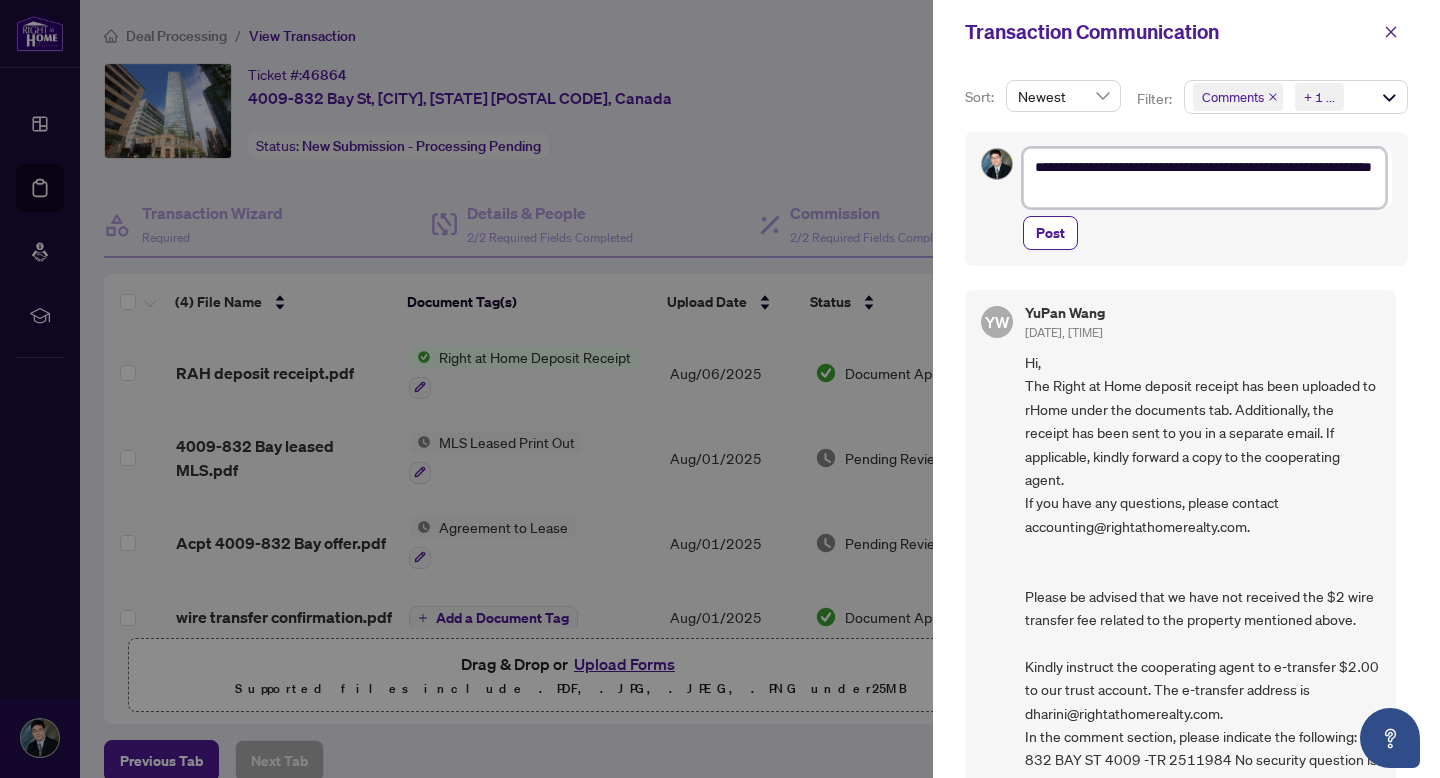 type on "**********" 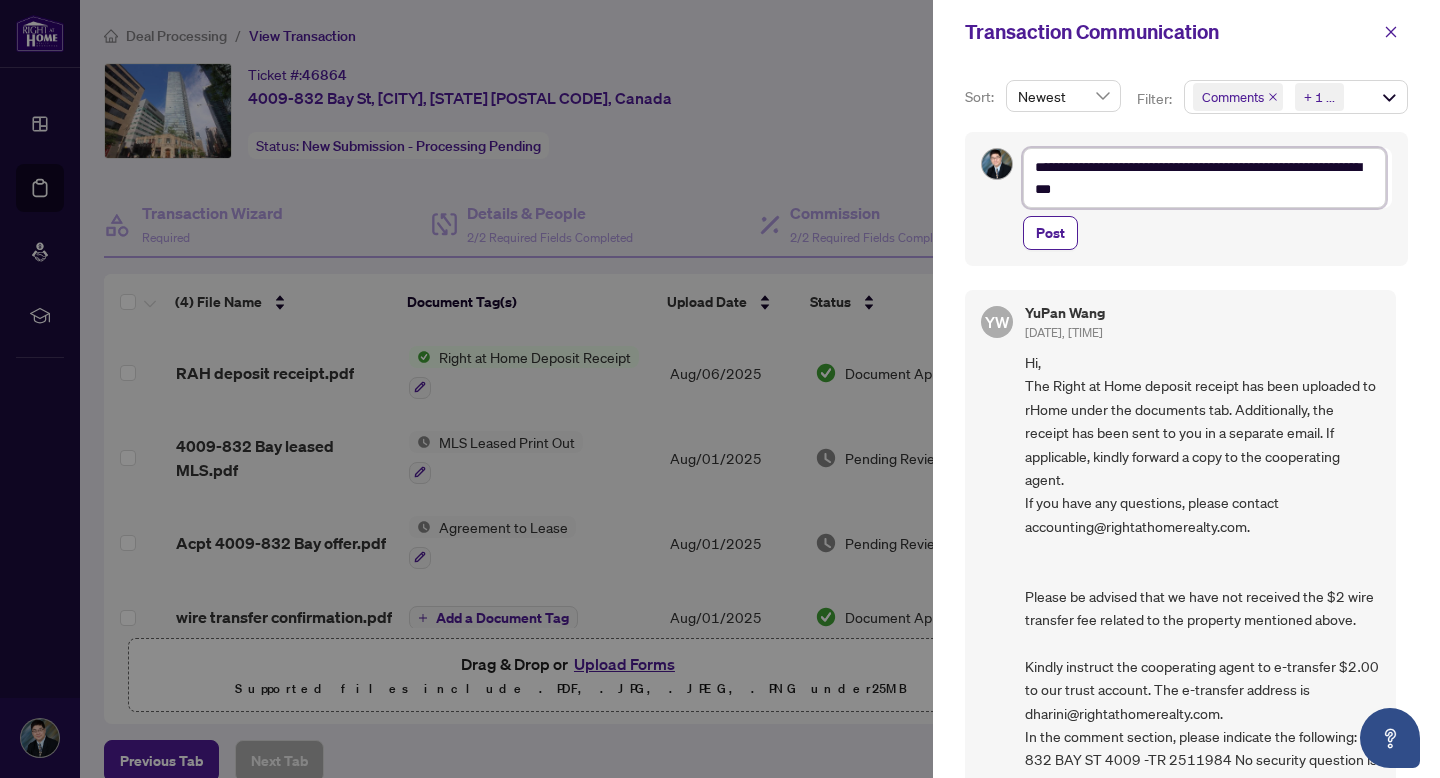type on "**********" 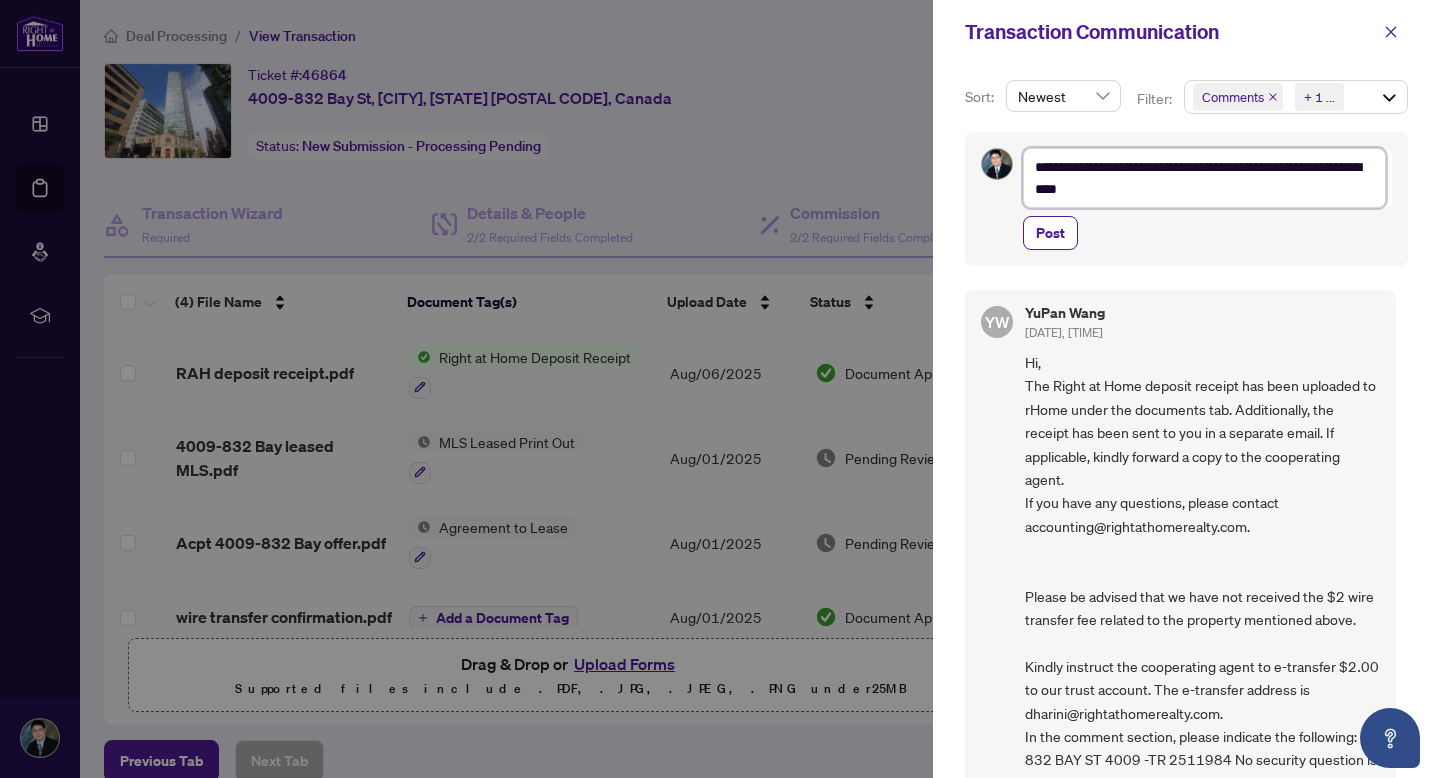 type on "**********" 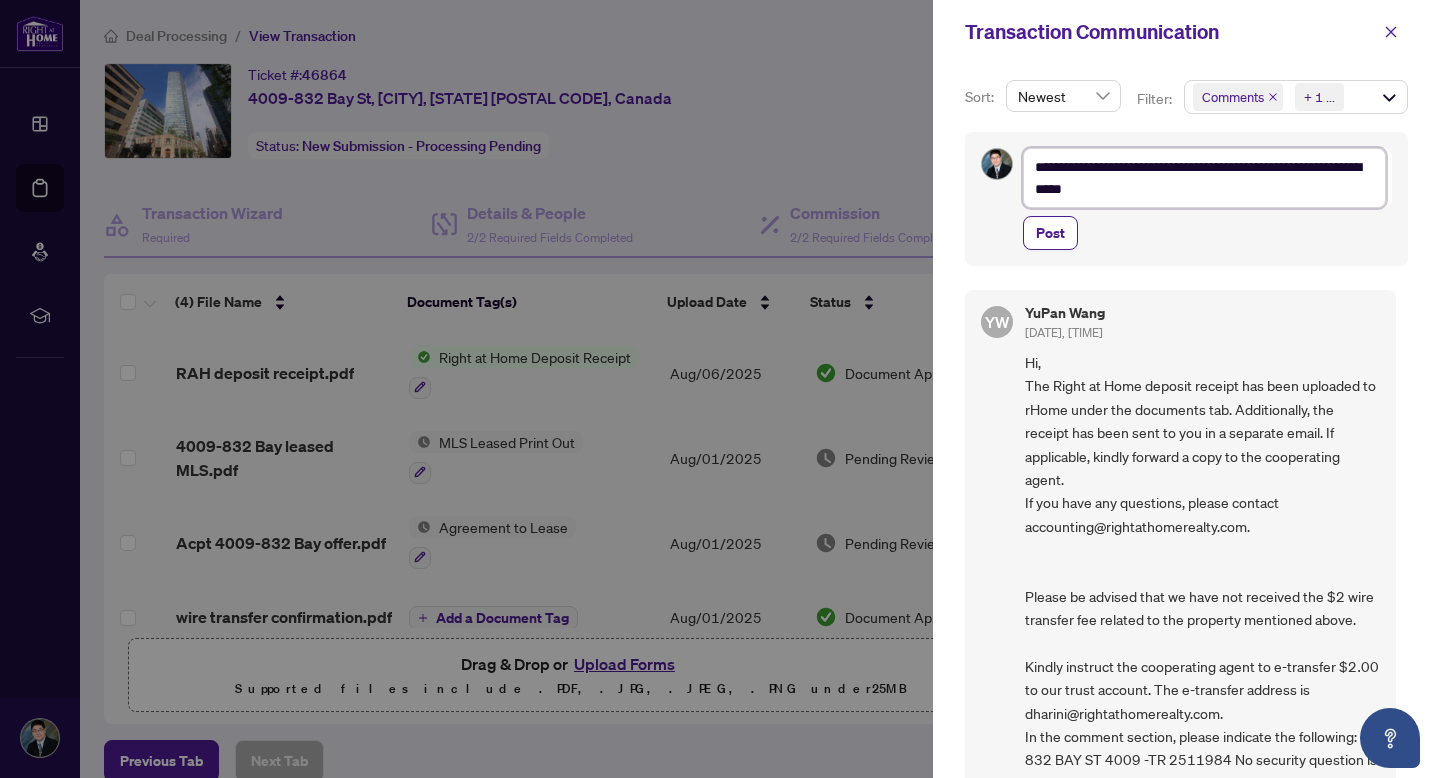 type on "**********" 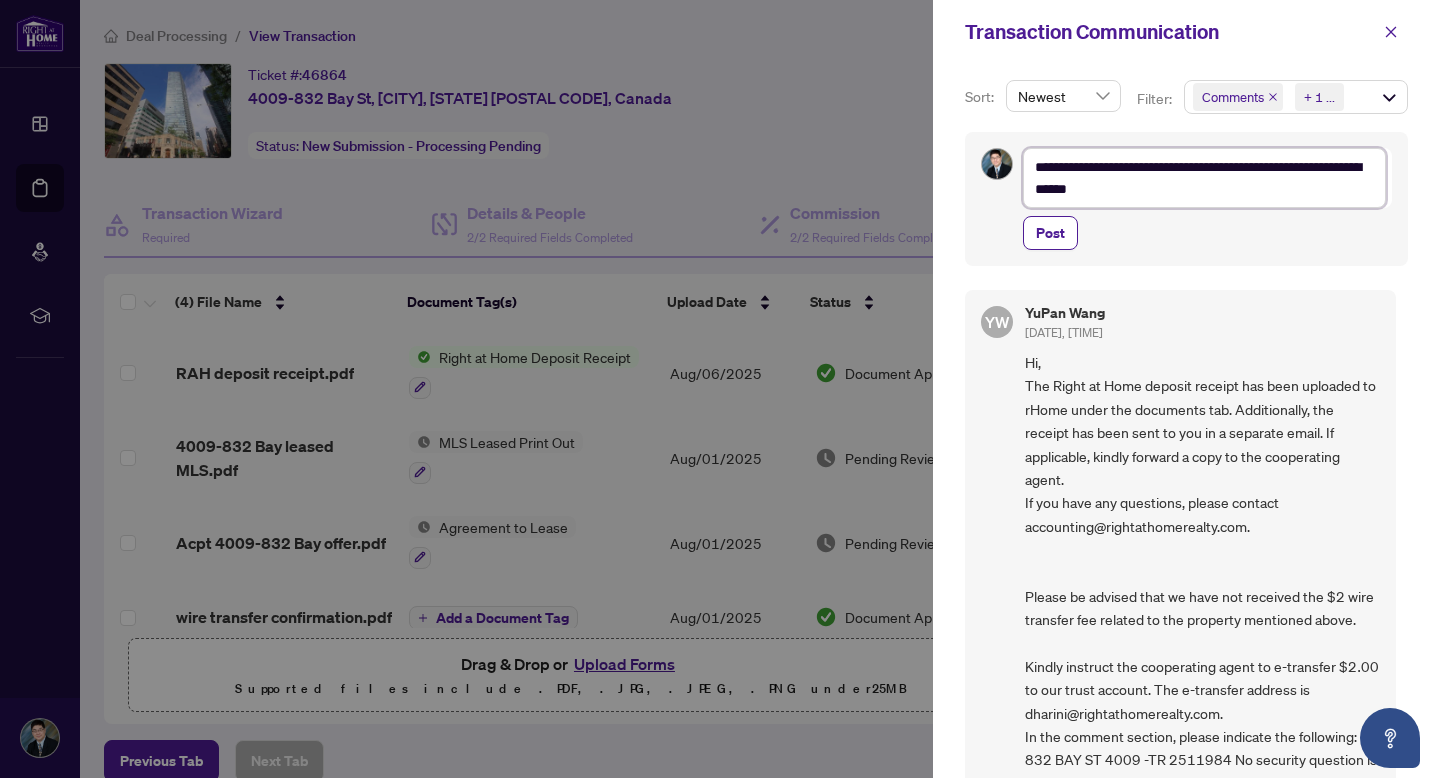 type on "**********" 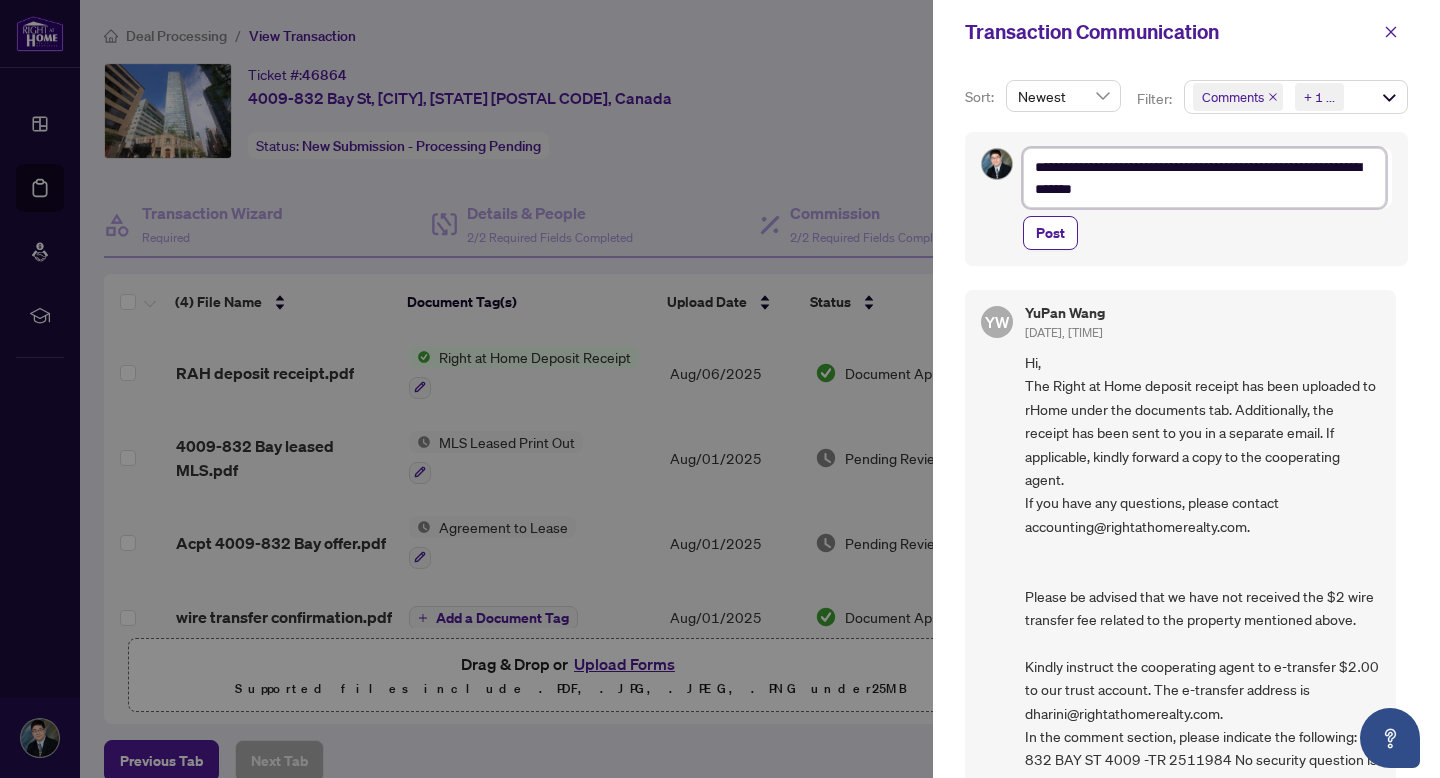 type on "**********" 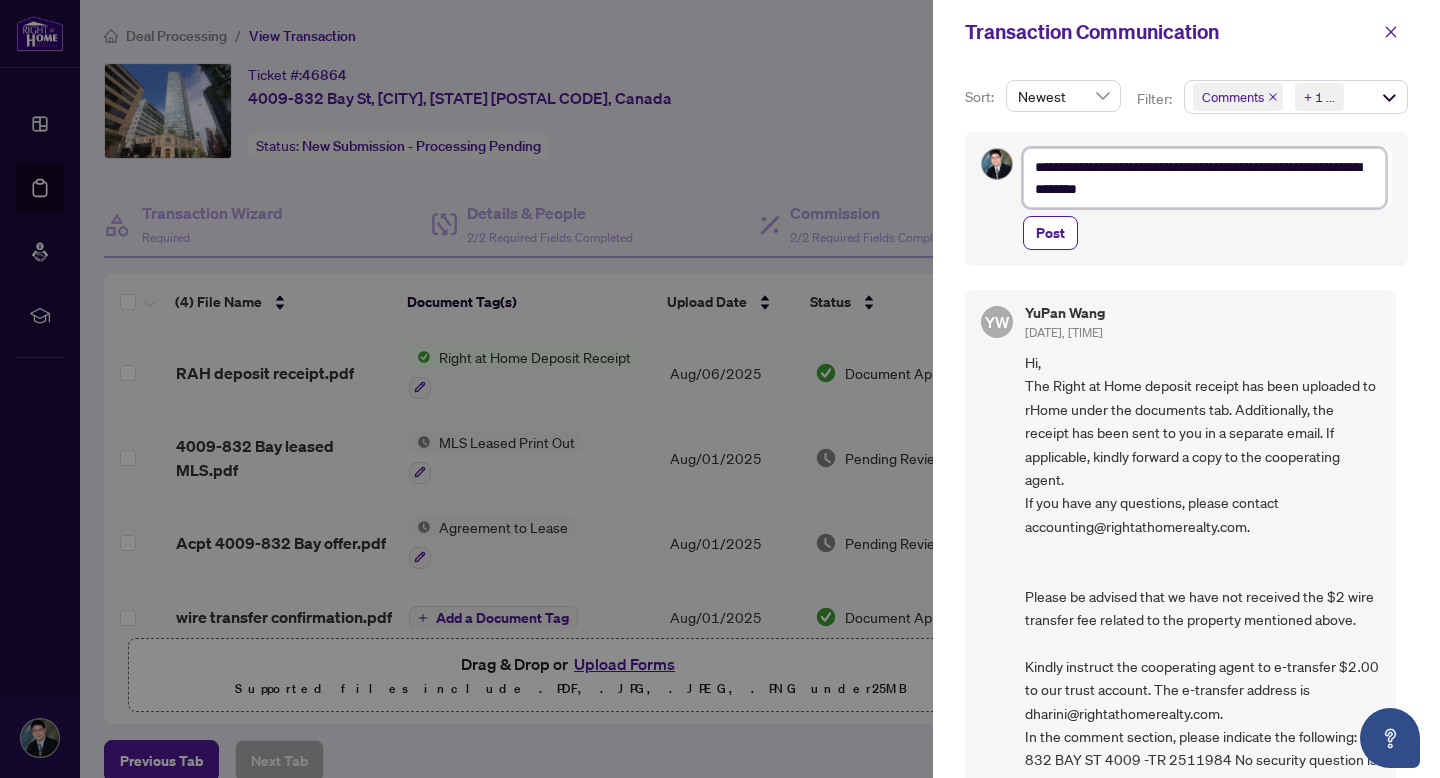 type on "**********" 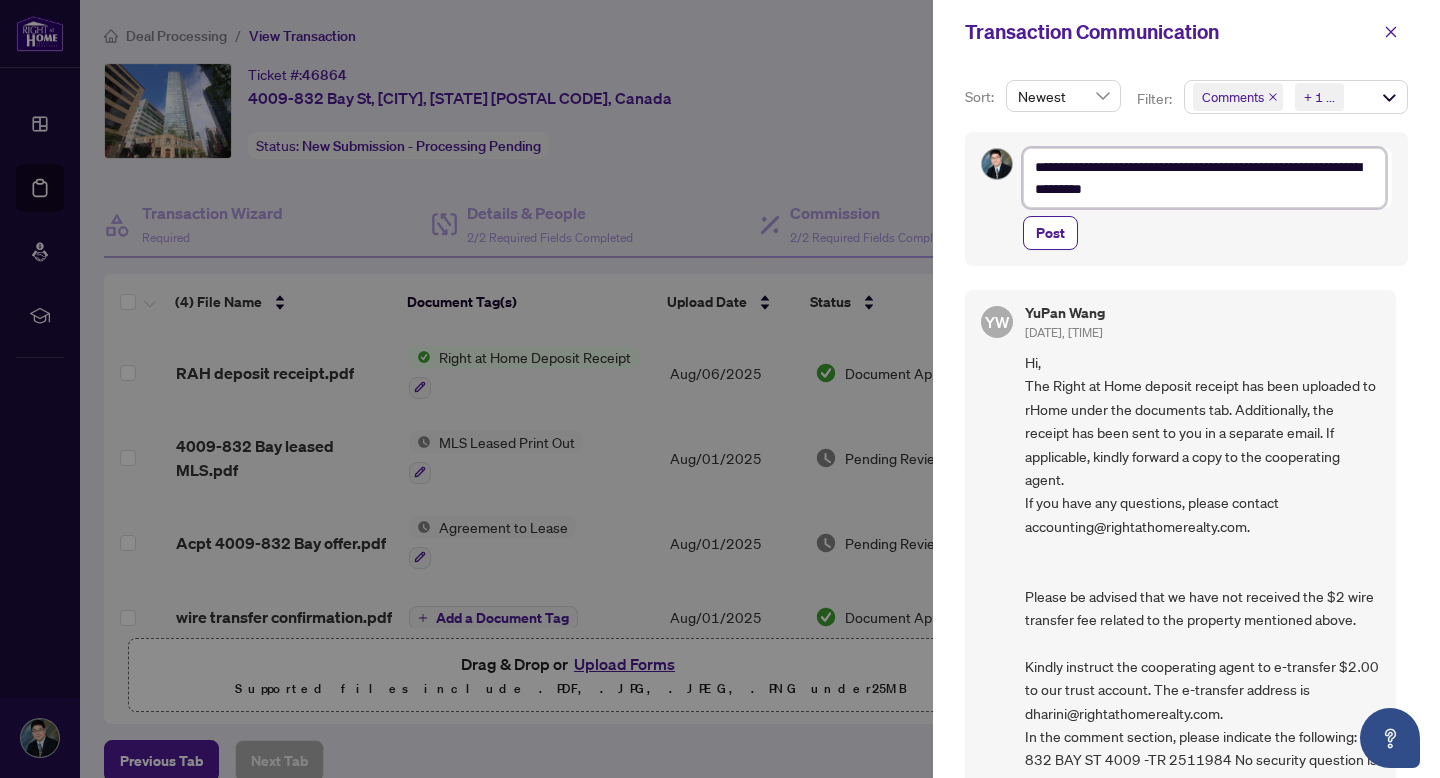 type on "**********" 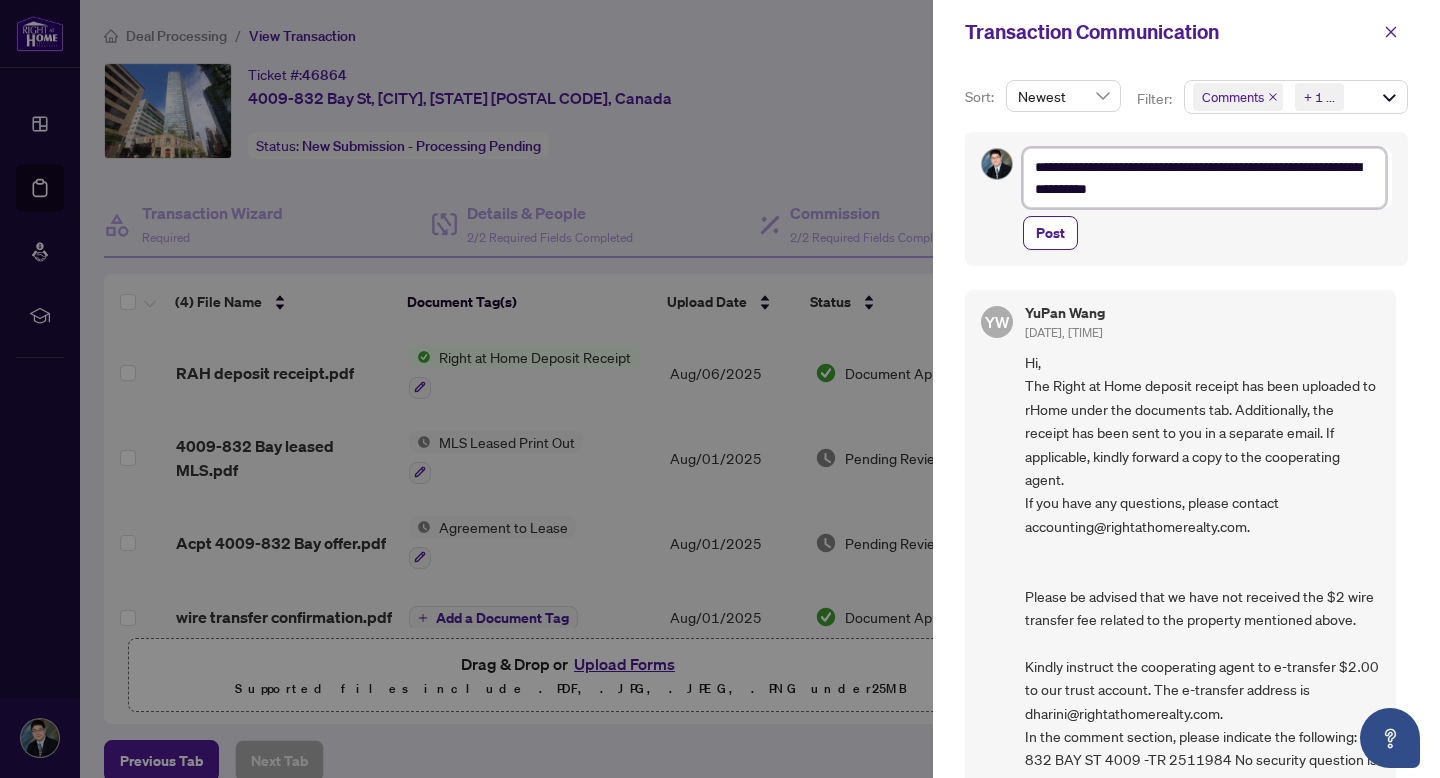 type on "**********" 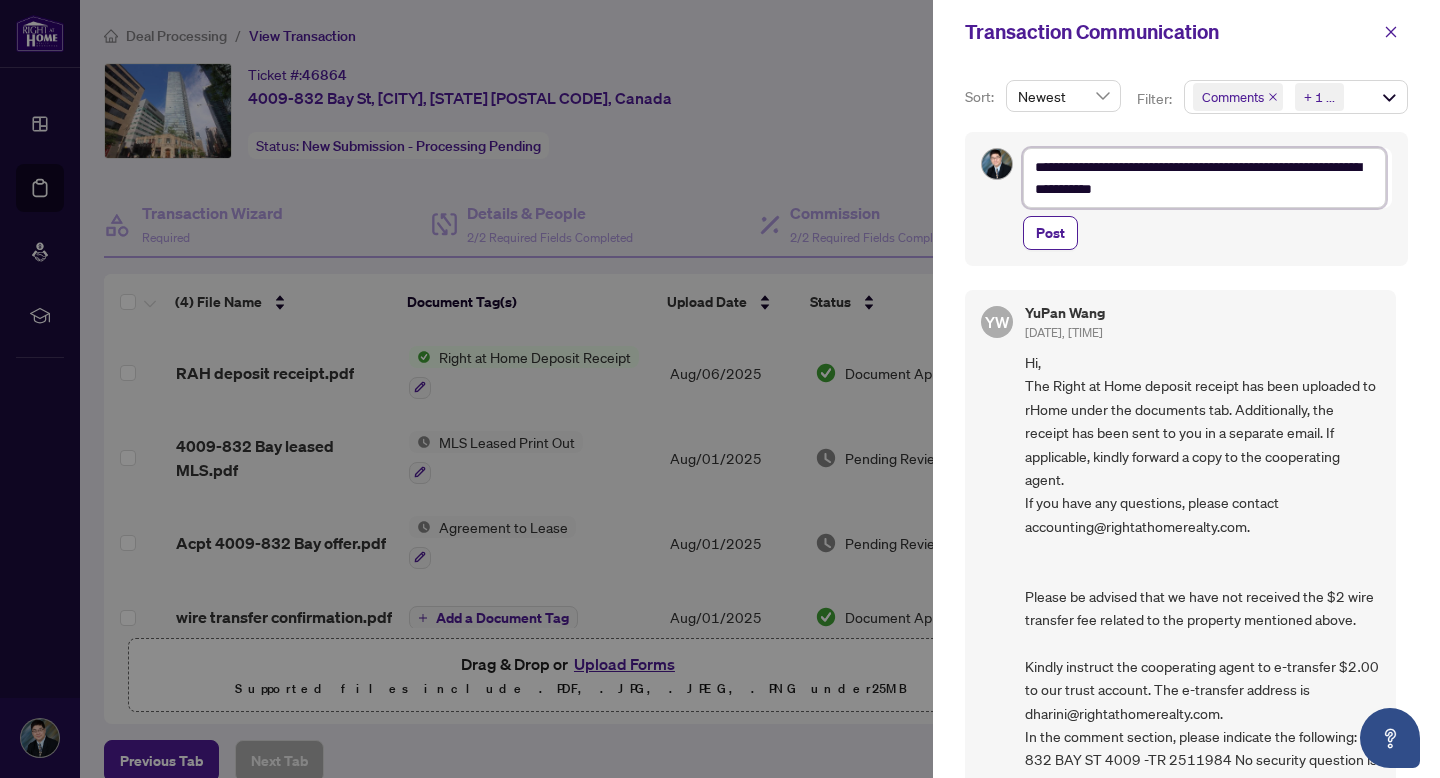 type on "**********" 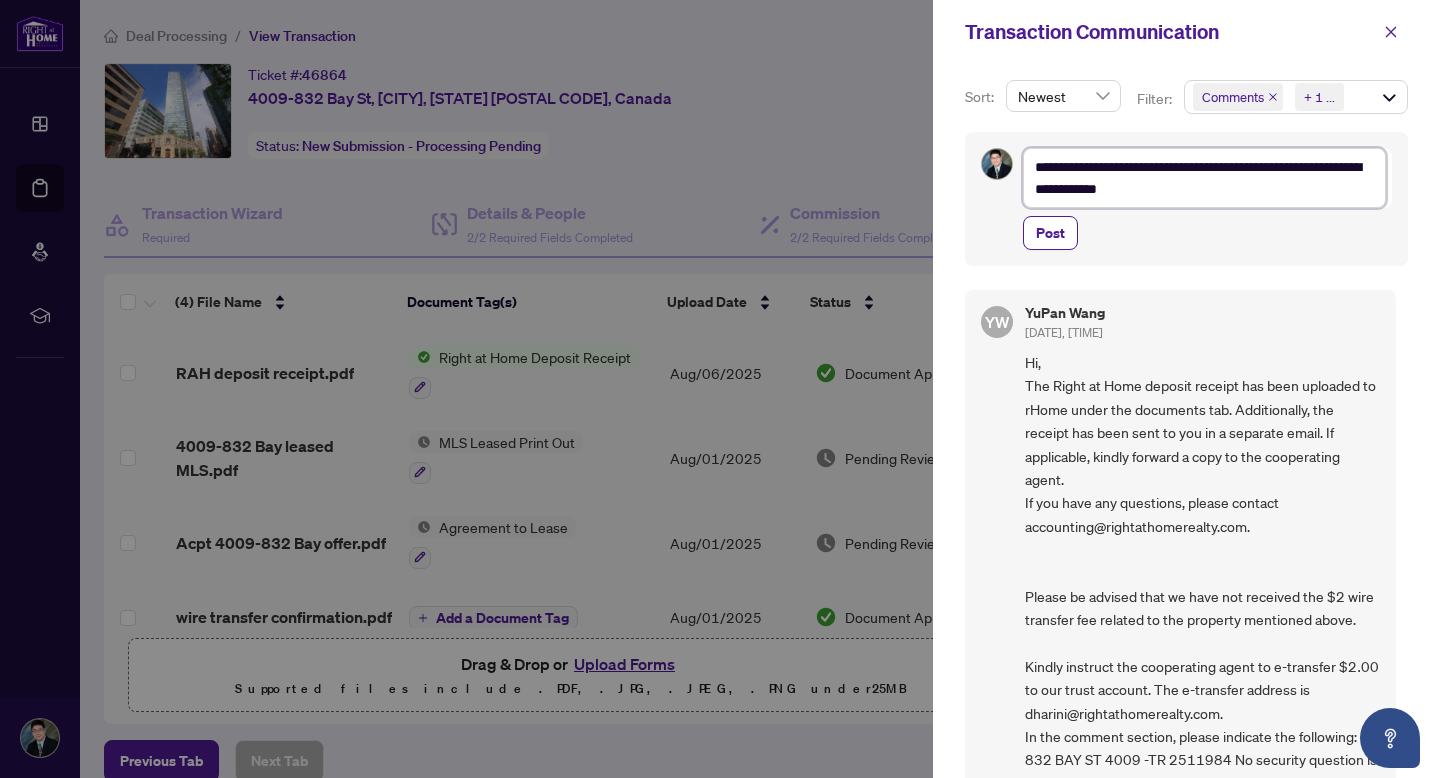 type on "**********" 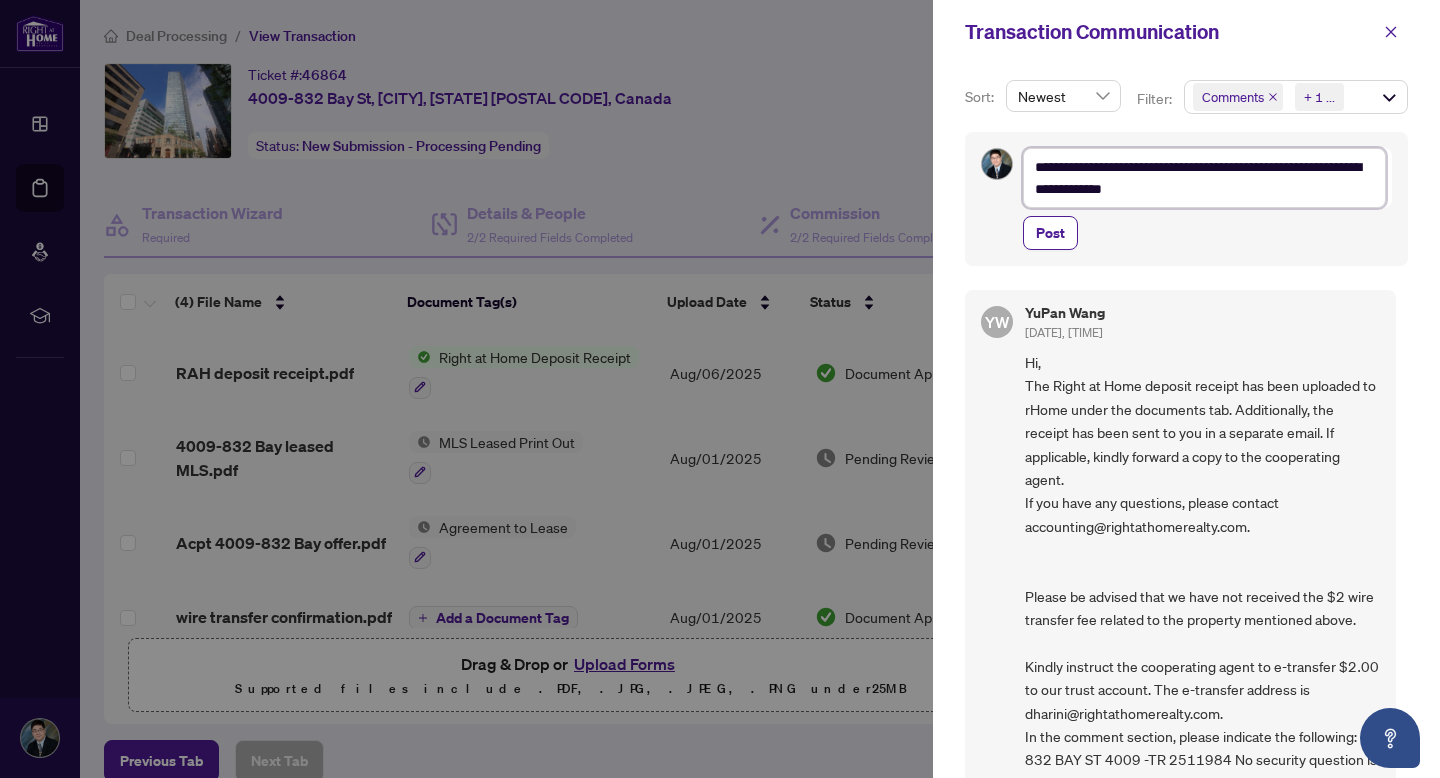 type 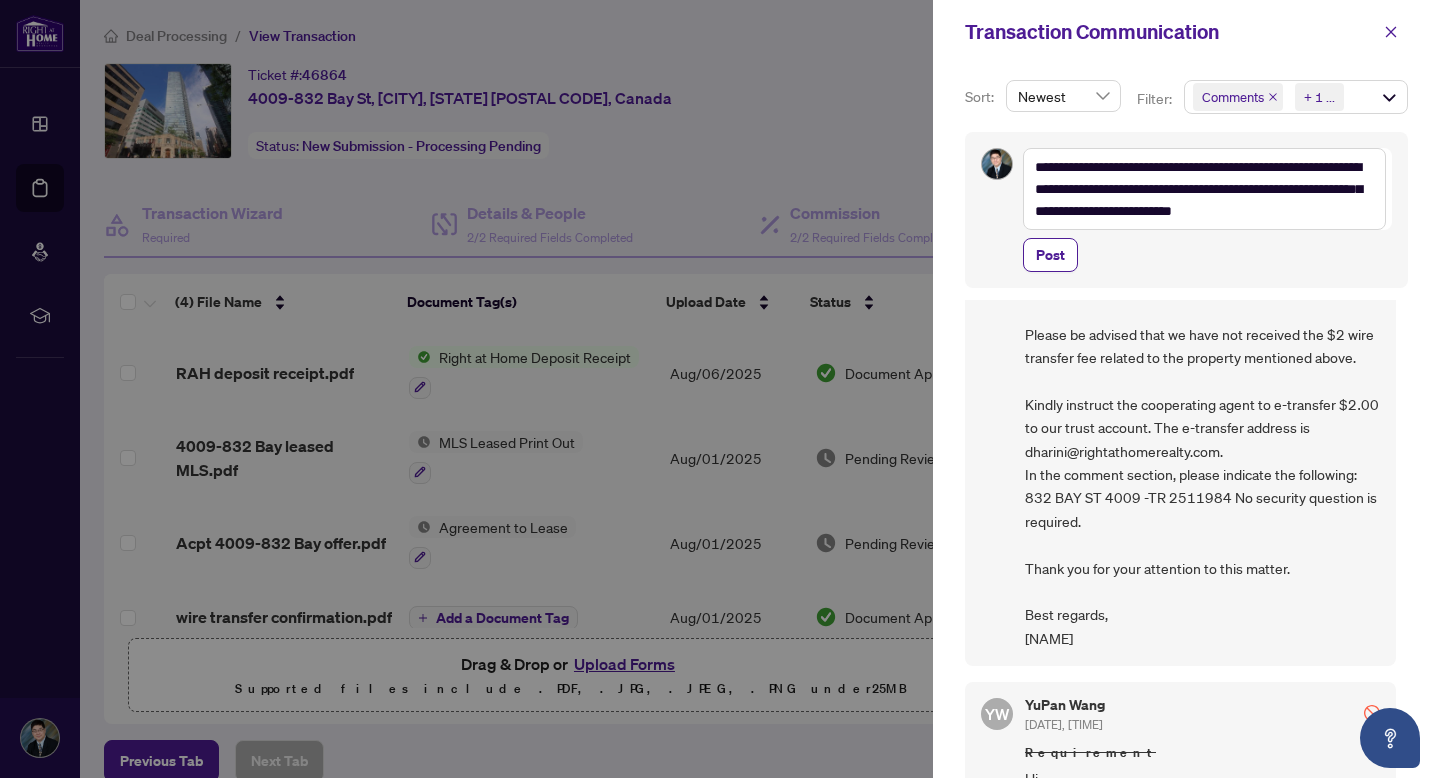 scroll, scrollTop: 285, scrollLeft: 0, axis: vertical 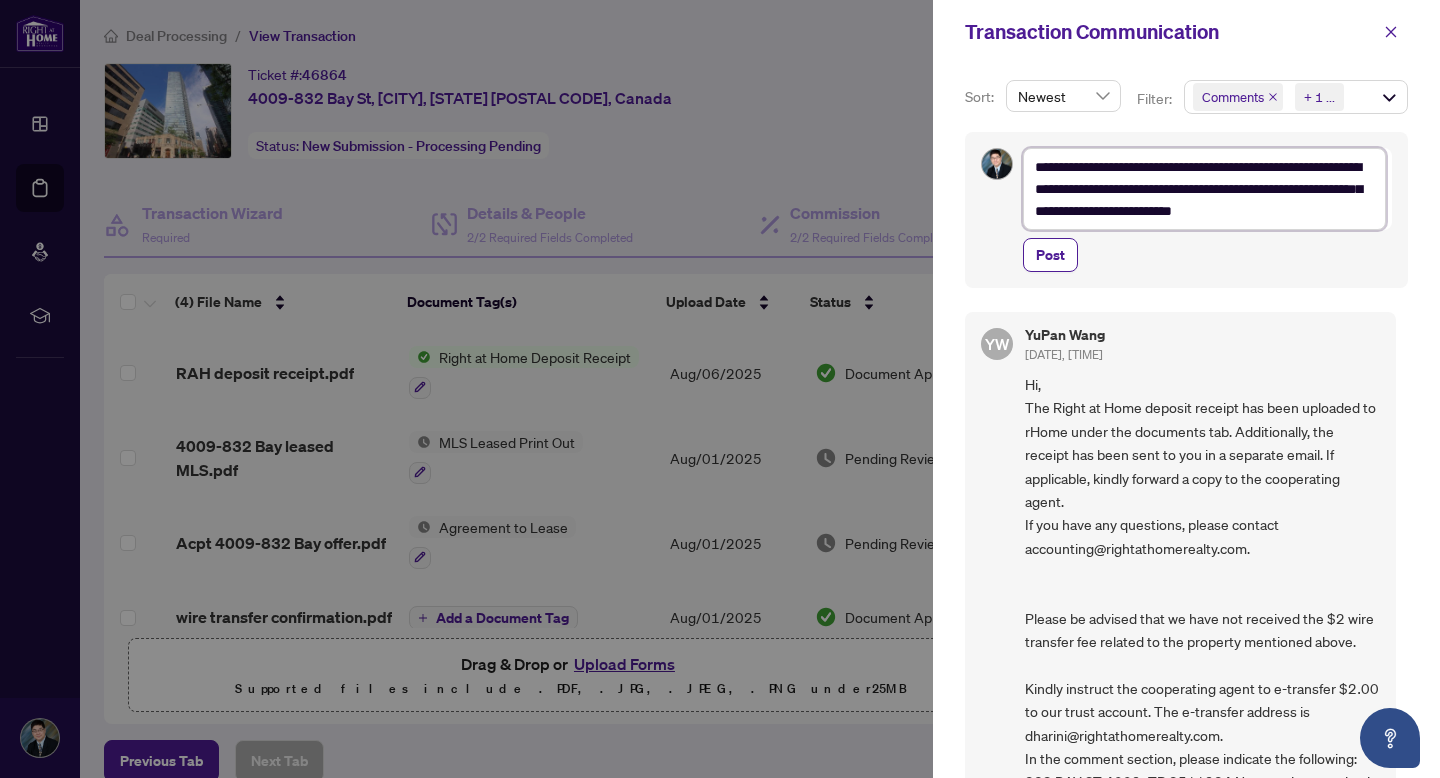 click on "**********" at bounding box center (1204, 189) 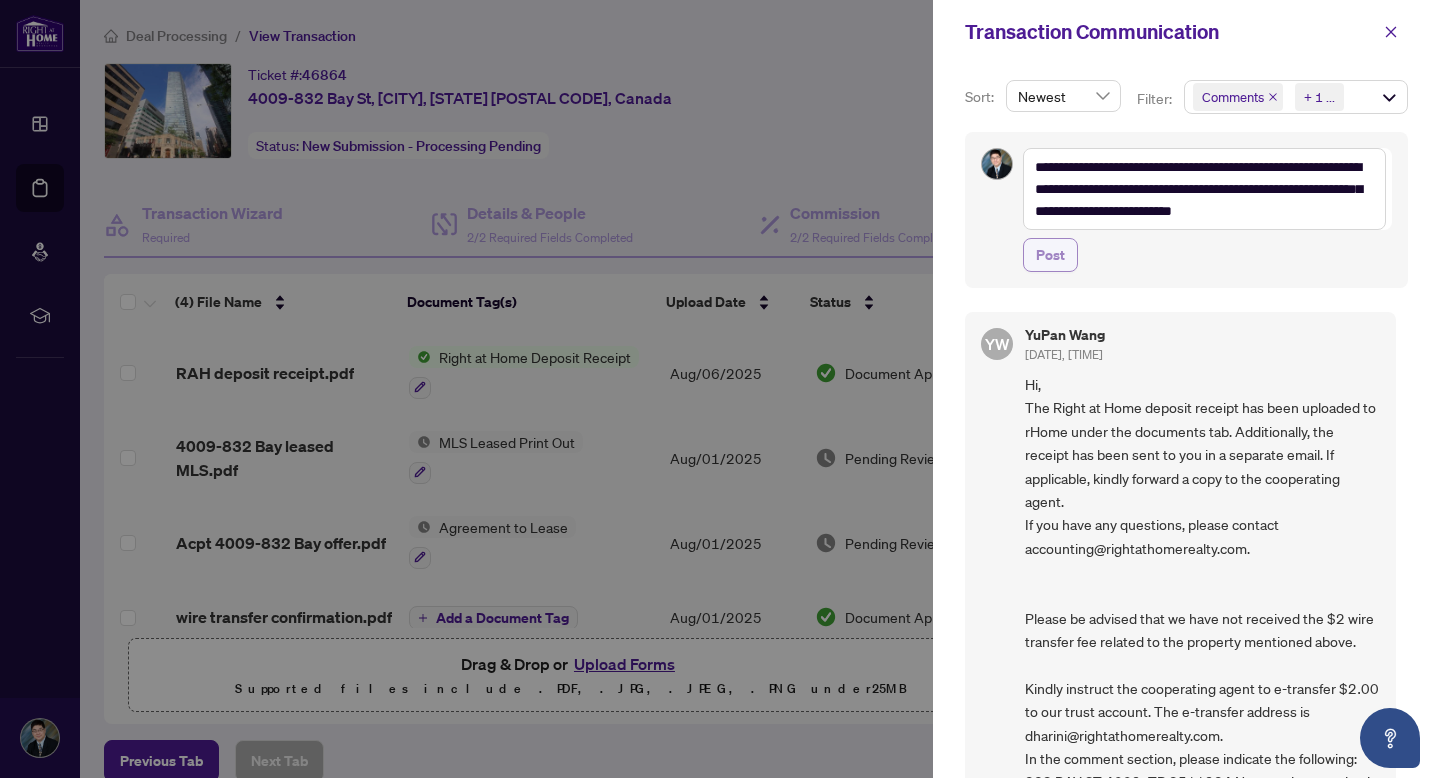 click on "Post" at bounding box center [1050, 255] 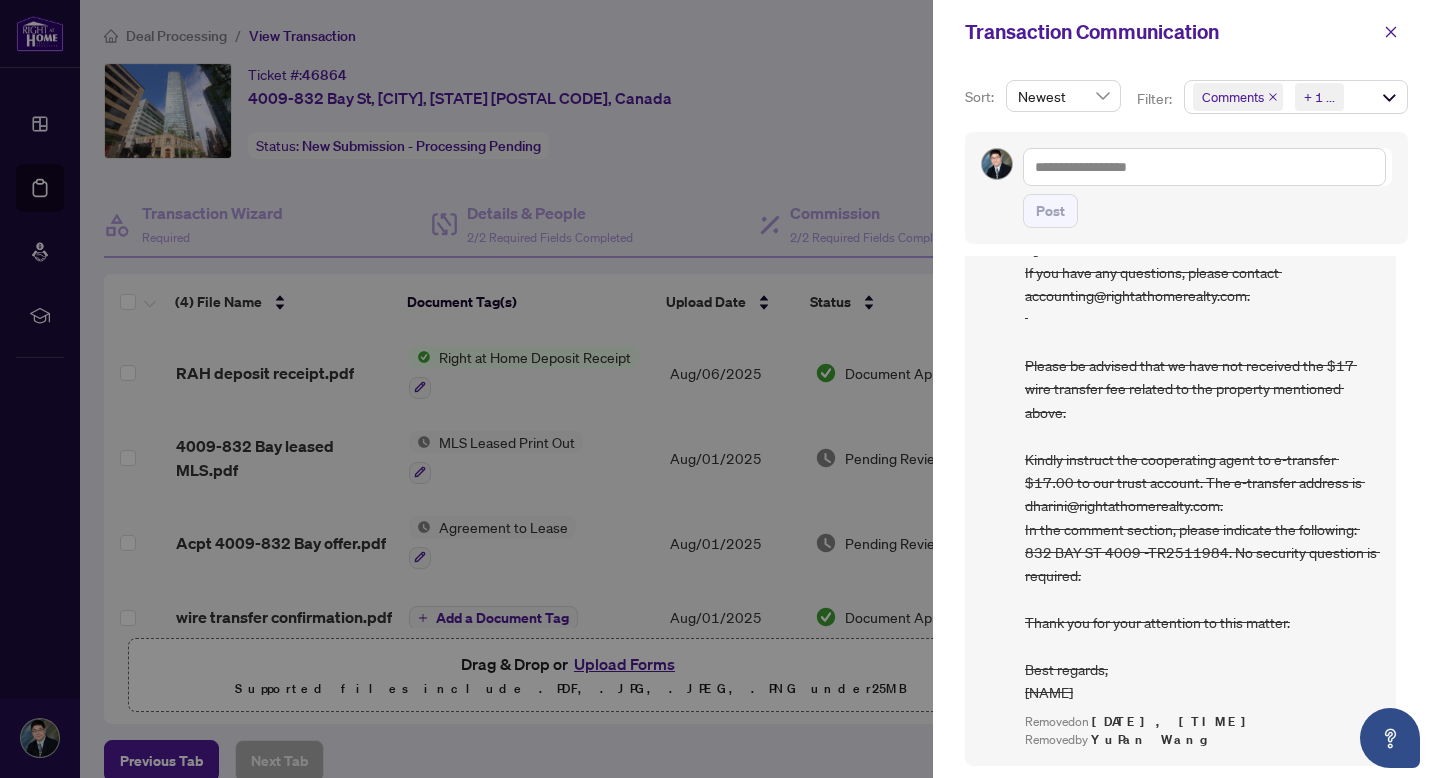 scroll, scrollTop: 1070, scrollLeft: 0, axis: vertical 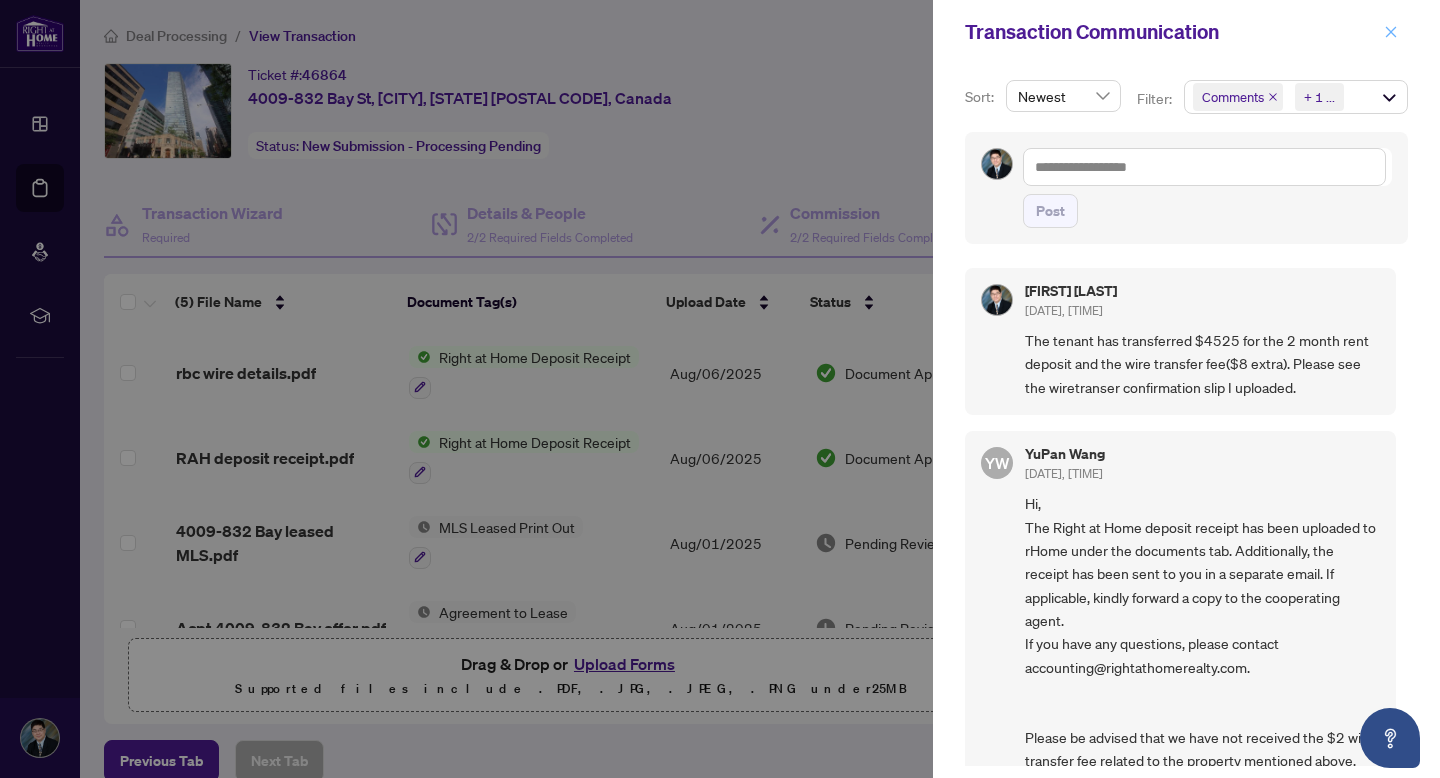 click 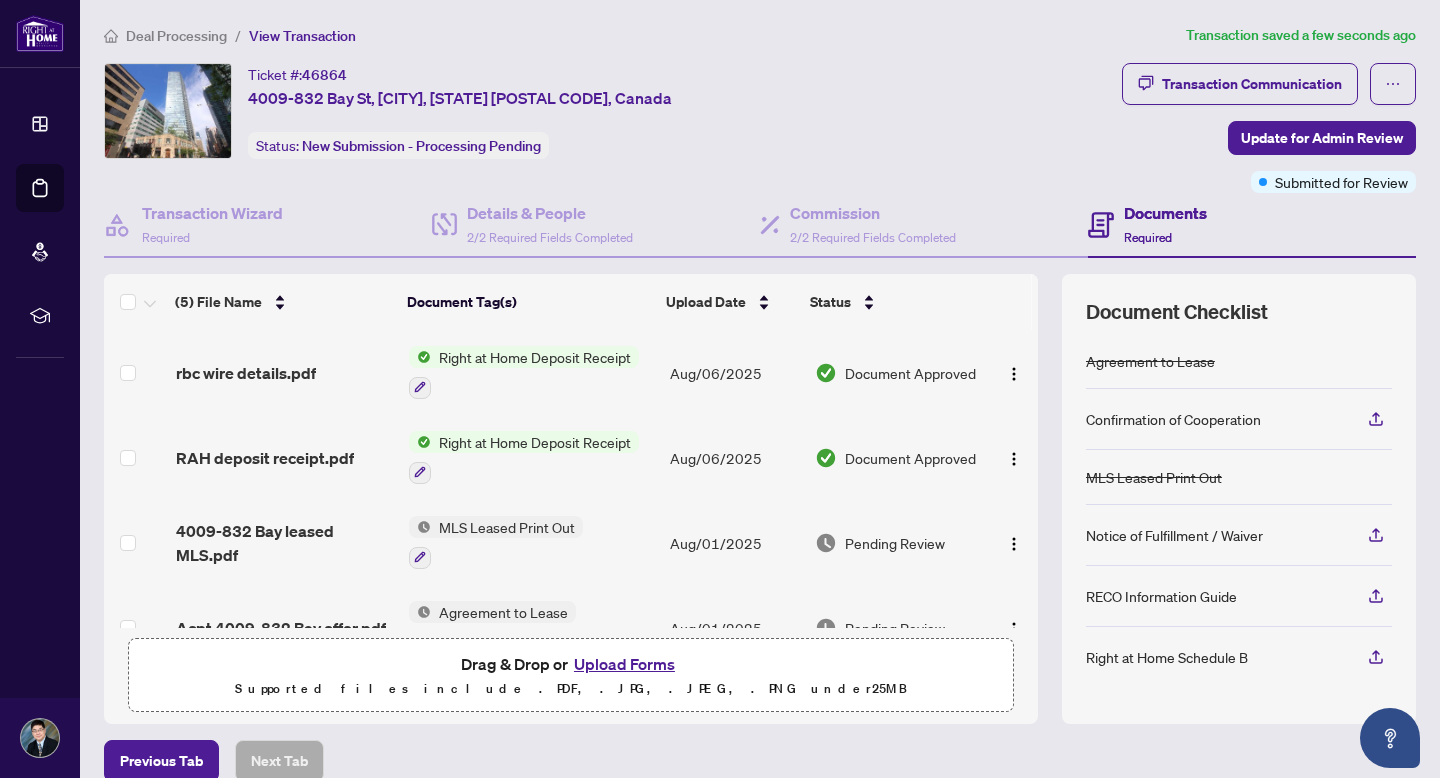 click on "Document Approved" at bounding box center (910, 373) 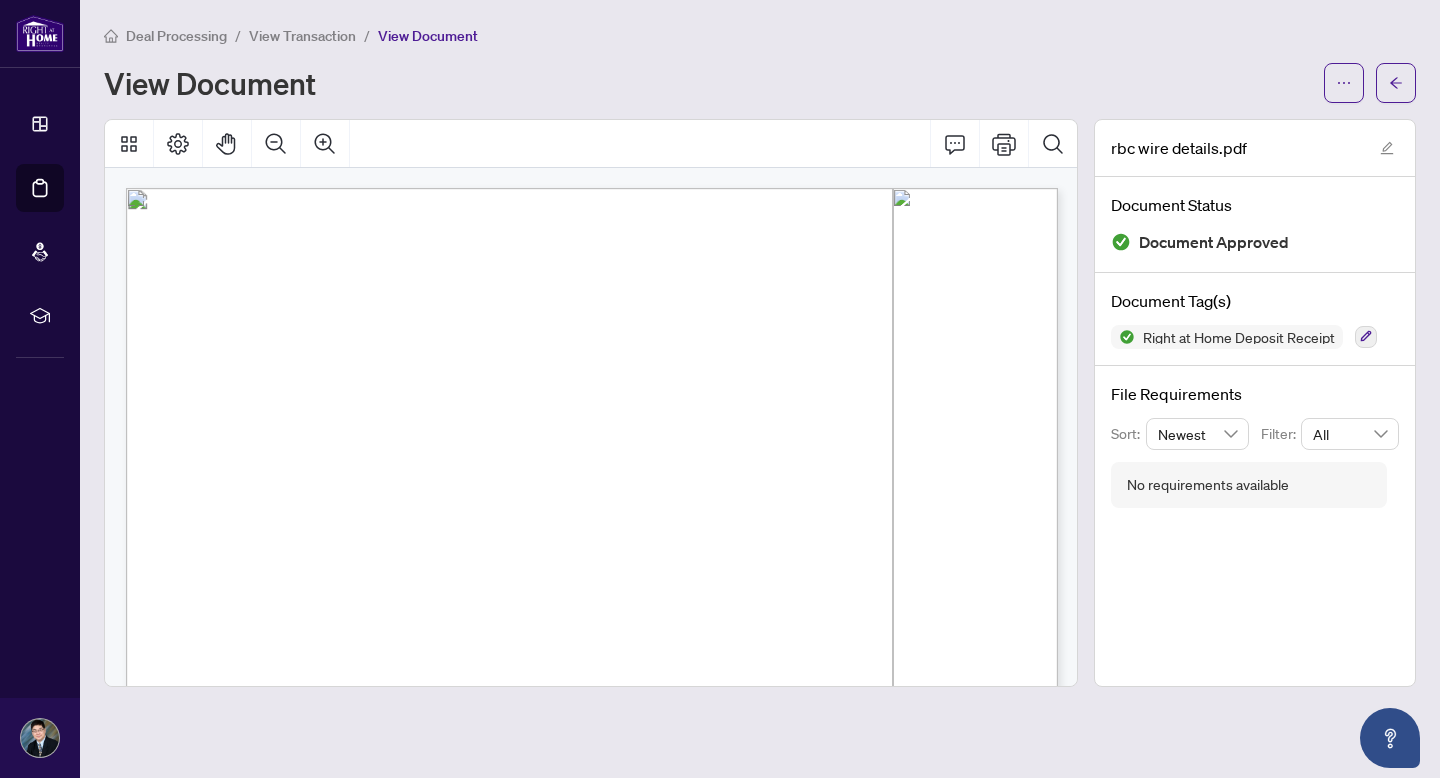 click on "Deal Processing / View Transaction / View Document View Document rbc wire details.pdf Document Status Document Approved Document Tag(s) Right at Home Deposit Receipt File Requirements Sort: Newest Filter: All No requirements available" at bounding box center (760, 389) 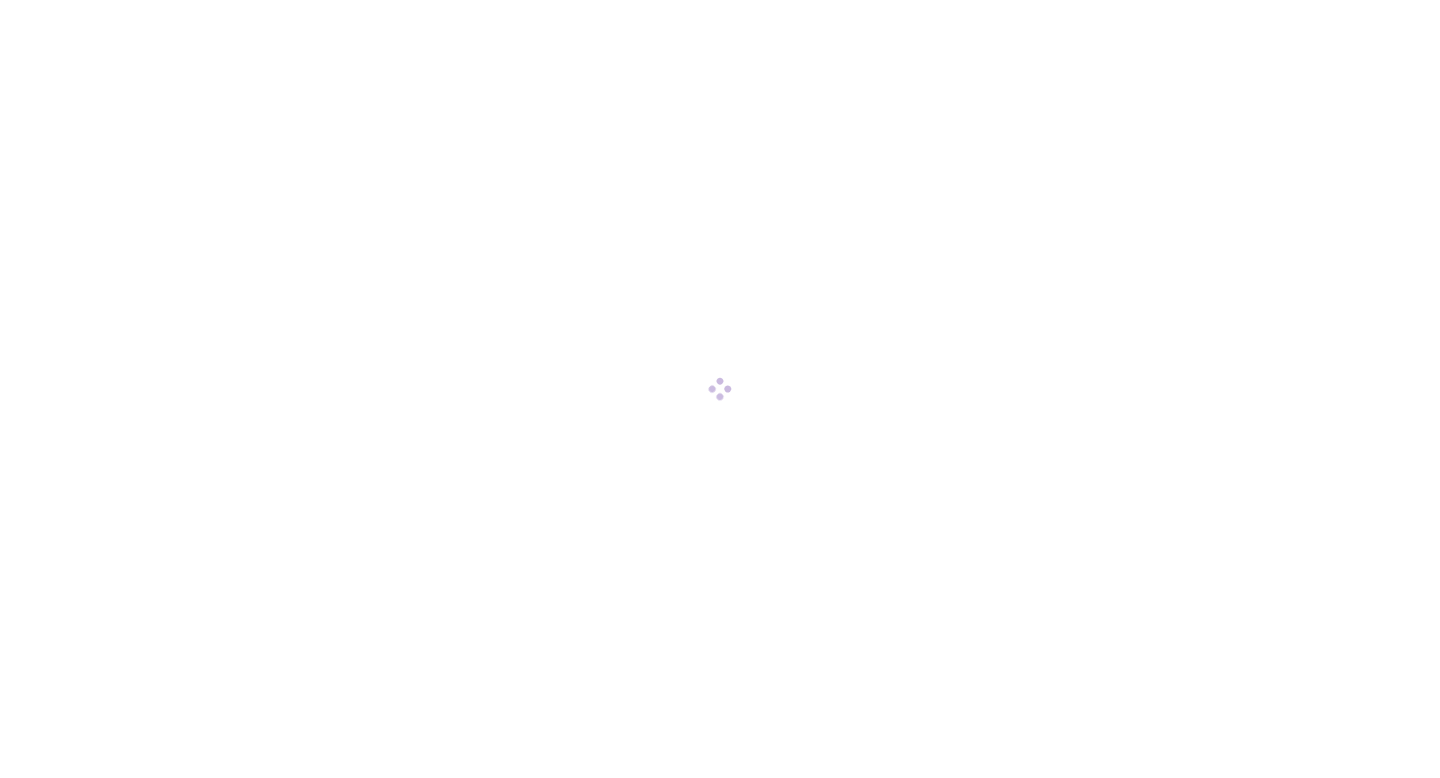 scroll, scrollTop: 0, scrollLeft: 0, axis: both 